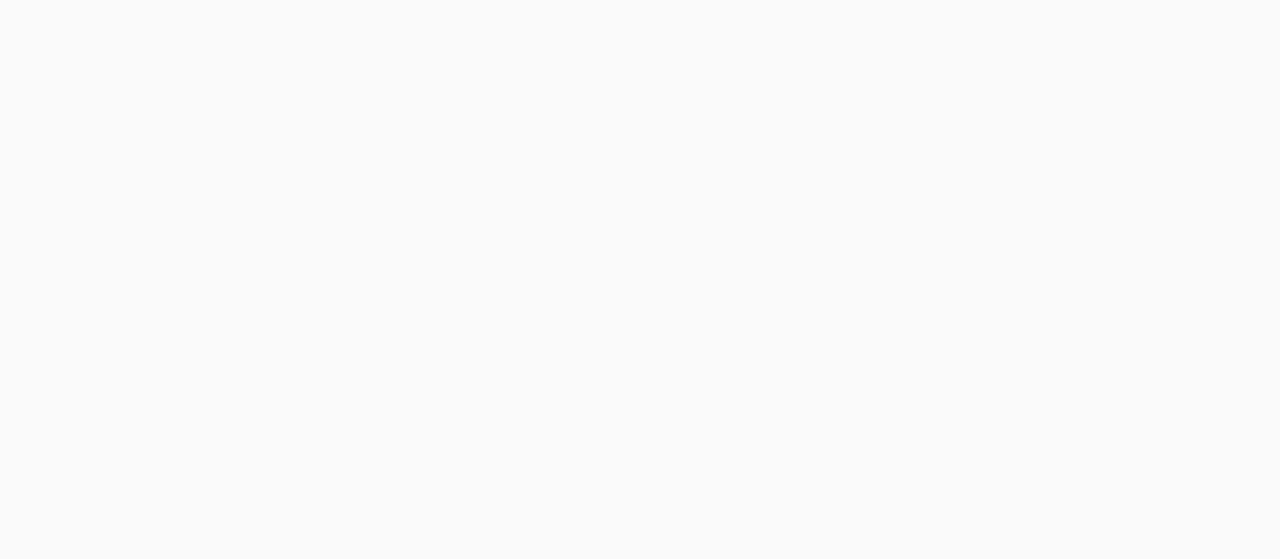 scroll, scrollTop: 0, scrollLeft: 0, axis: both 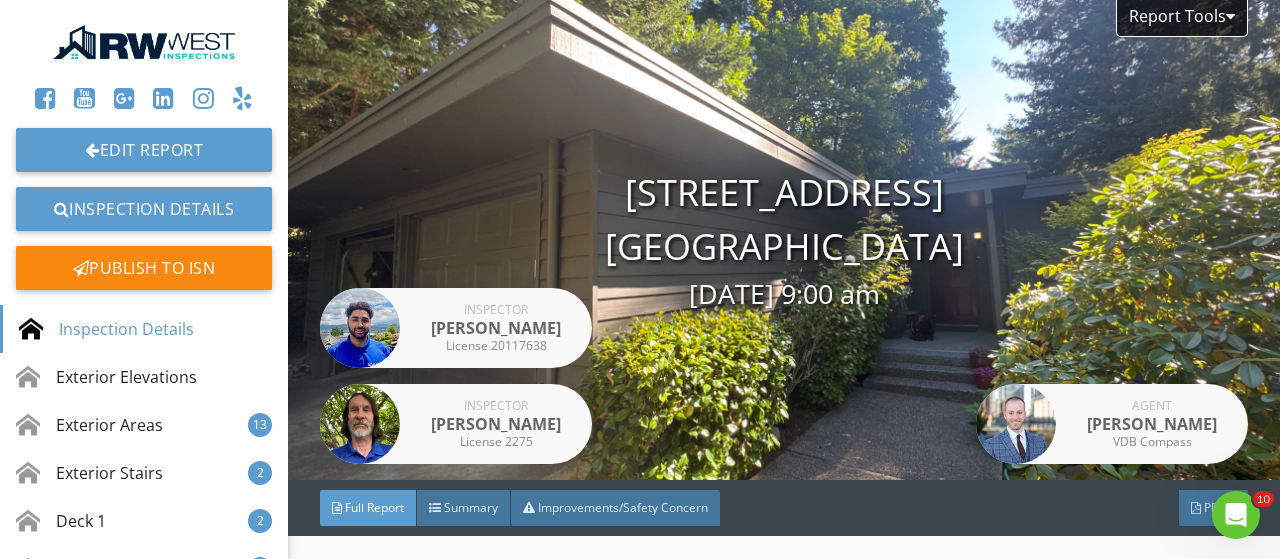 click at bounding box center [144, 42] 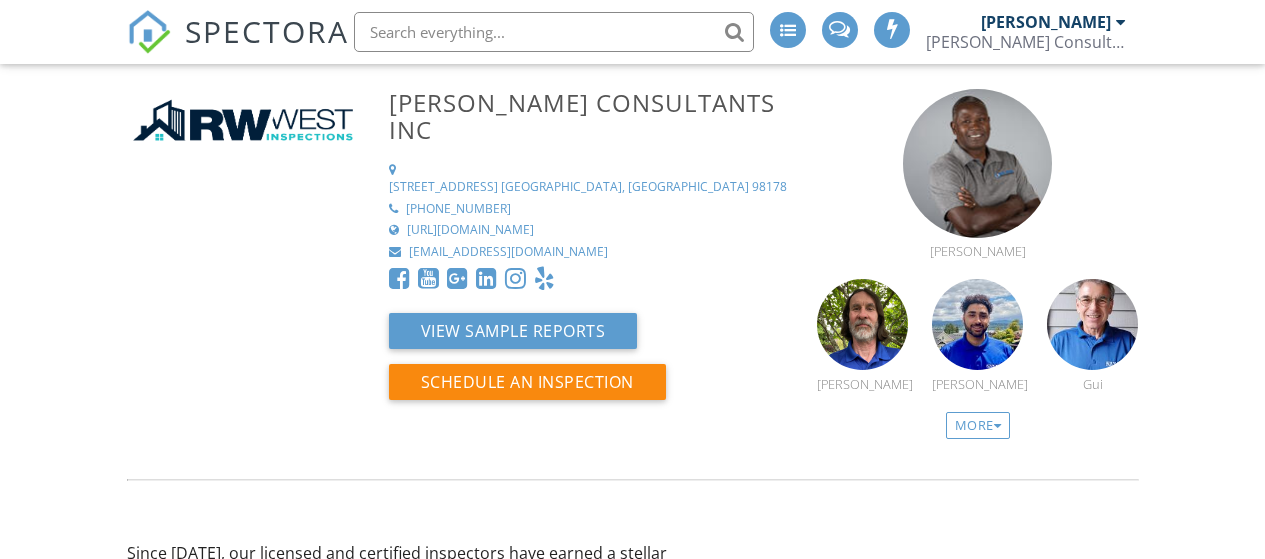 scroll, scrollTop: 0, scrollLeft: 0, axis: both 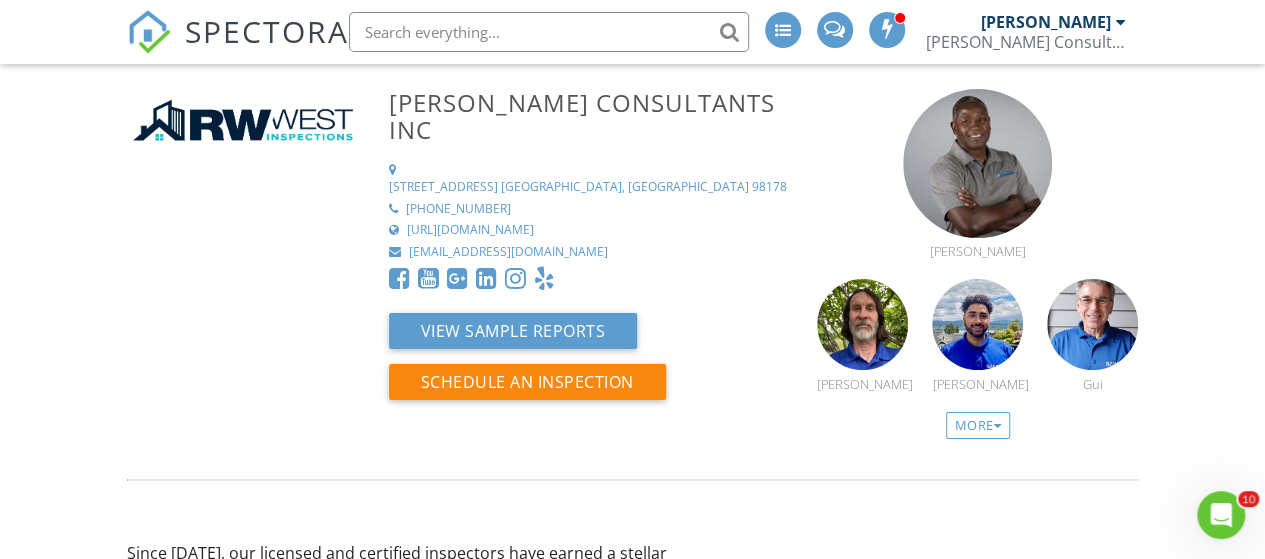 click on "SPECTORA" at bounding box center [267, 31] 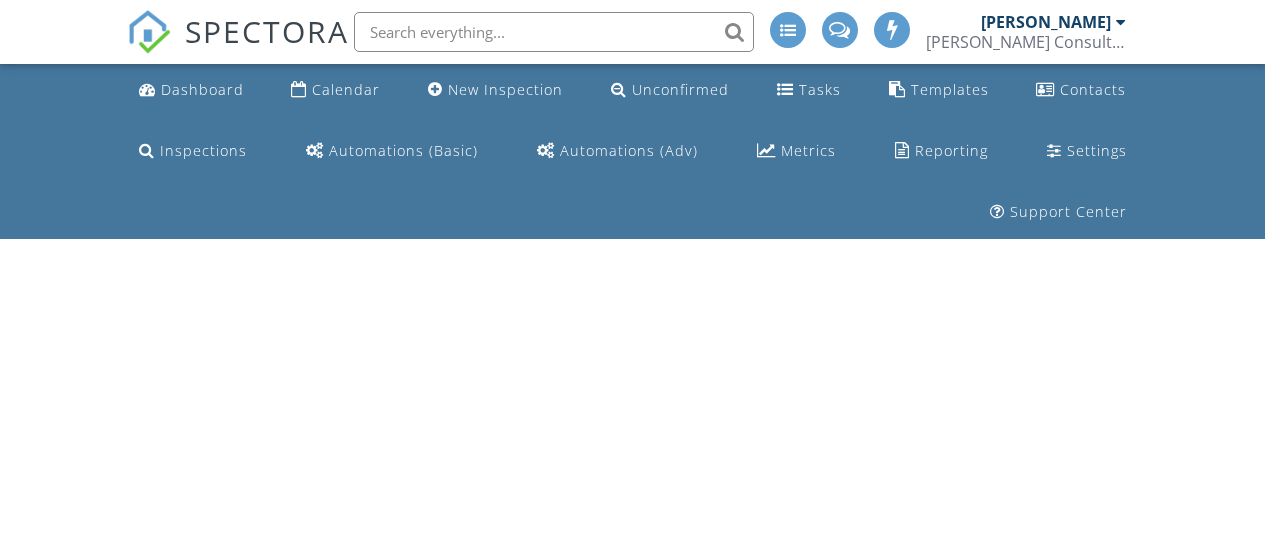 scroll, scrollTop: 0, scrollLeft: 0, axis: both 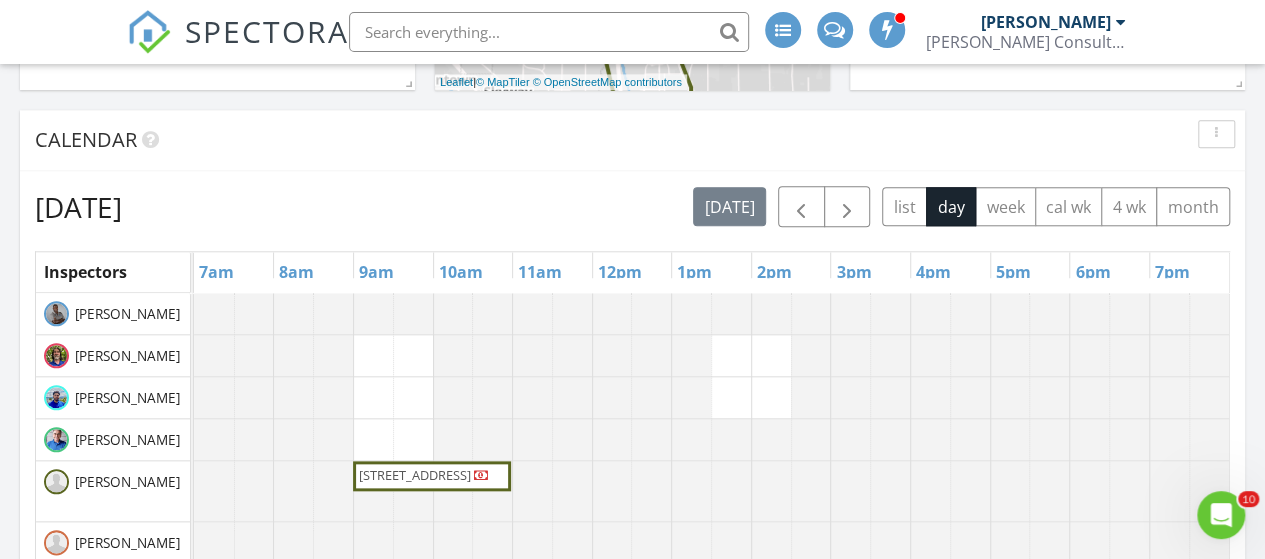 click on "1688 118th Ave SE Apt B205, Bellevue 98005" at bounding box center (415, 475) 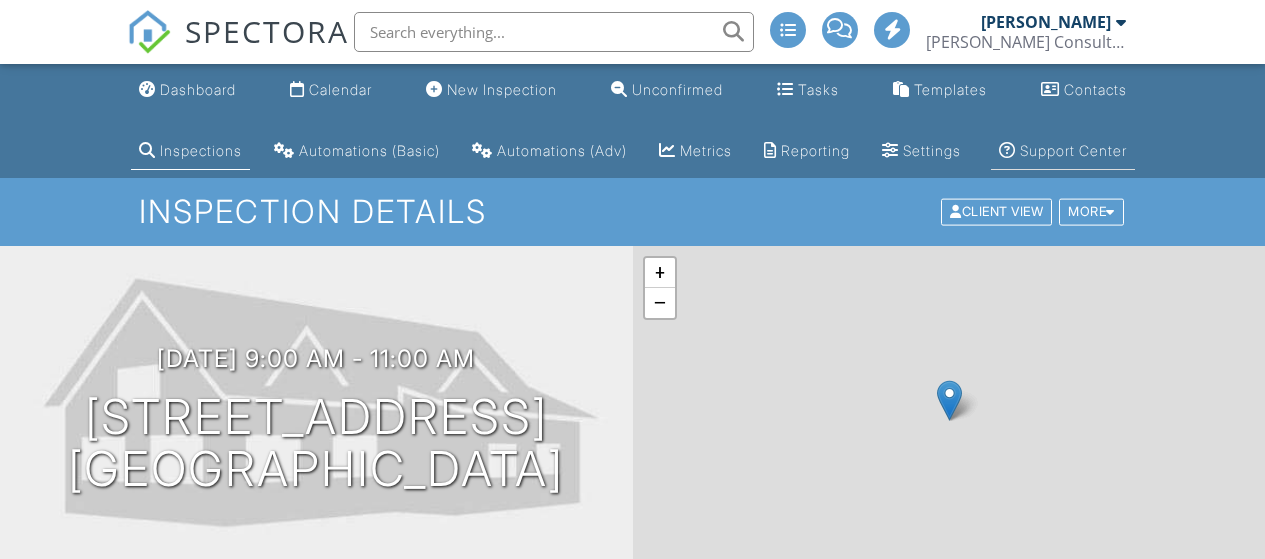 scroll, scrollTop: 0, scrollLeft: 0, axis: both 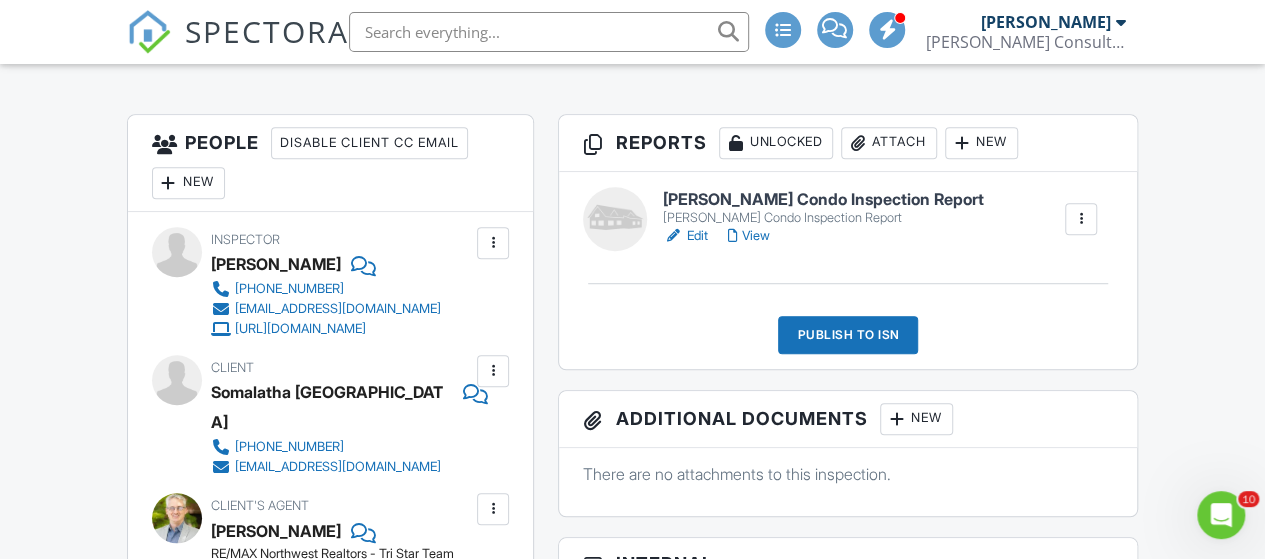 drag, startPoint x: 1275, startPoint y: 88, endPoint x: 1268, endPoint y: 187, distance: 99.24717 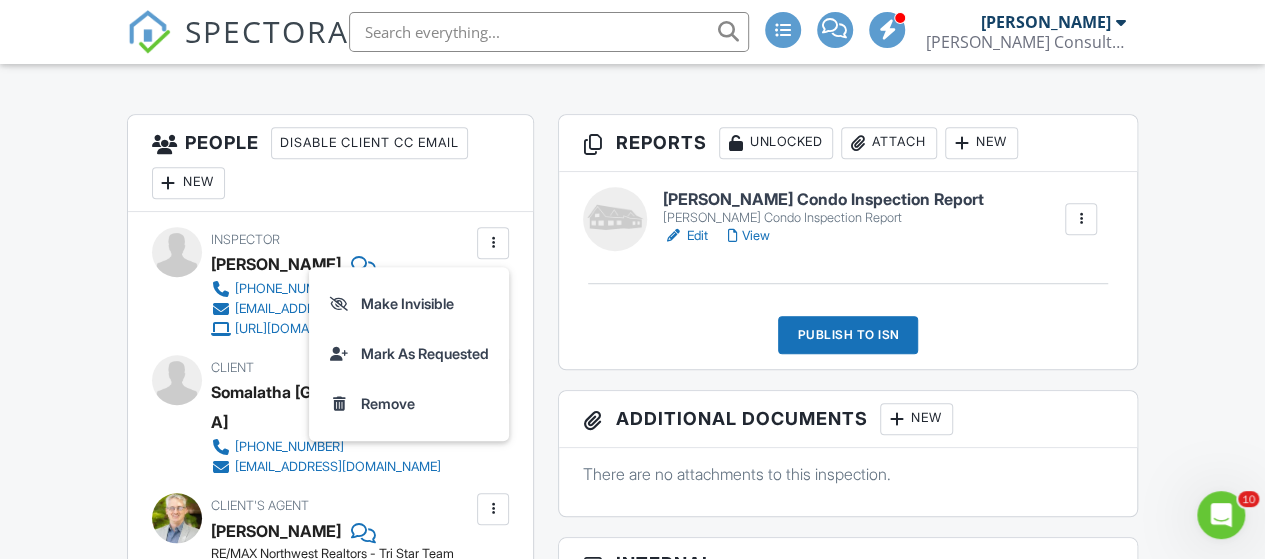 click on "People
Disable Client CC Email
New
Inspector
Client
Client's Agent
Listing Agent
Add Another Person" at bounding box center [331, 163] 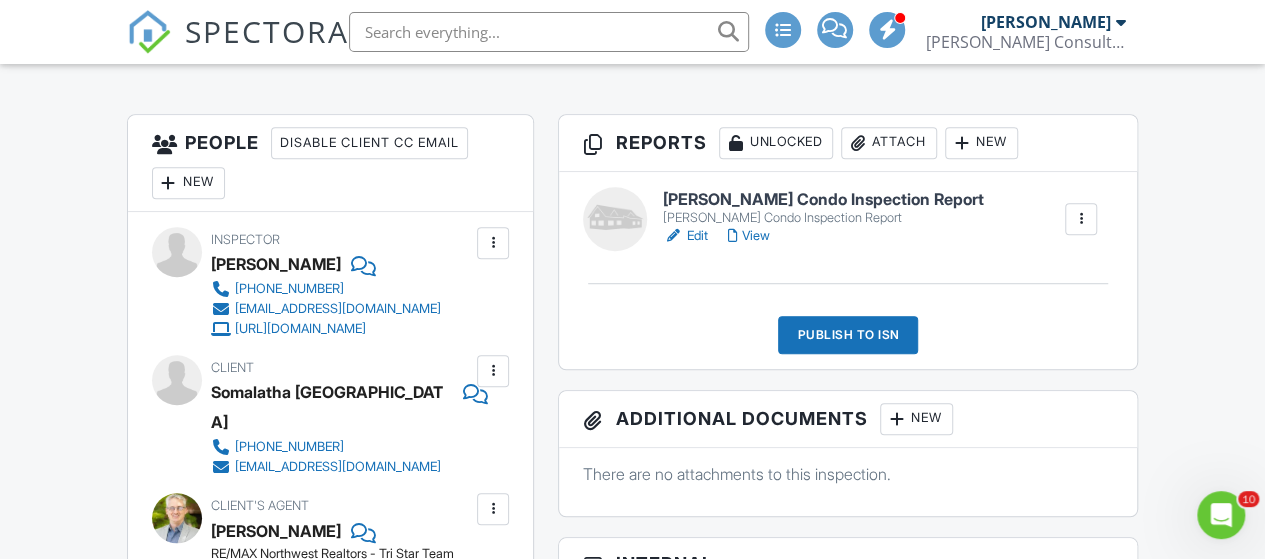 click on "New" at bounding box center [188, 183] 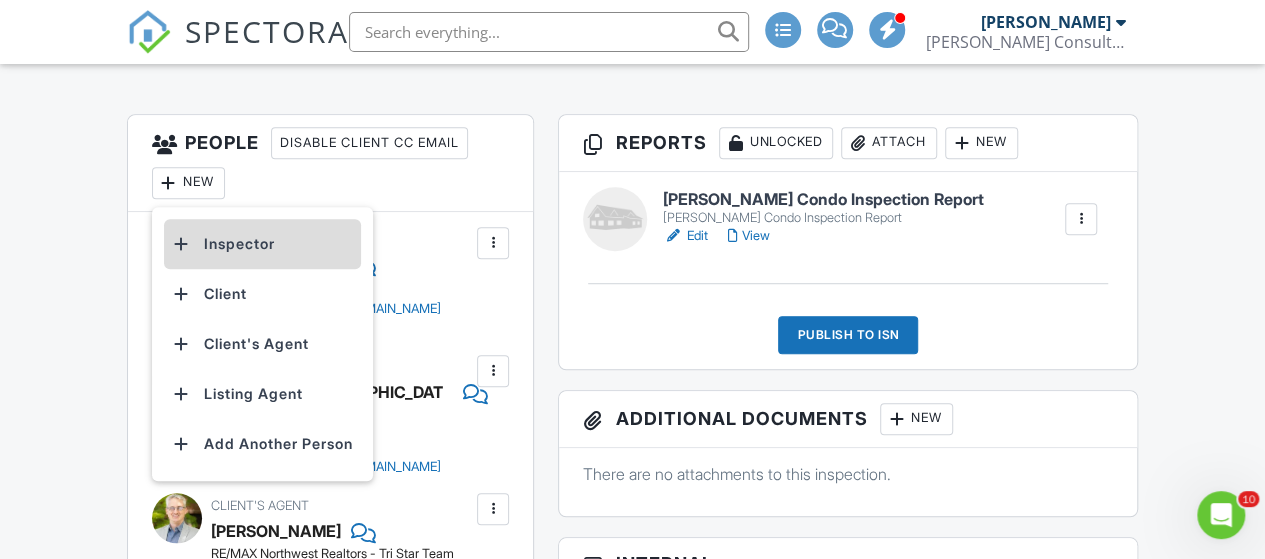 click on "Inspector" at bounding box center (262, 244) 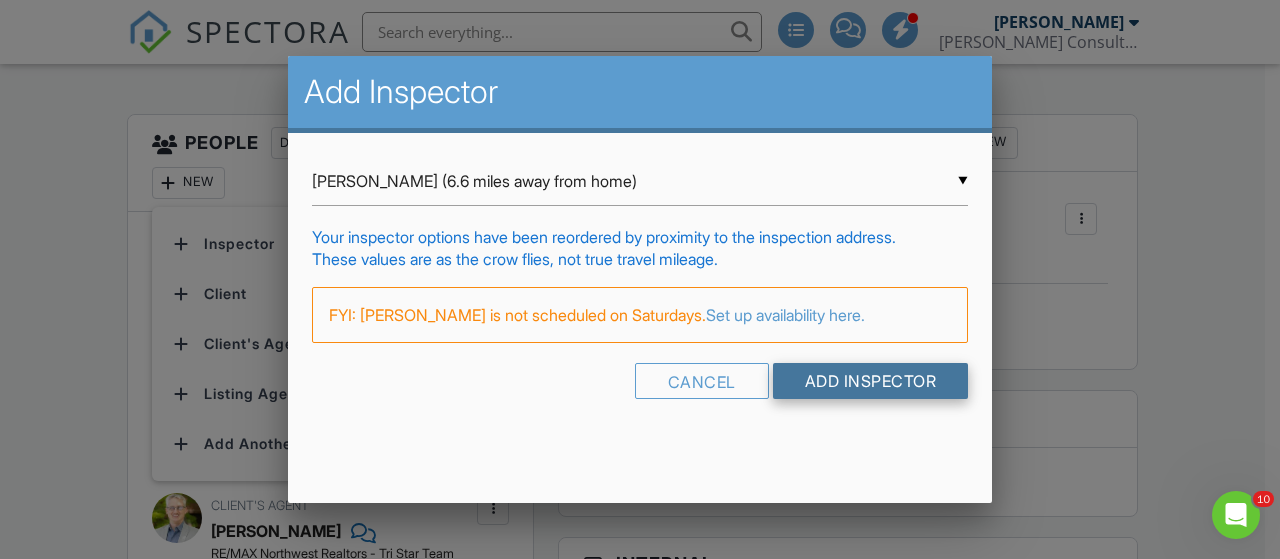 click on "Add Inspector" at bounding box center [871, 381] 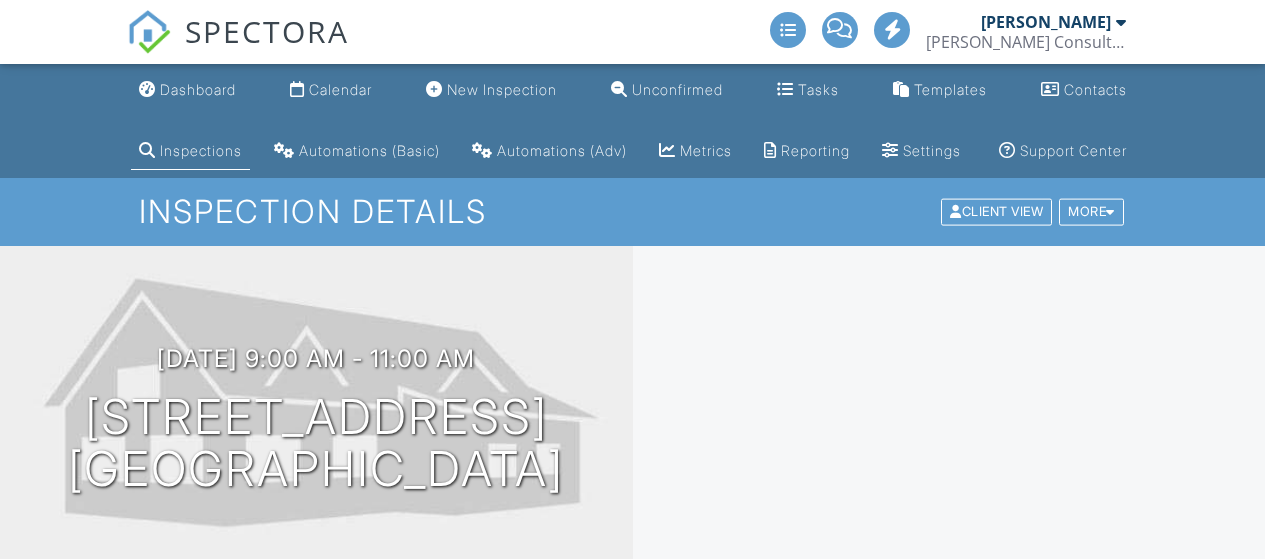 scroll, scrollTop: 0, scrollLeft: 0, axis: both 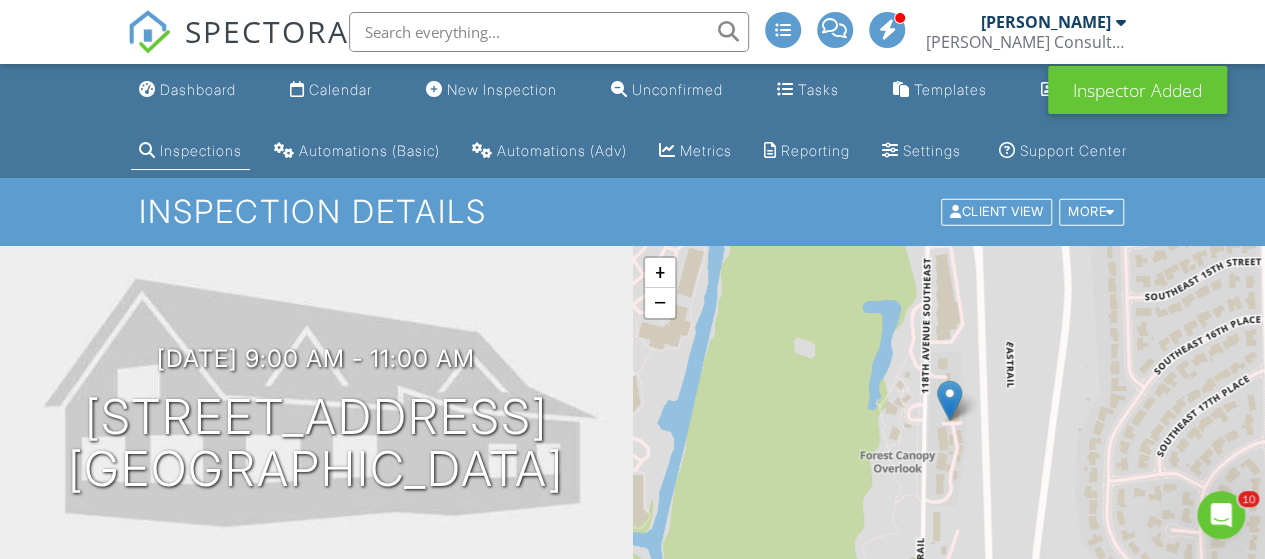 click on "SPECTORA" at bounding box center (267, 31) 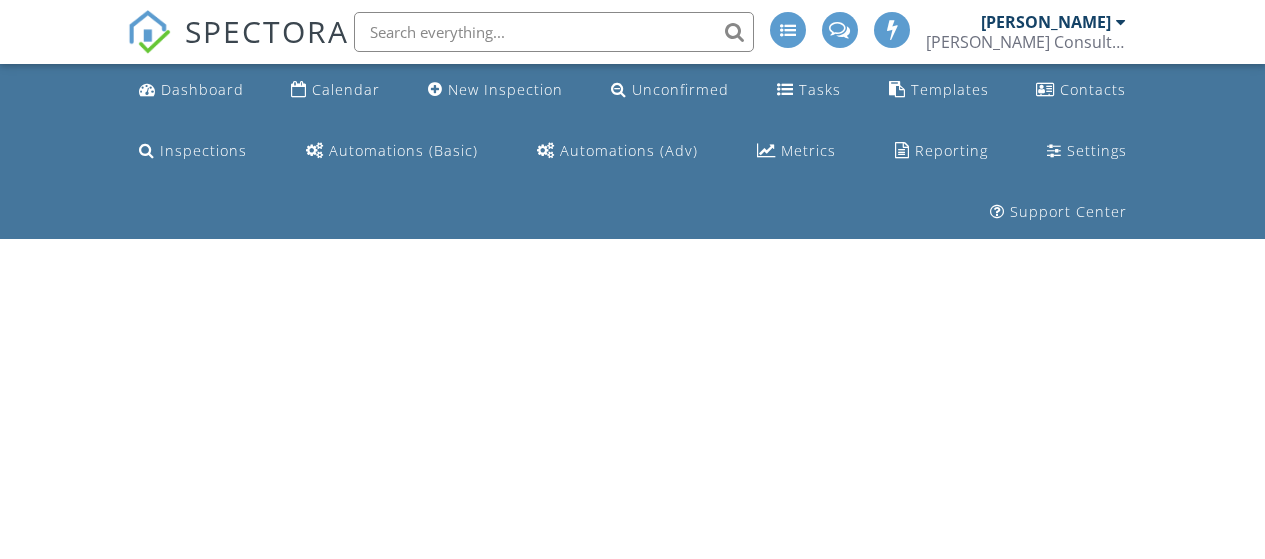 scroll, scrollTop: 0, scrollLeft: 0, axis: both 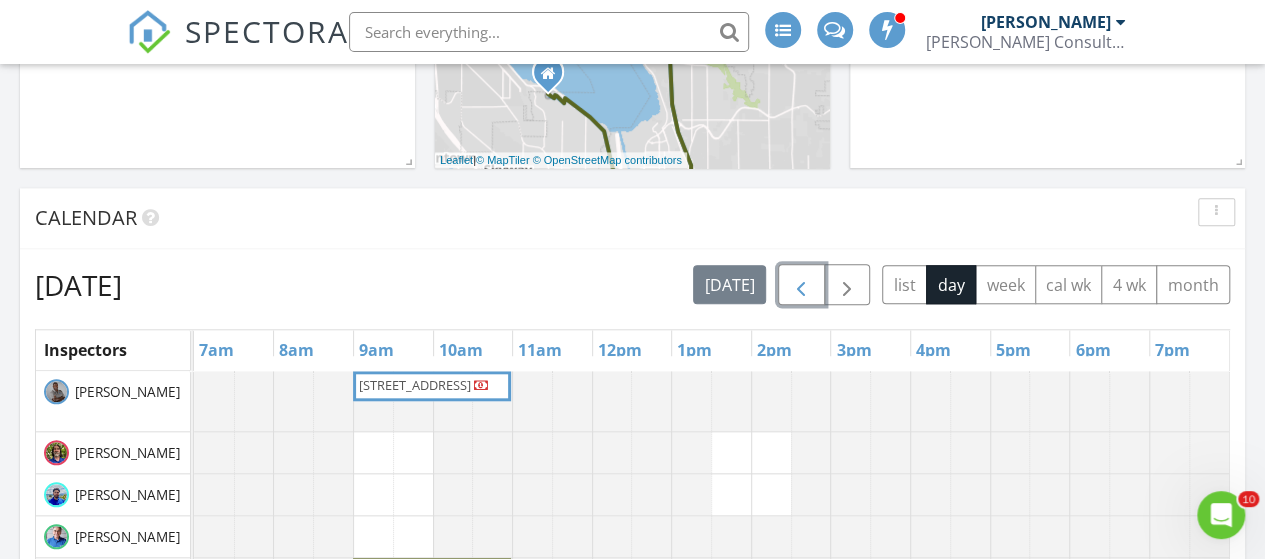 click at bounding box center (801, 286) 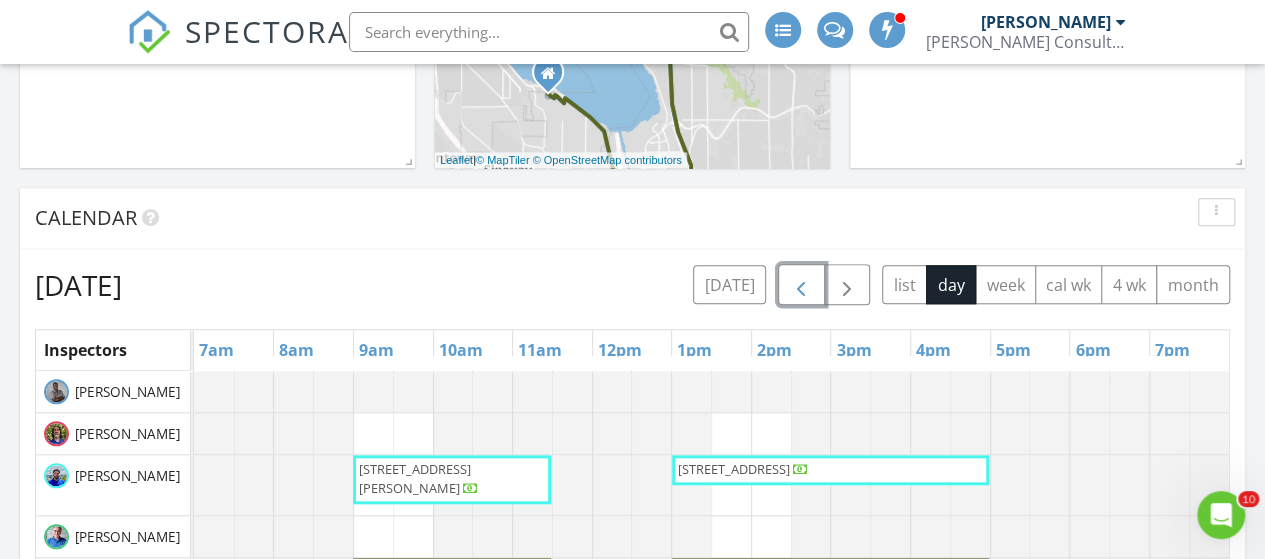 click on "8605 137th Ave NE, Redmond 98052" at bounding box center (452, 479) 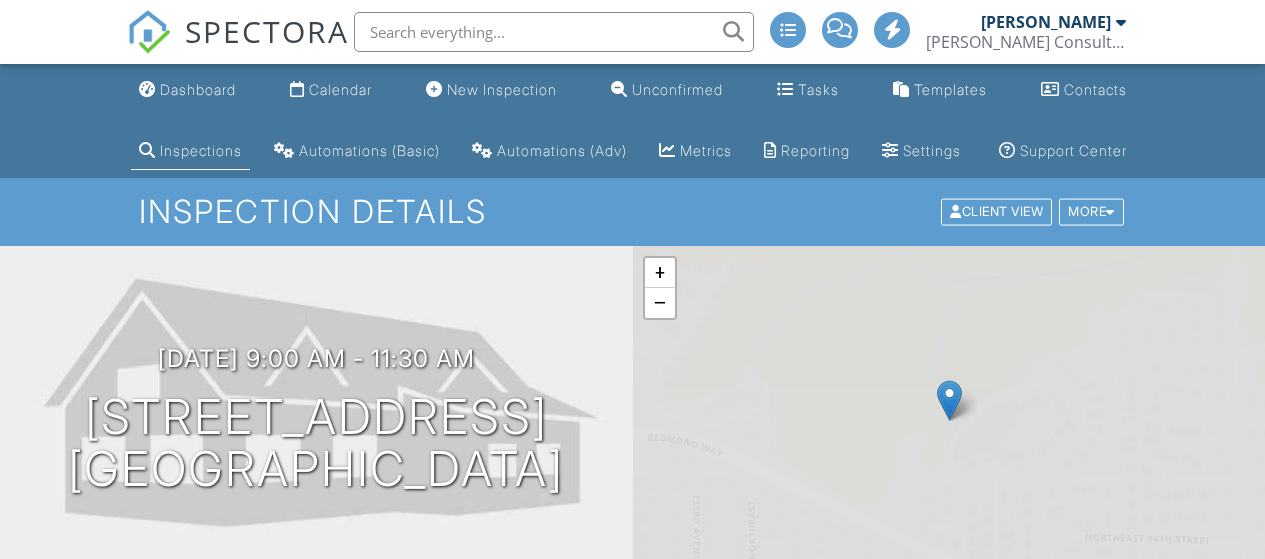 scroll, scrollTop: 0, scrollLeft: 0, axis: both 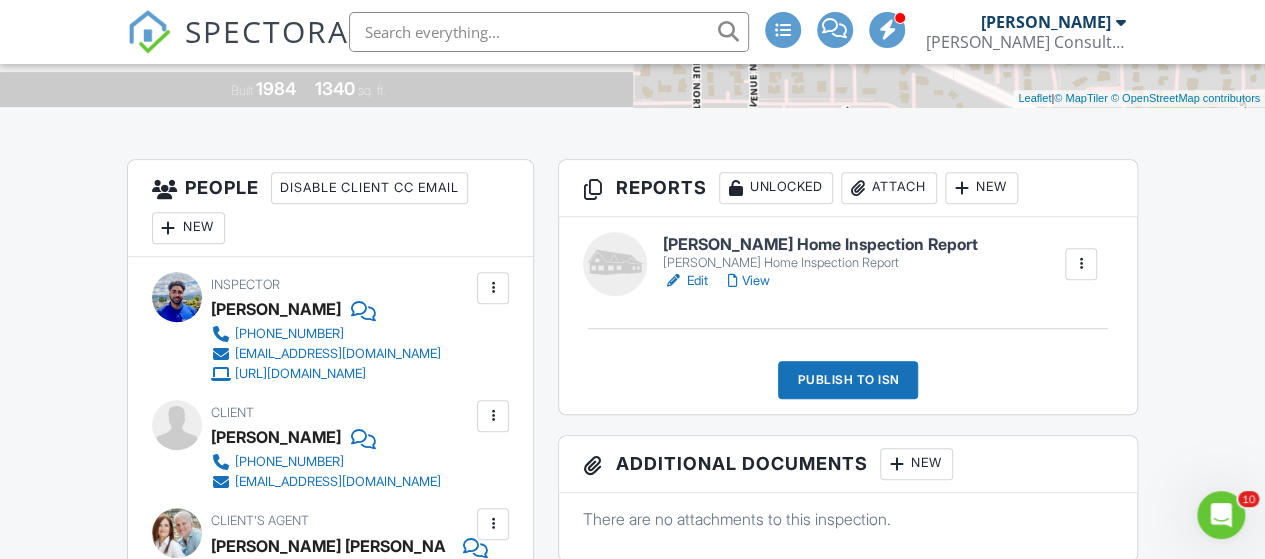 click on "View" at bounding box center (749, 281) 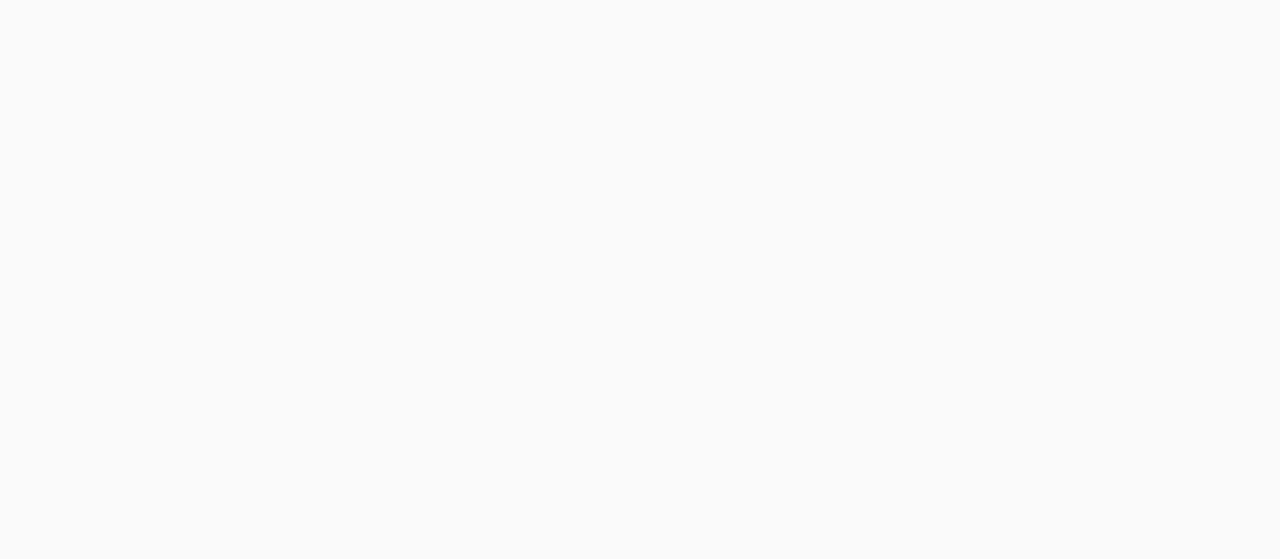 scroll, scrollTop: 0, scrollLeft: 0, axis: both 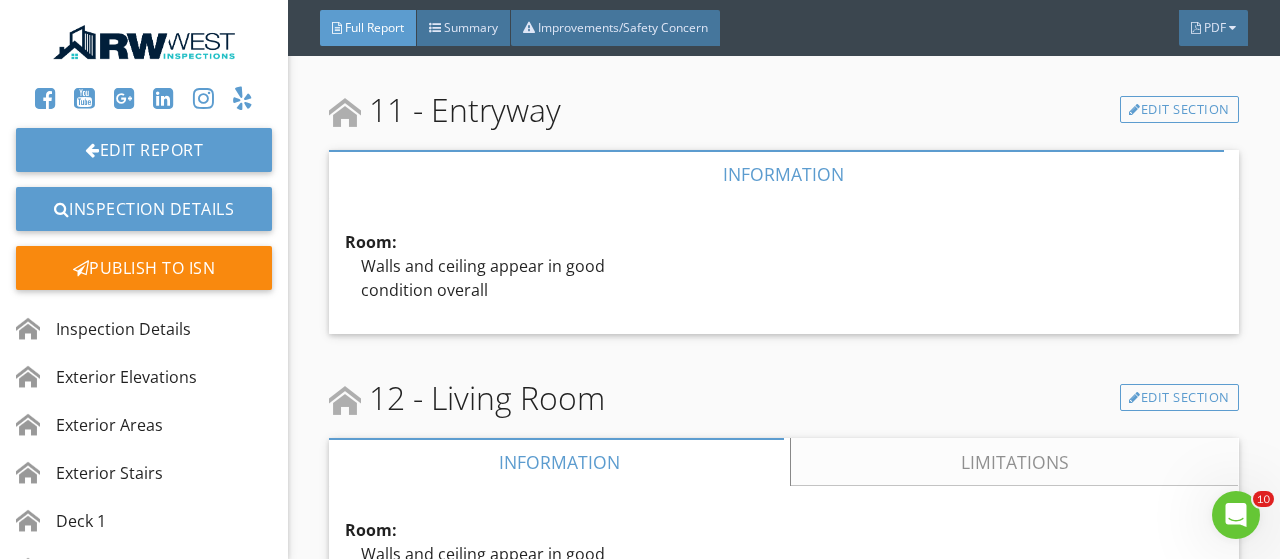 click at bounding box center (144, 42) 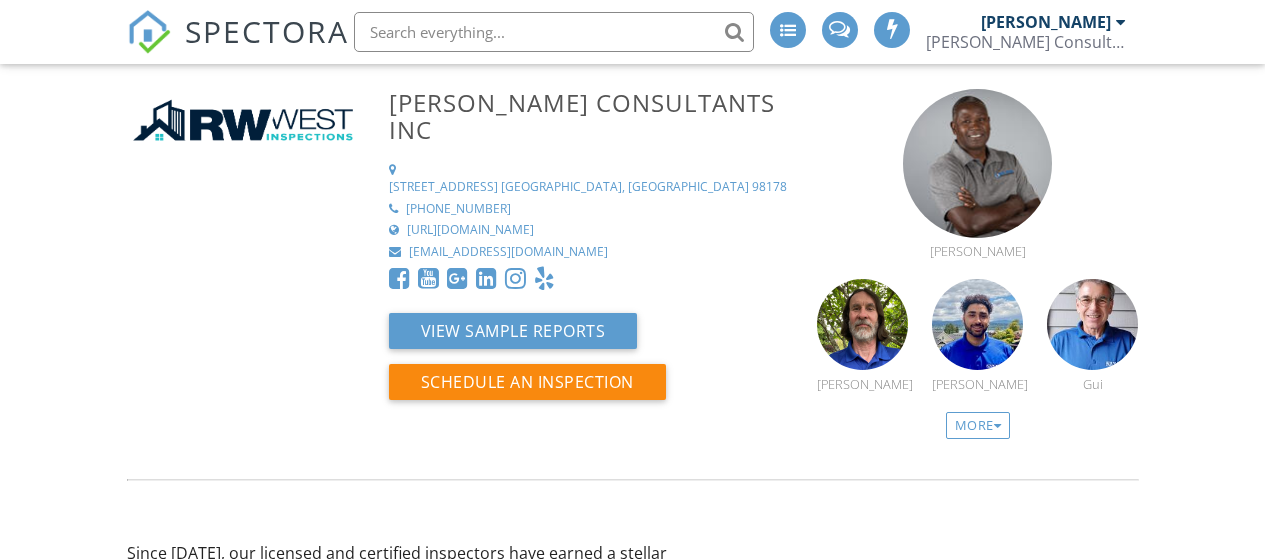 scroll, scrollTop: 0, scrollLeft: 0, axis: both 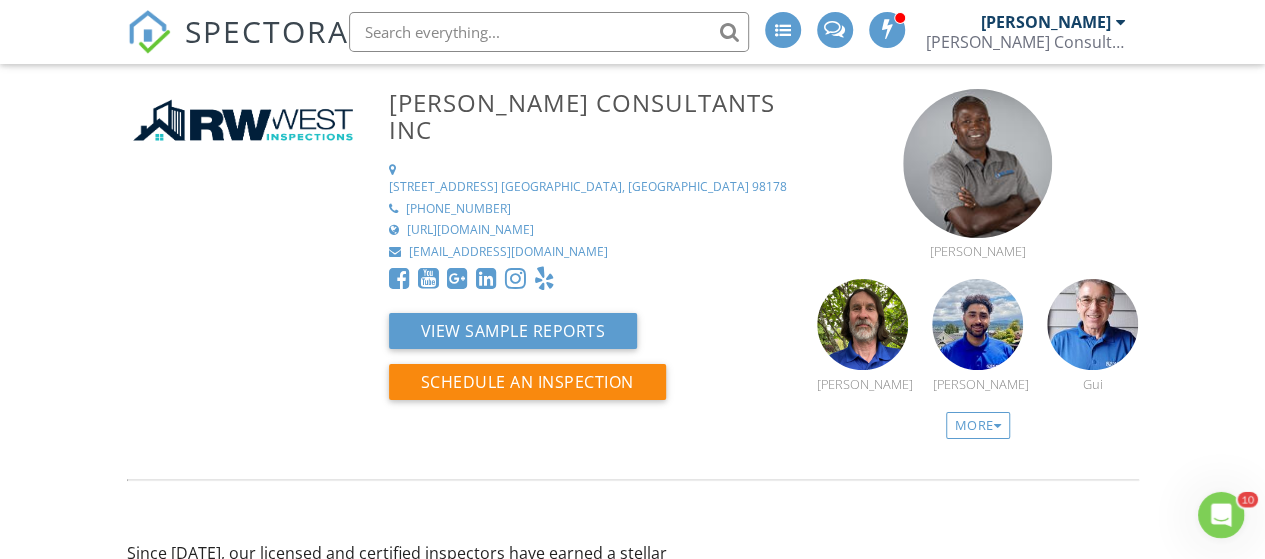 click on "SPECTORA" at bounding box center [267, 31] 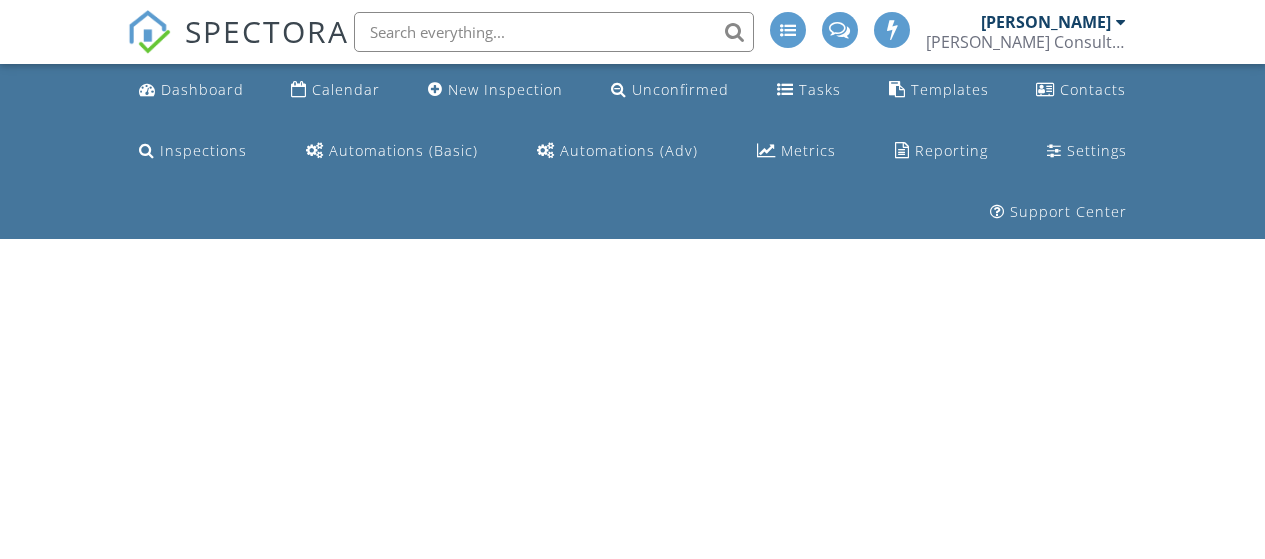 scroll, scrollTop: 0, scrollLeft: 0, axis: both 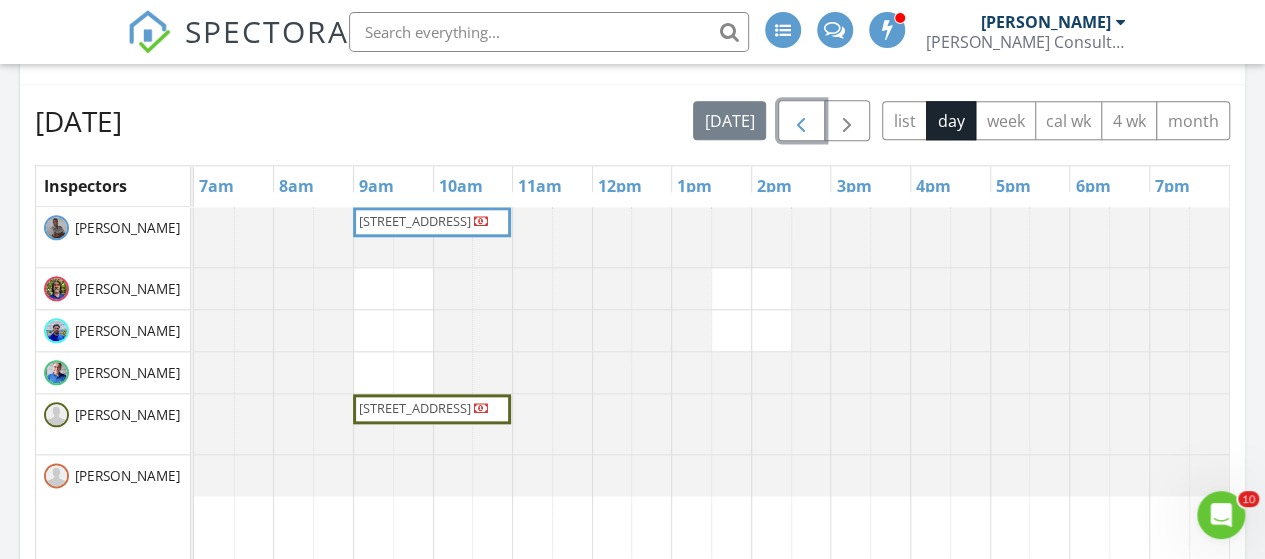 click at bounding box center (801, 122) 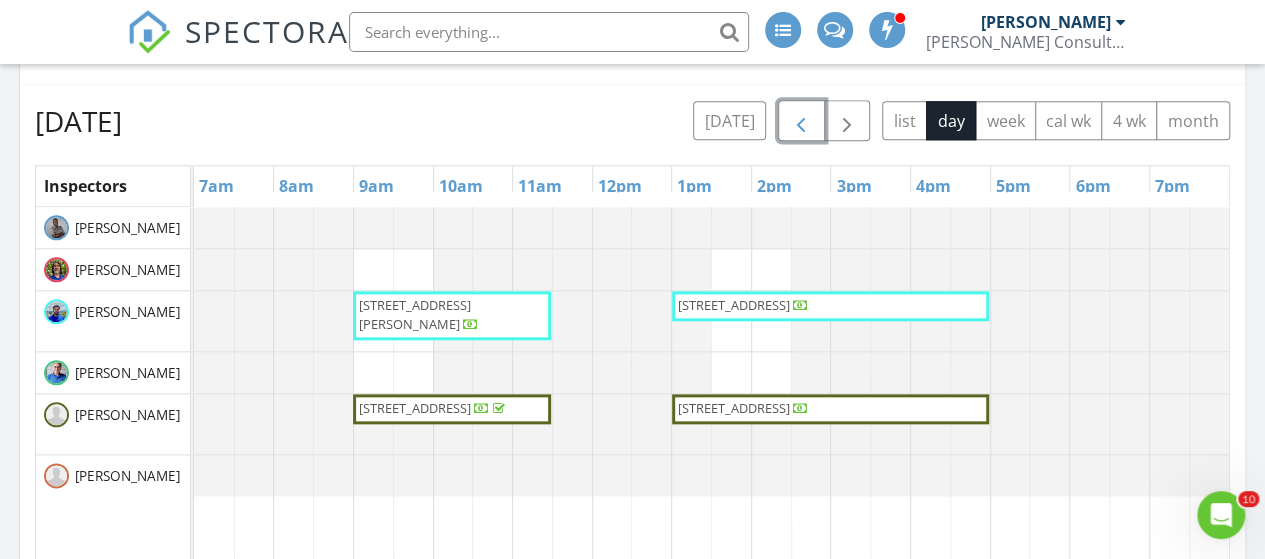 click on "133 W 4th St, North Bend 98045" at bounding box center (734, 305) 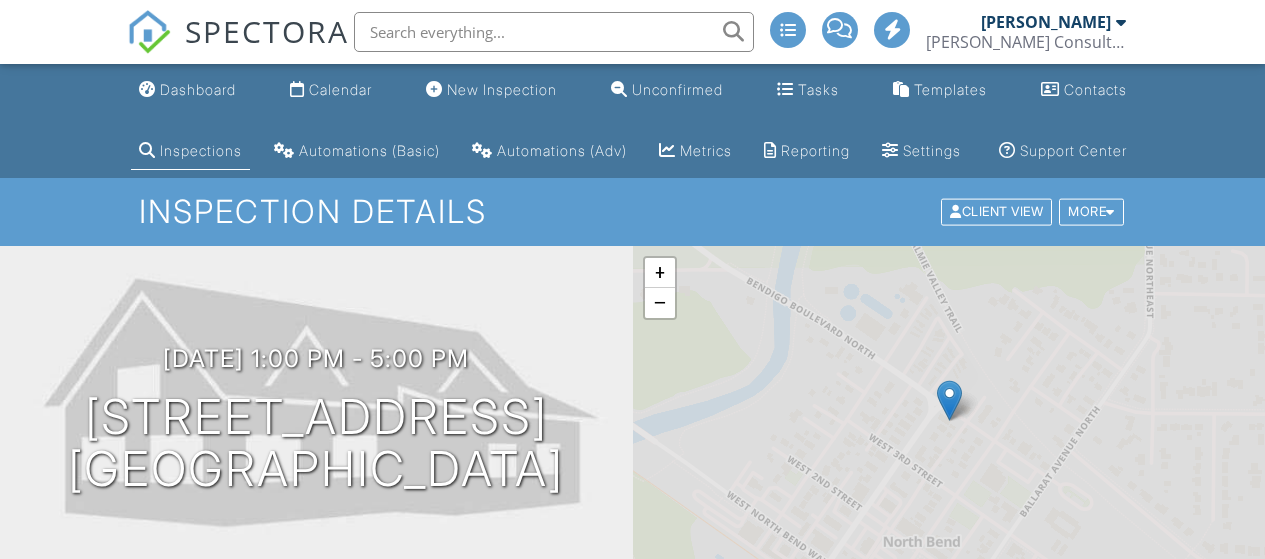 scroll, scrollTop: 0, scrollLeft: 0, axis: both 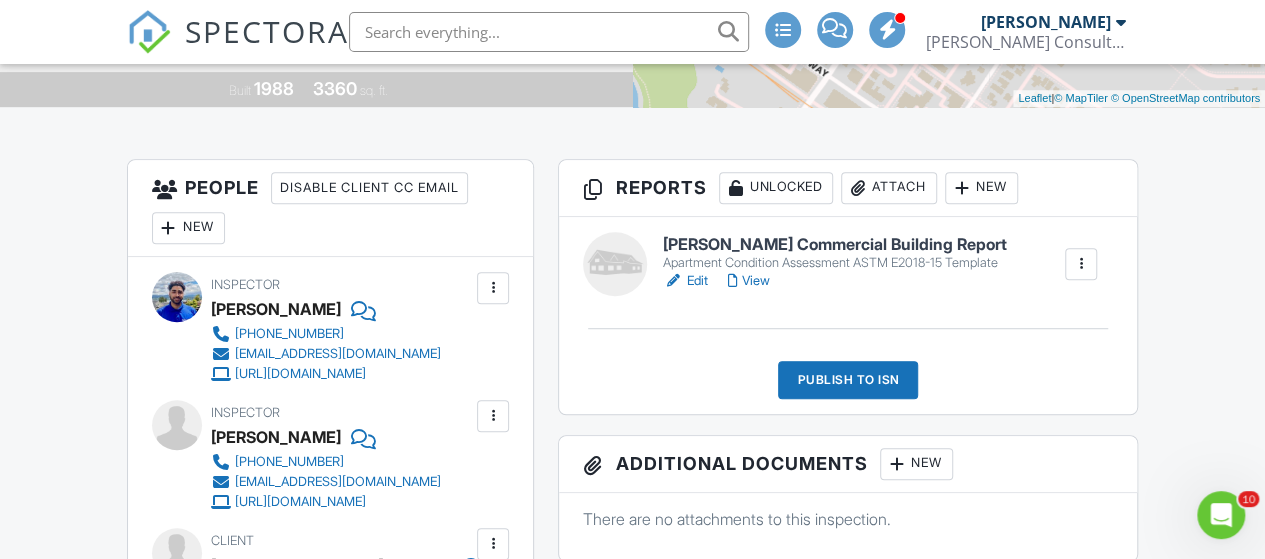 click on "View" at bounding box center (749, 281) 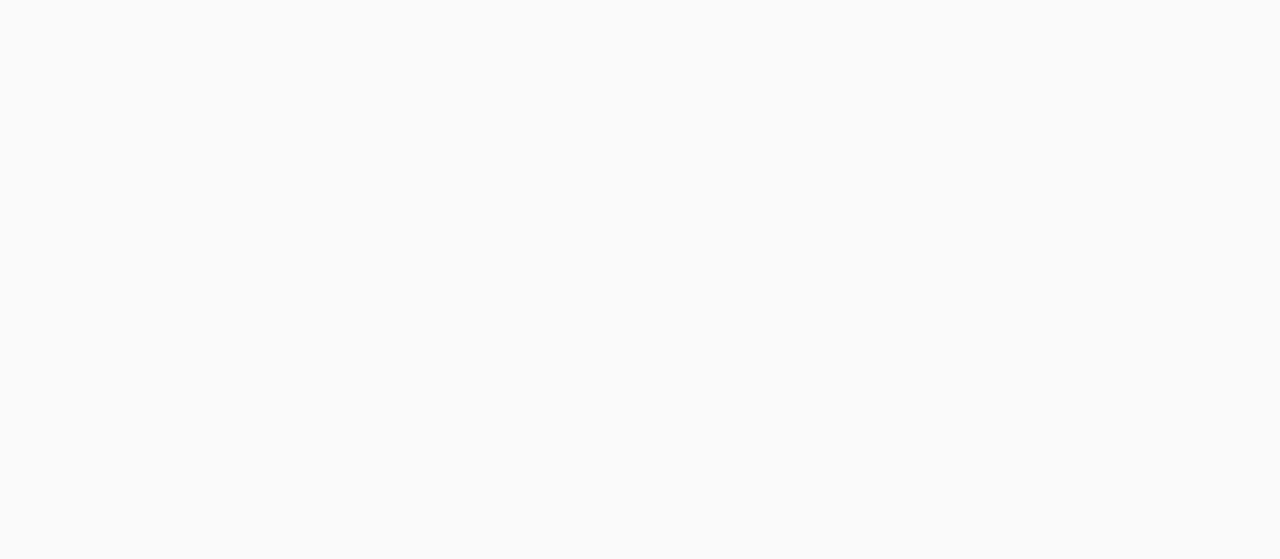 scroll, scrollTop: 0, scrollLeft: 0, axis: both 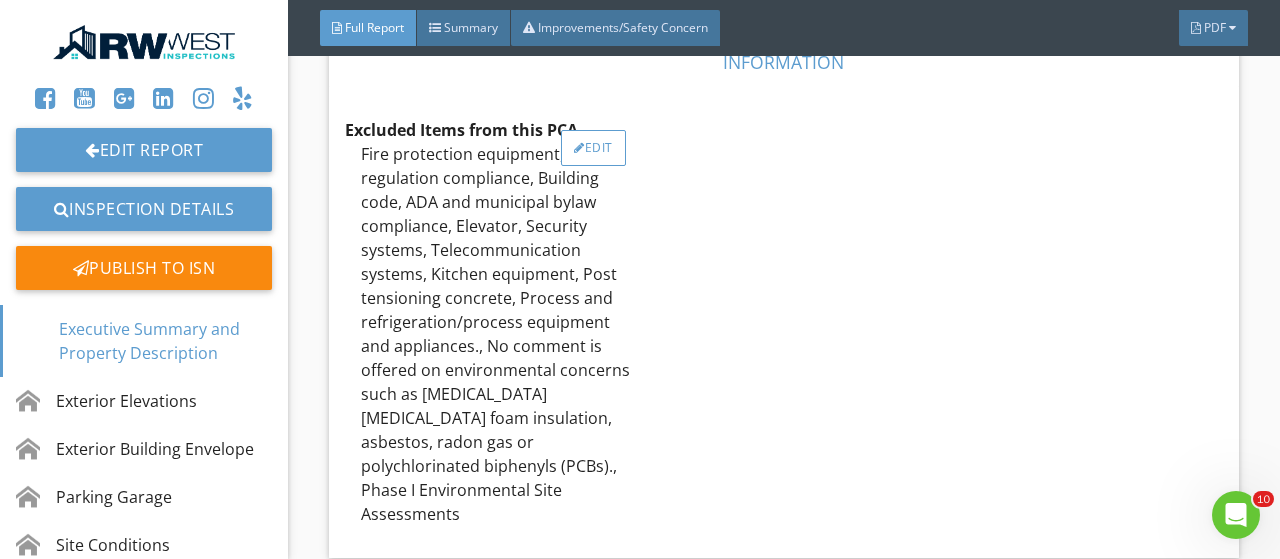 click at bounding box center (579, 148) 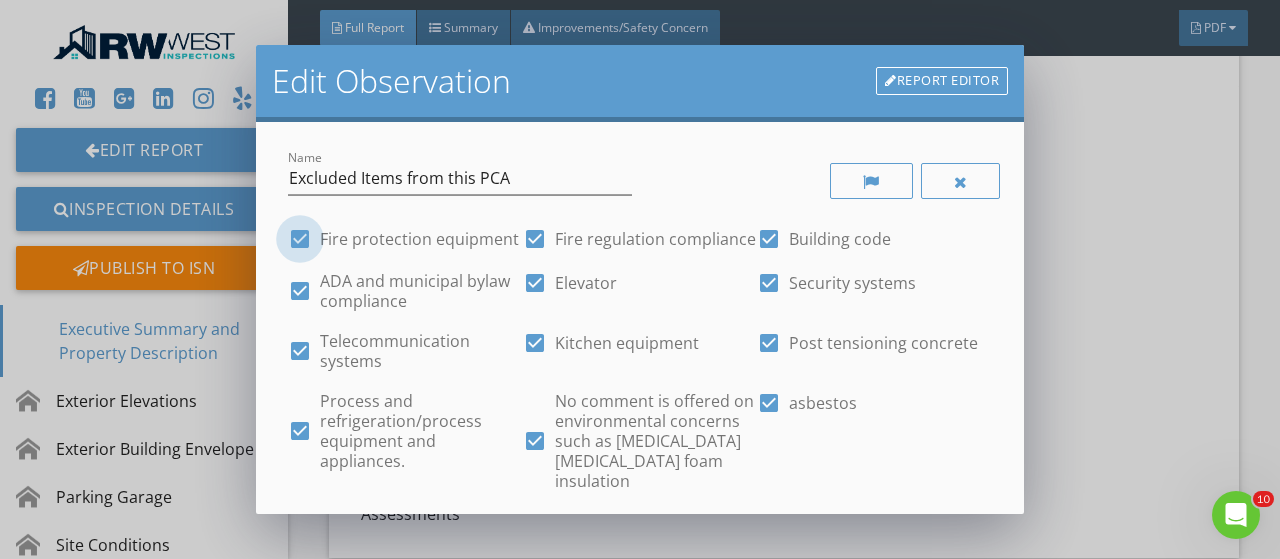 click at bounding box center [300, 239] 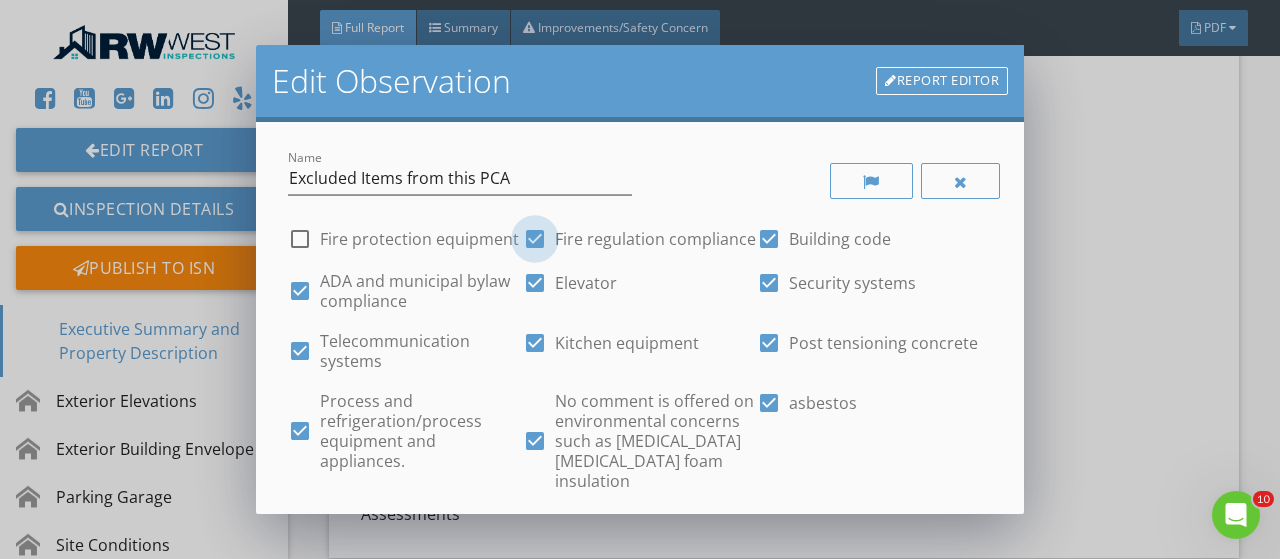 click at bounding box center (535, 239) 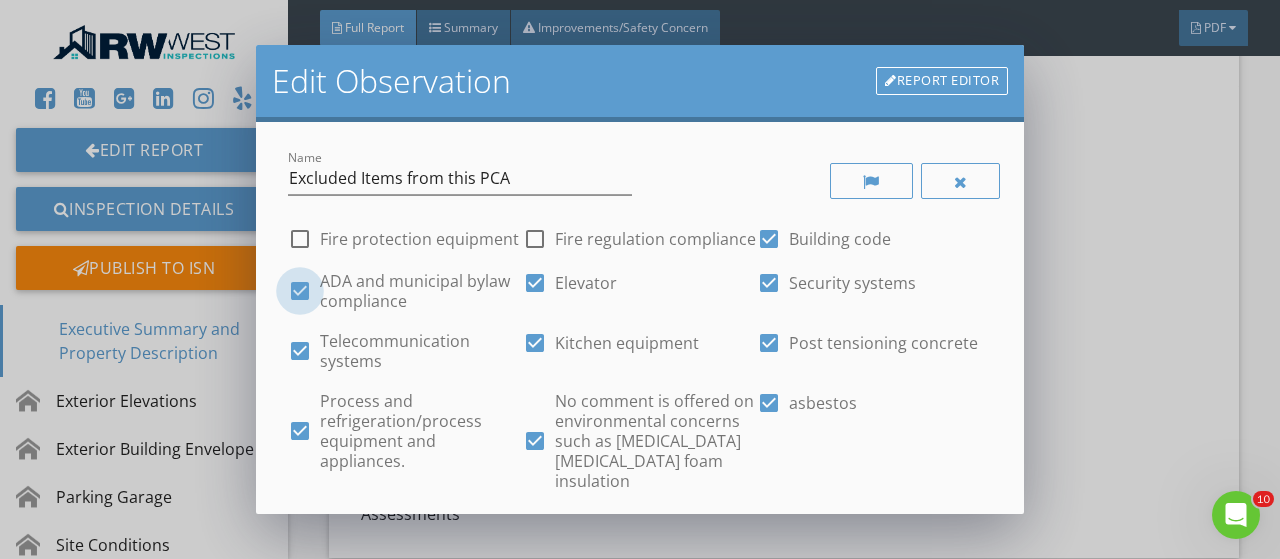 click at bounding box center (300, 291) 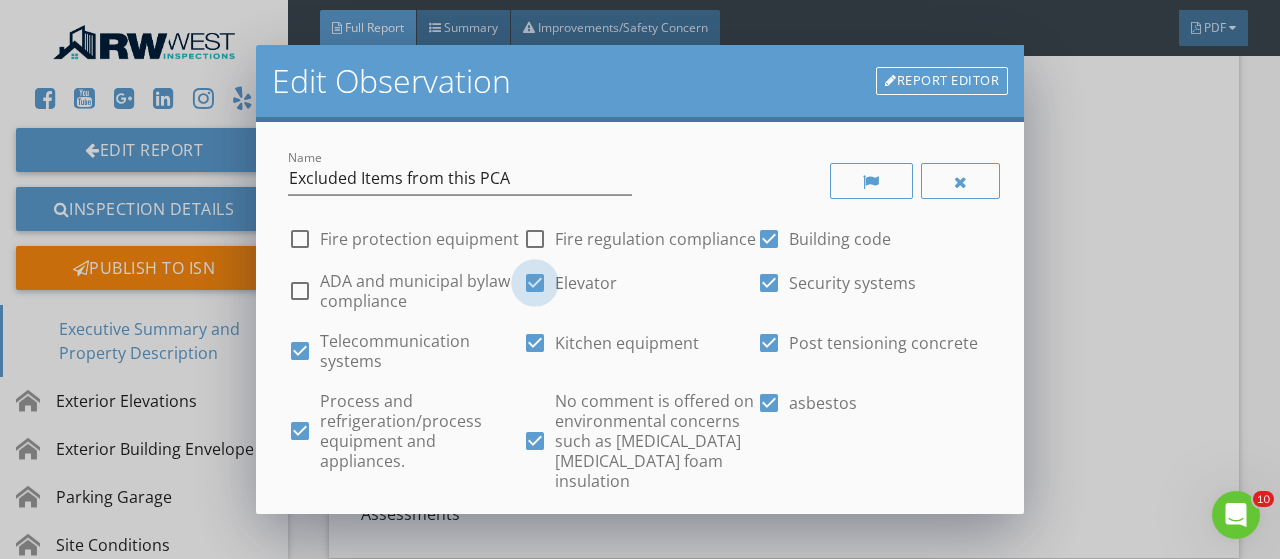click at bounding box center [535, 283] 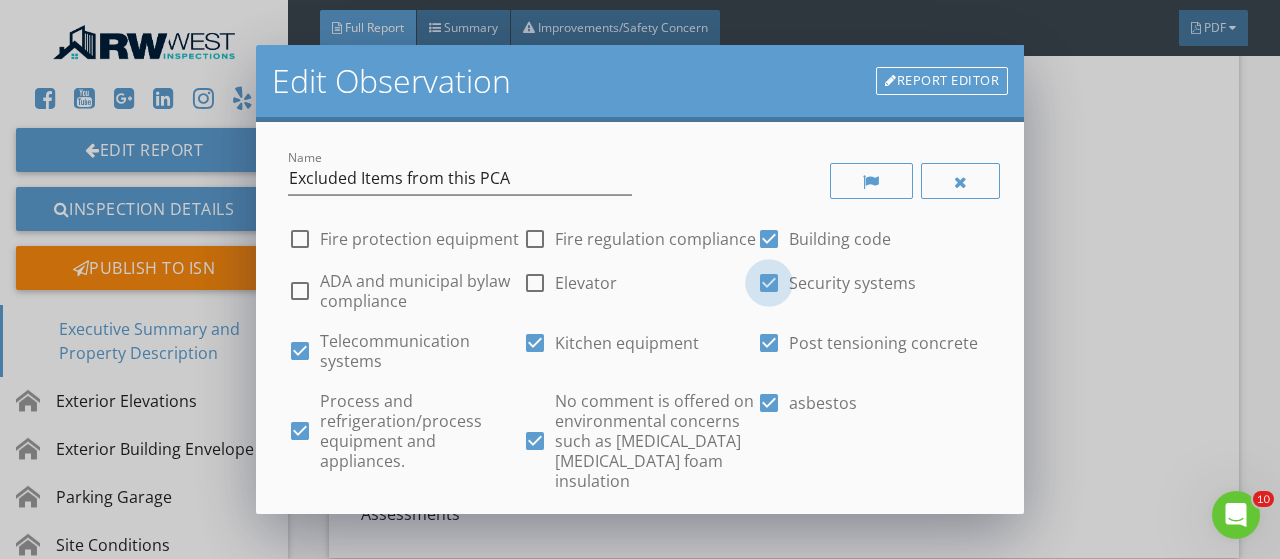 click at bounding box center [769, 283] 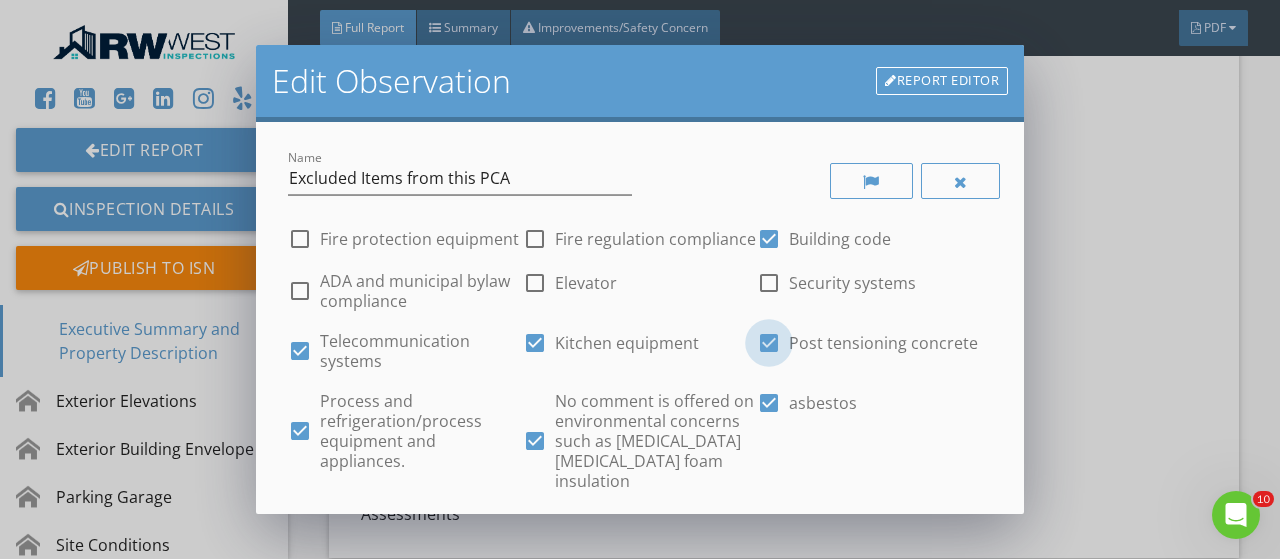 click at bounding box center (769, 343) 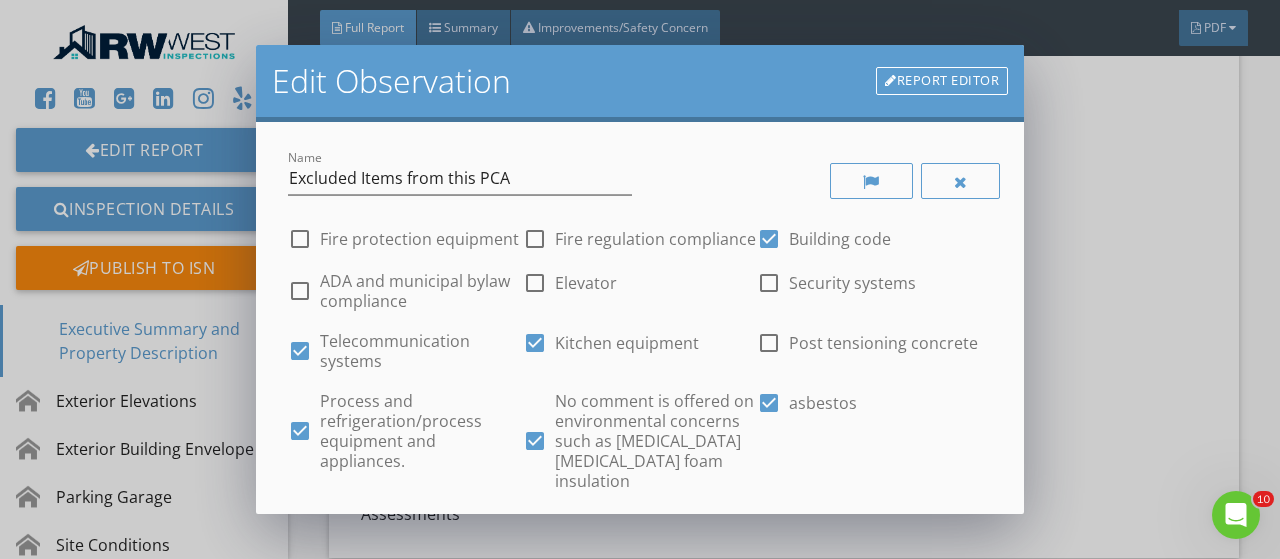 click at bounding box center (300, 351) 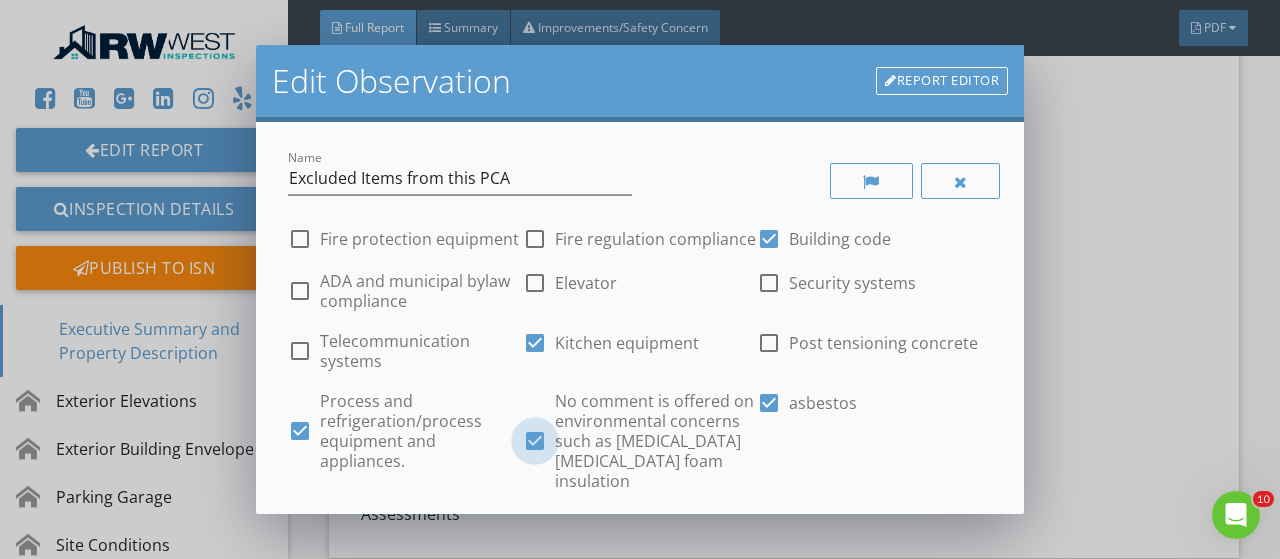 click at bounding box center [535, 441] 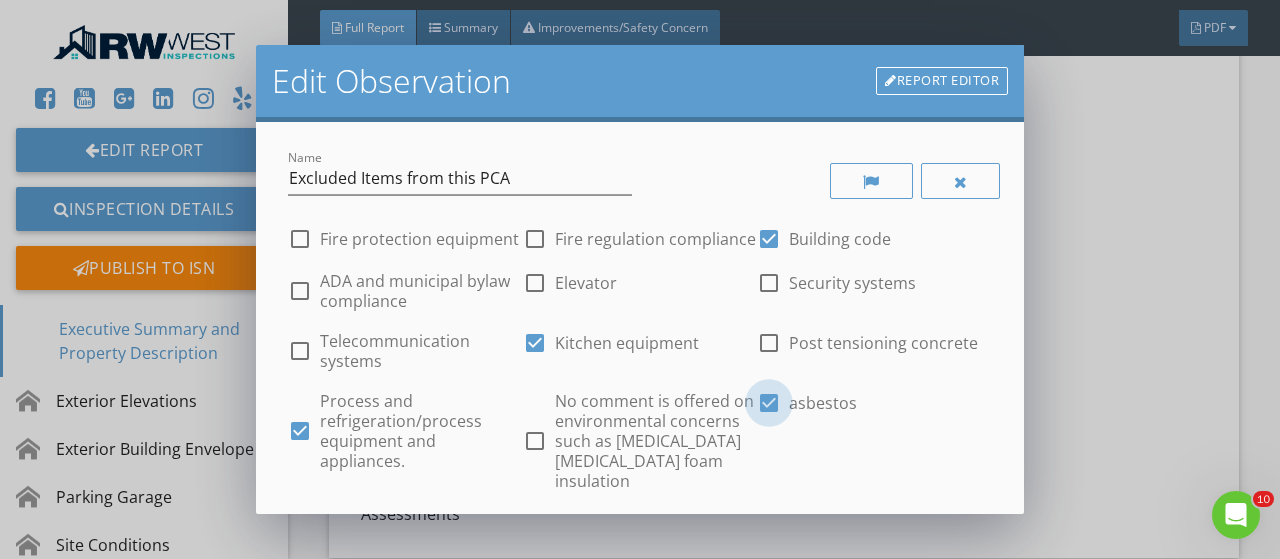 click at bounding box center (769, 403) 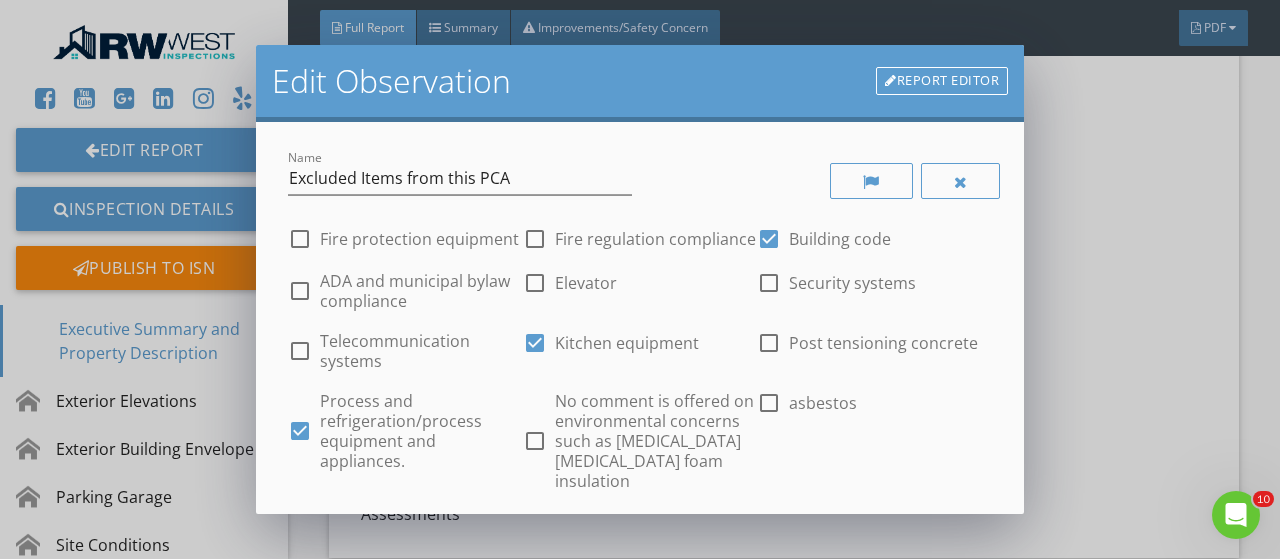 drag, startPoint x: 758, startPoint y: 409, endPoint x: 521, endPoint y: 451, distance: 240.69275 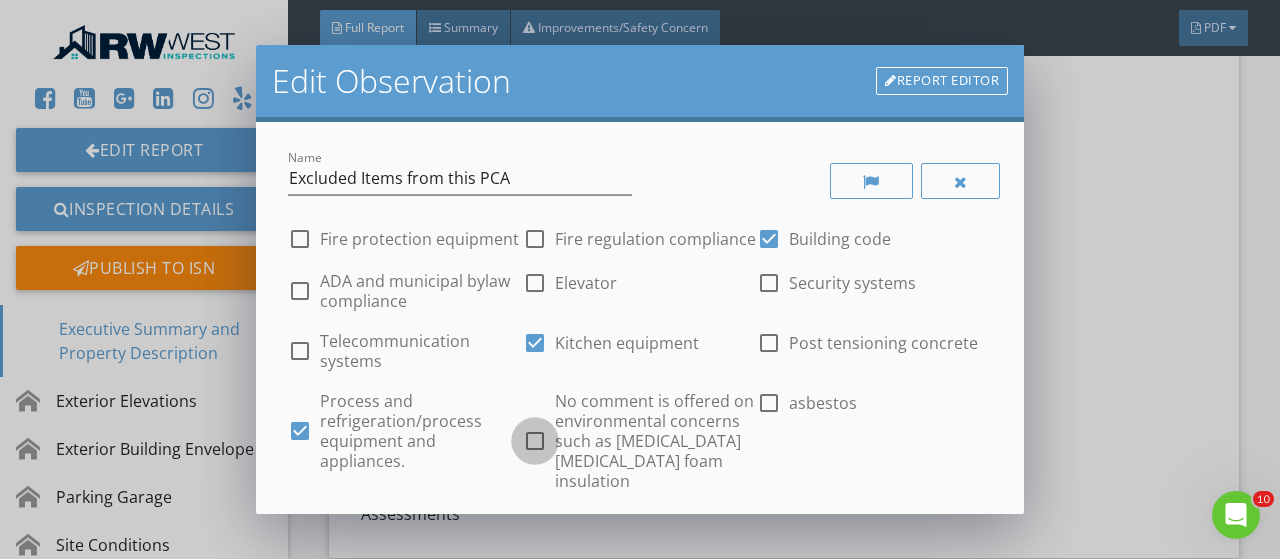 click at bounding box center (535, 441) 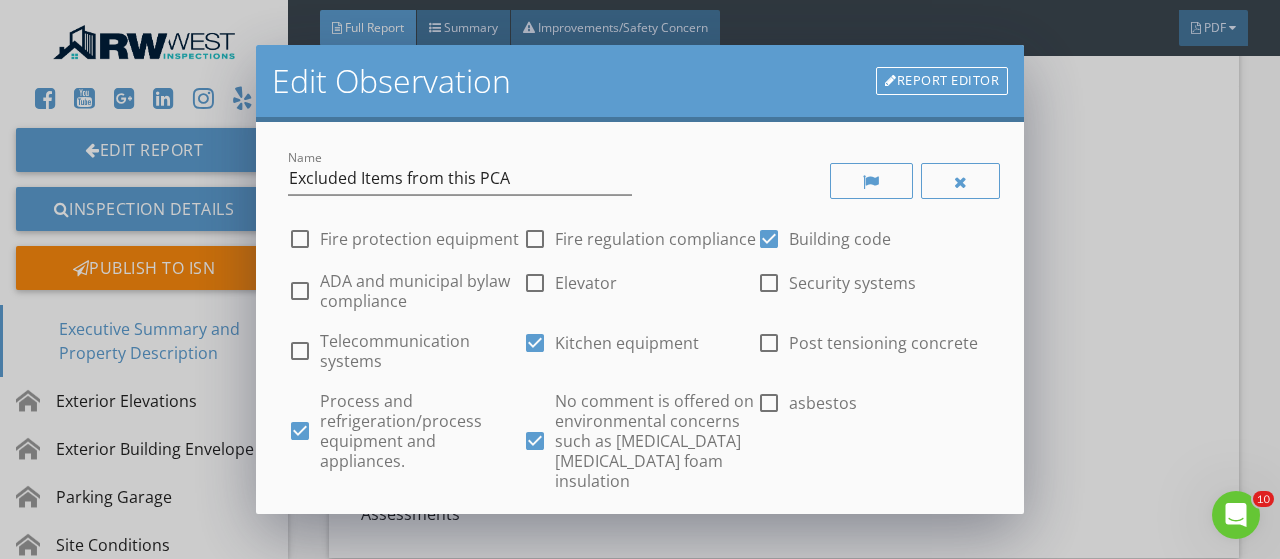 scroll, scrollTop: 342, scrollLeft: 0, axis: vertical 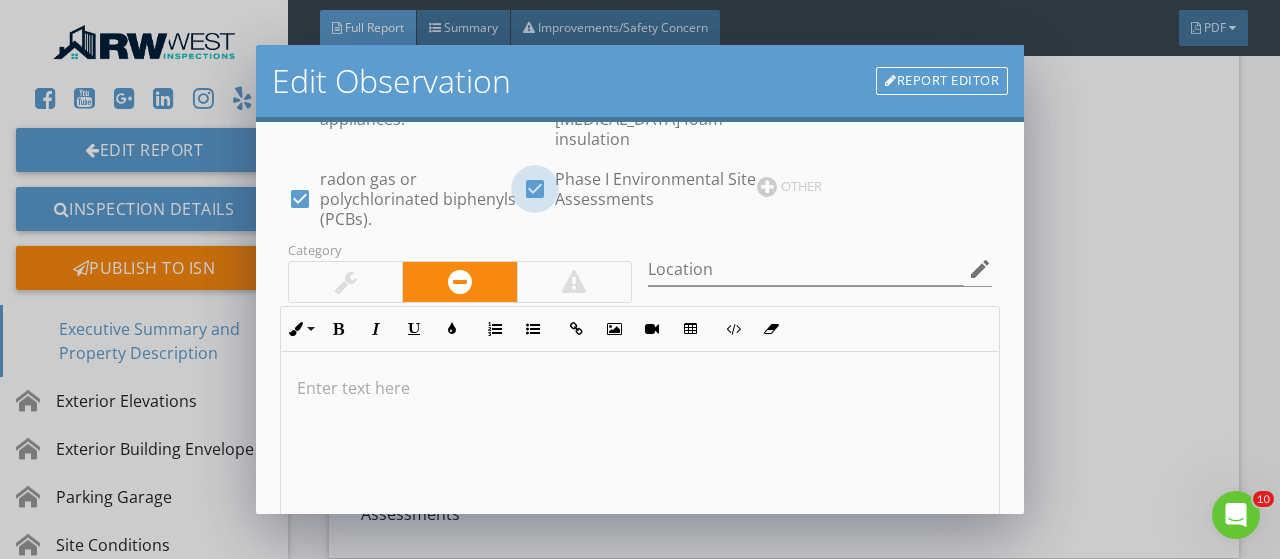 click at bounding box center (535, 189) 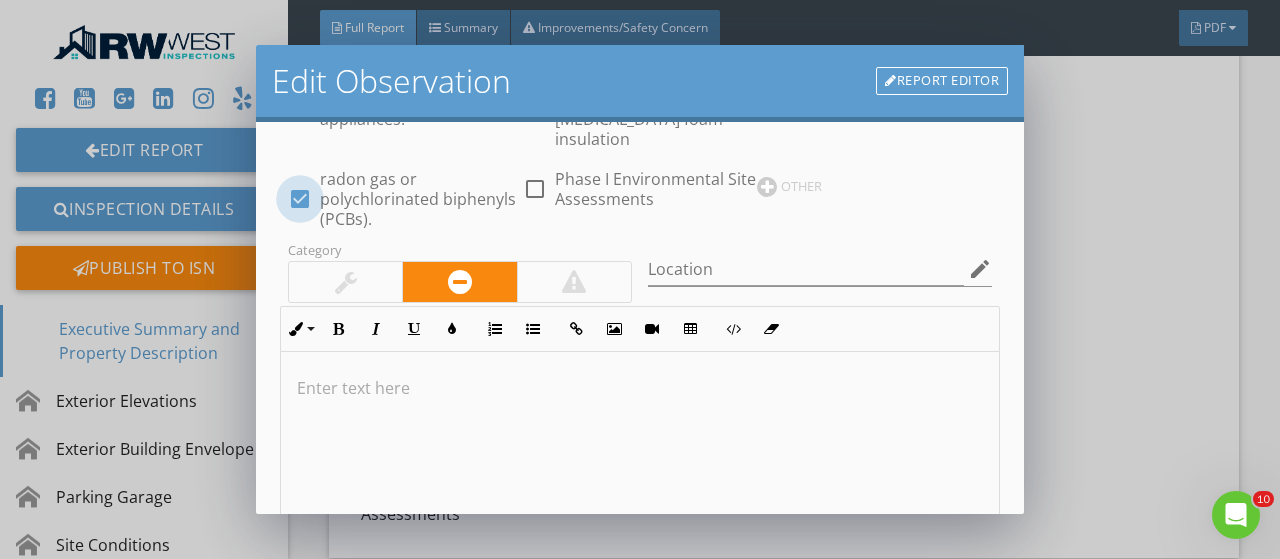 click at bounding box center [300, 199] 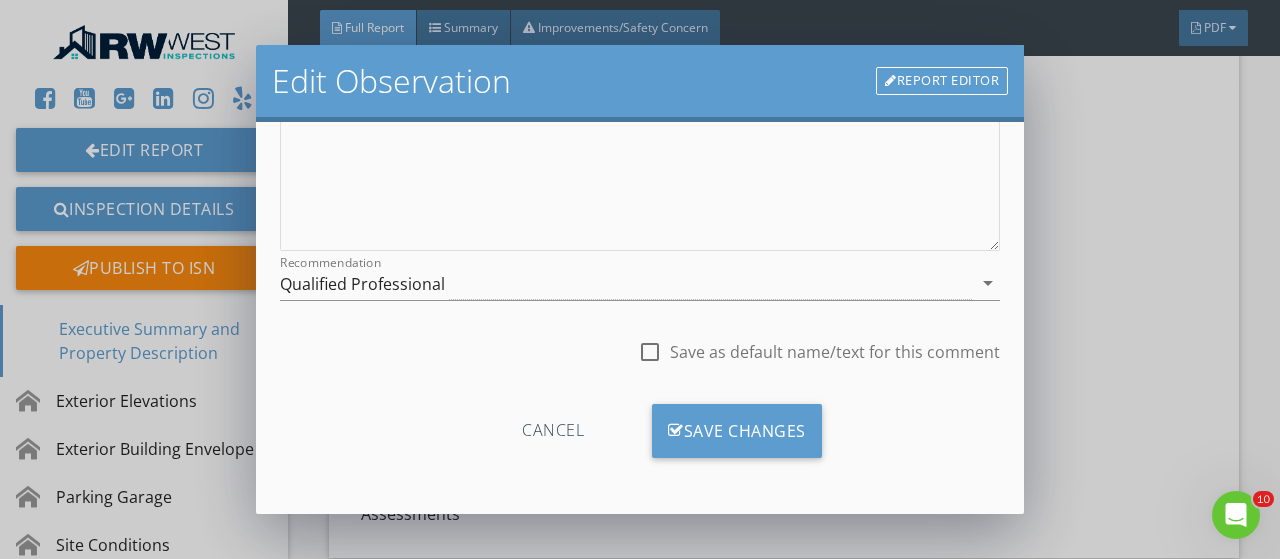 scroll, scrollTop: 772, scrollLeft: 0, axis: vertical 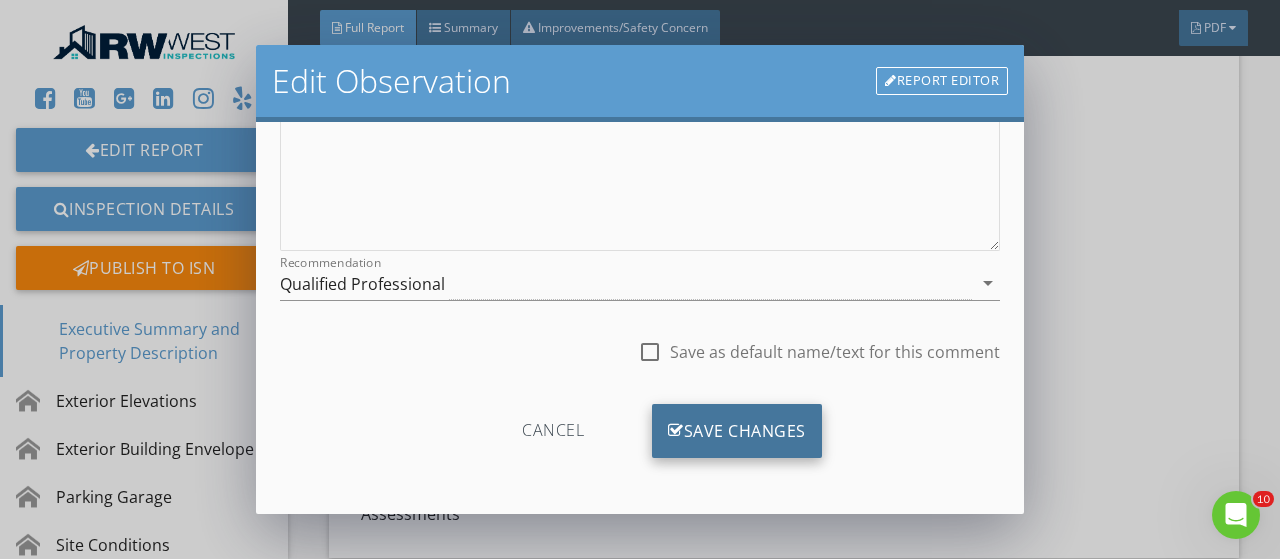 click on "Save Changes" at bounding box center [737, 431] 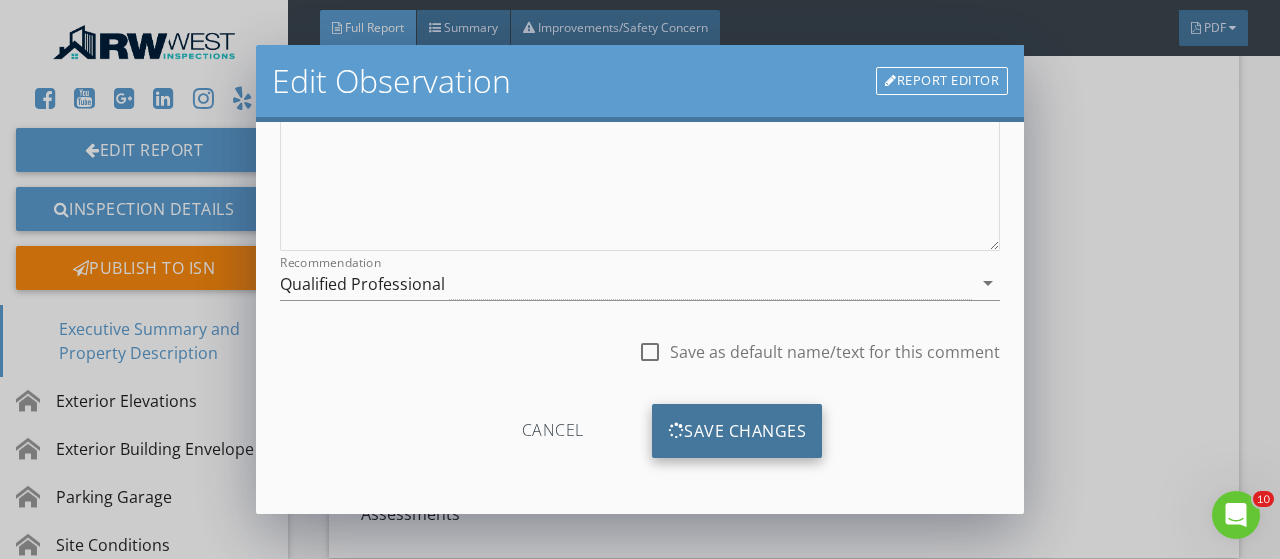 scroll, scrollTop: 538, scrollLeft: 0, axis: vertical 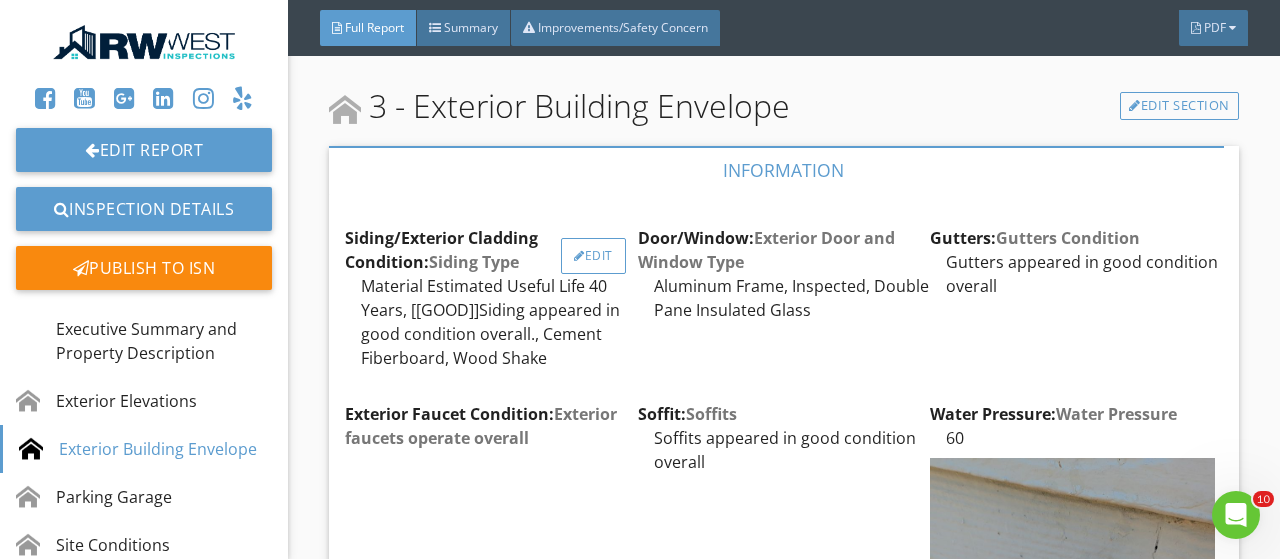 click on "Edit" at bounding box center [593, 256] 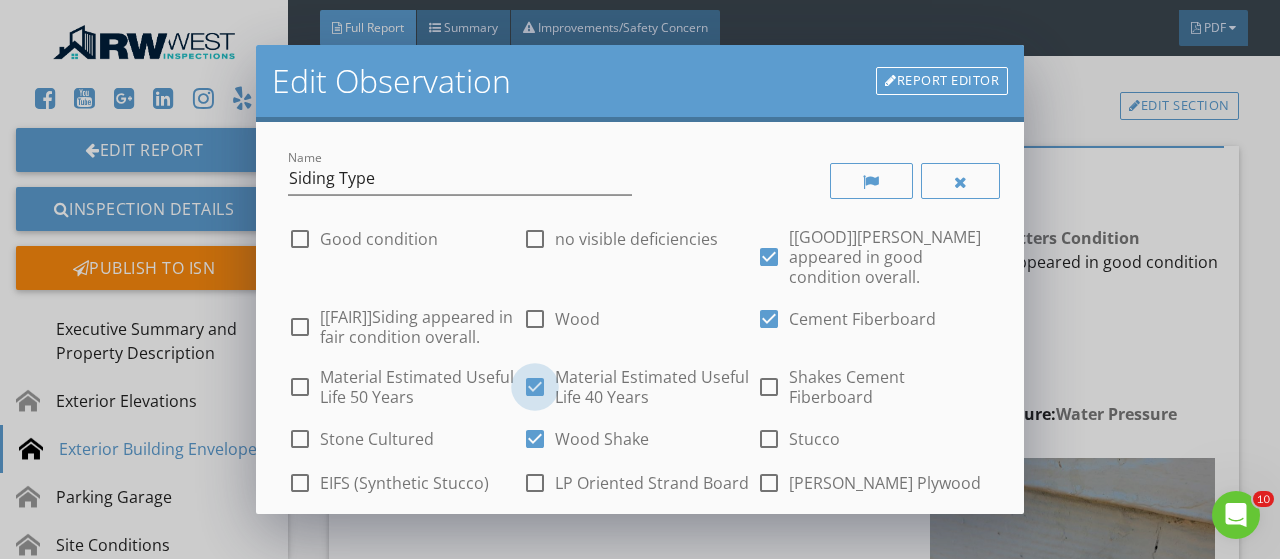 click at bounding box center [535, 387] 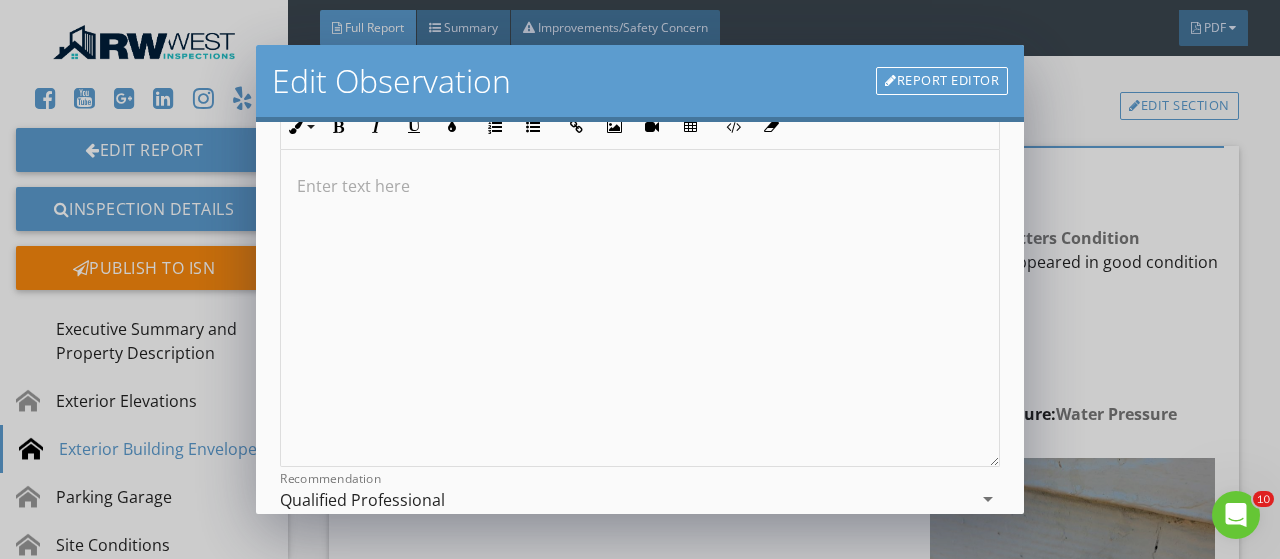 scroll, scrollTop: 878, scrollLeft: 0, axis: vertical 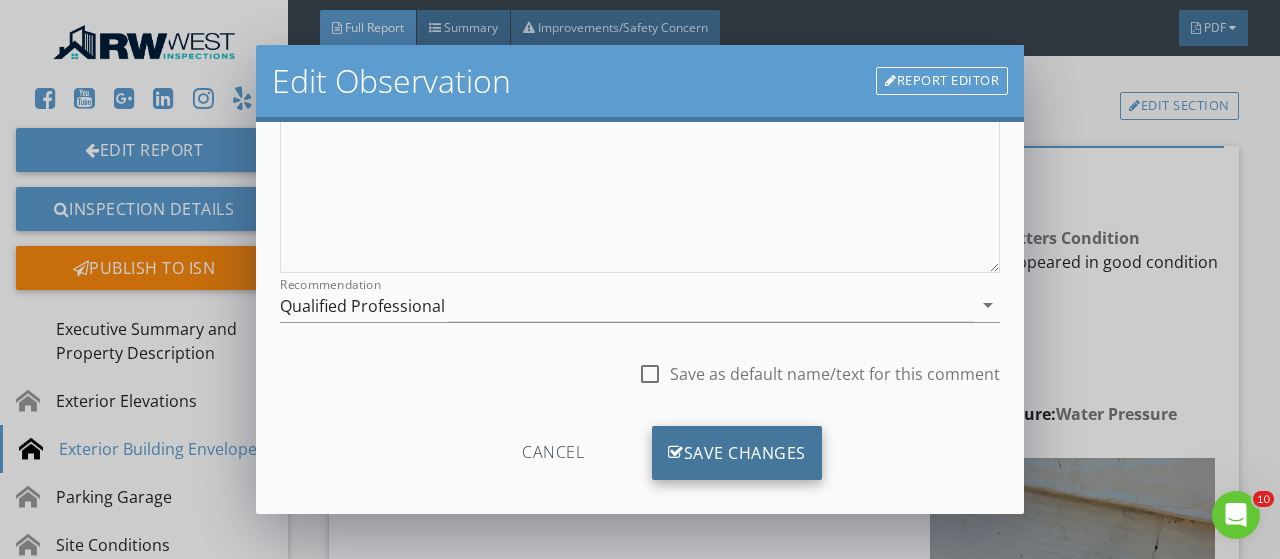 click on "Save Changes" at bounding box center [737, 453] 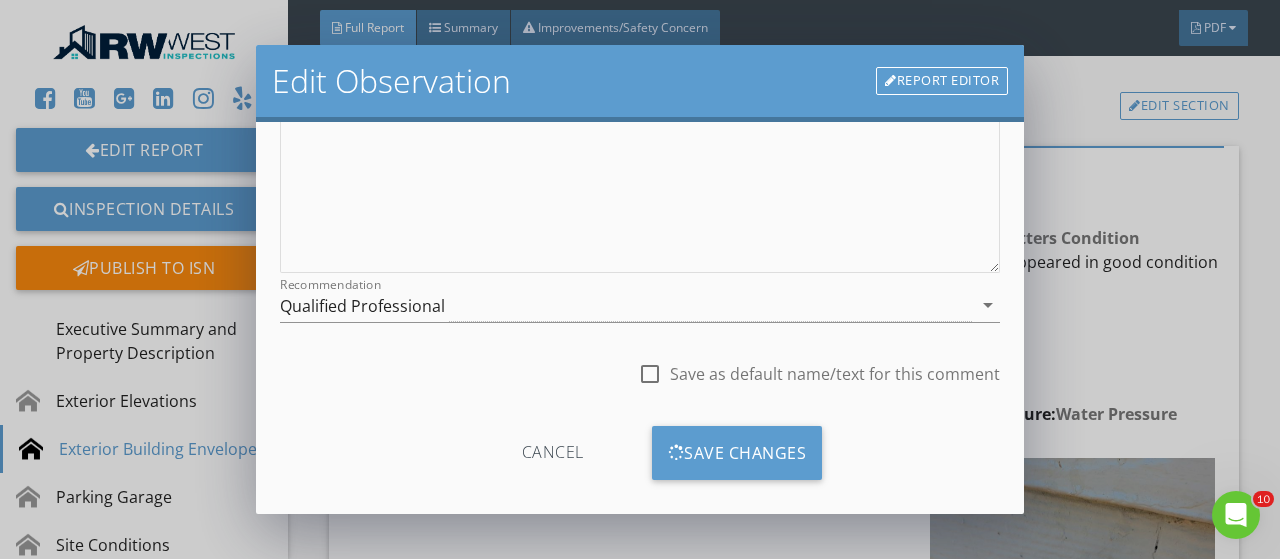 scroll, scrollTop: 642, scrollLeft: 0, axis: vertical 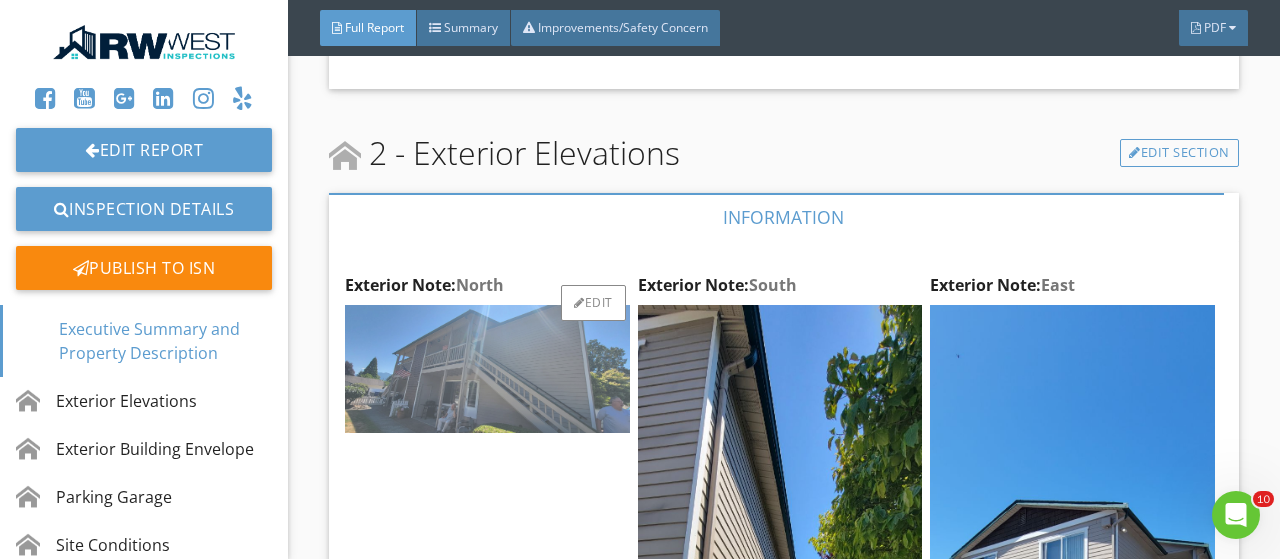 click at bounding box center (487, 369) 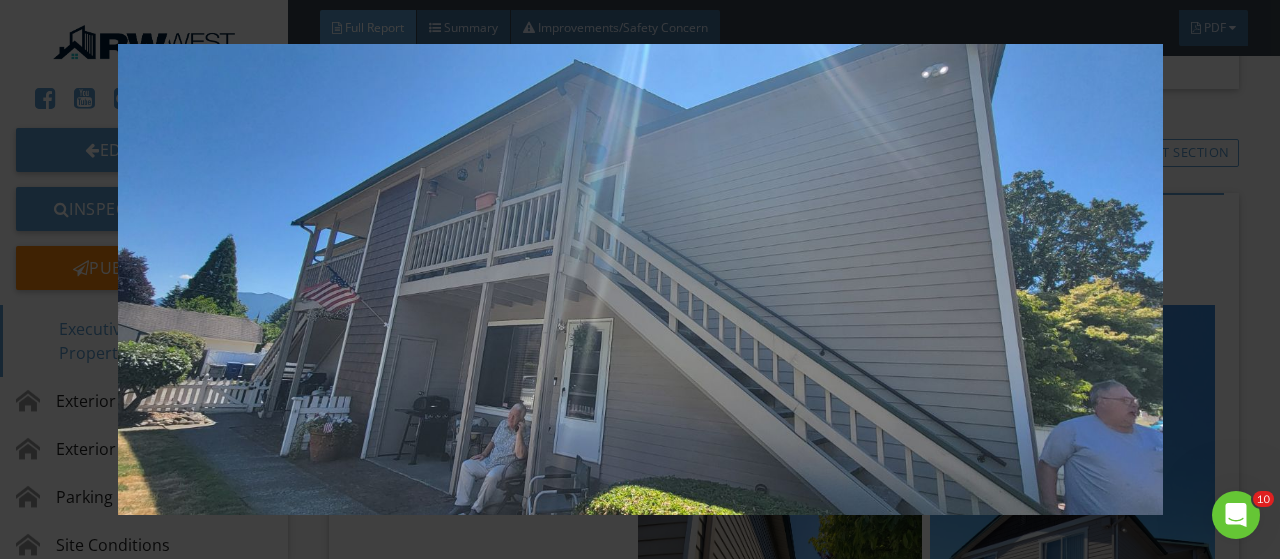 click at bounding box center [639, 279] 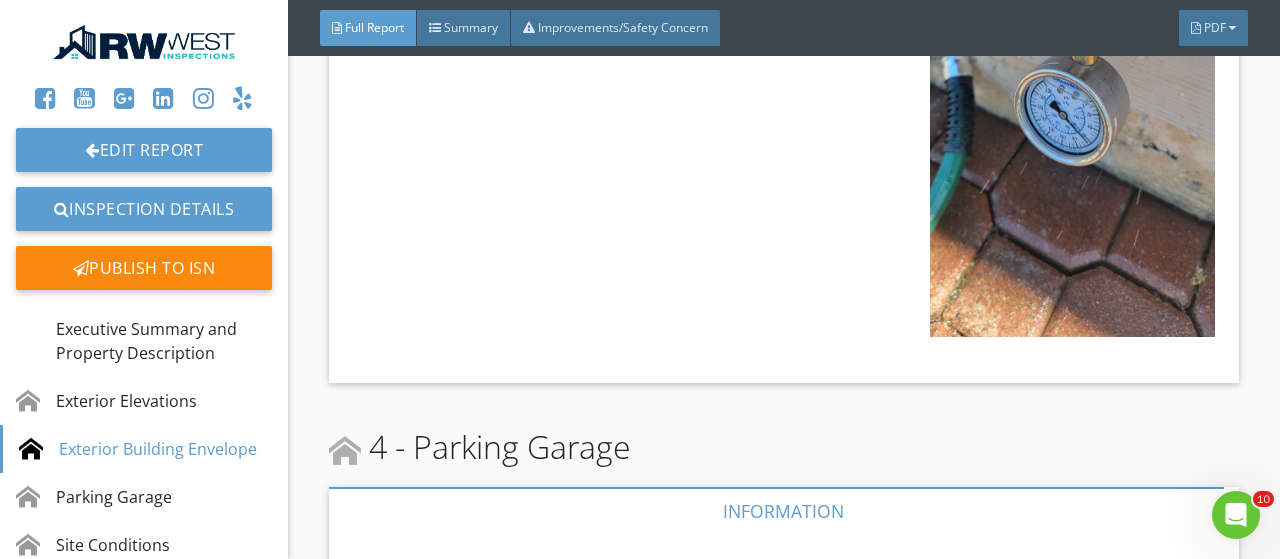 scroll, scrollTop: 3647, scrollLeft: 0, axis: vertical 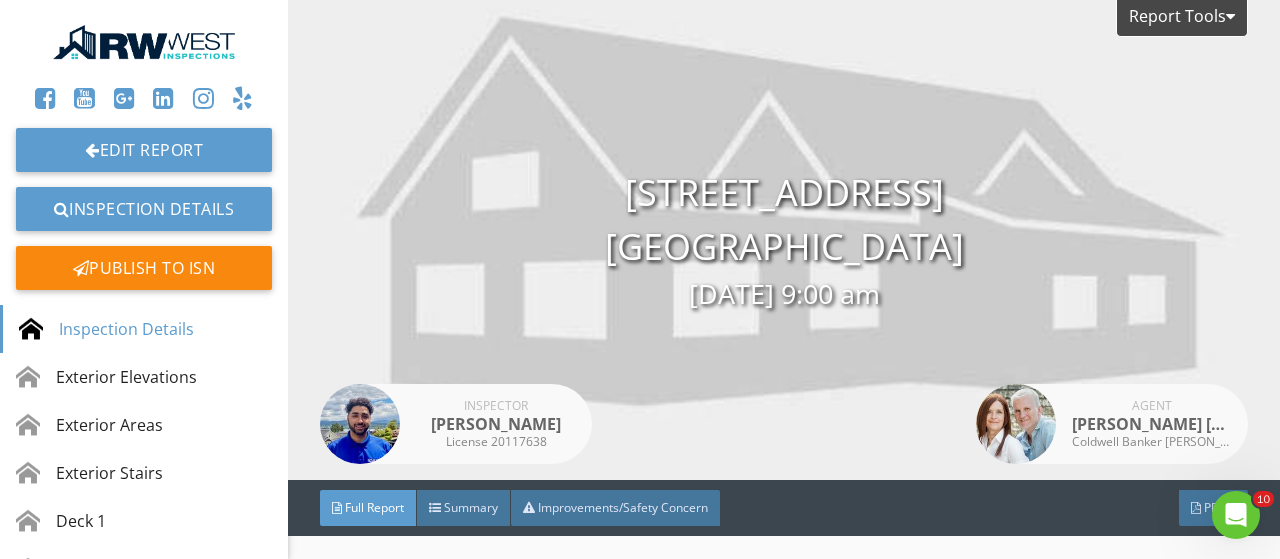 click at bounding box center [144, 42] 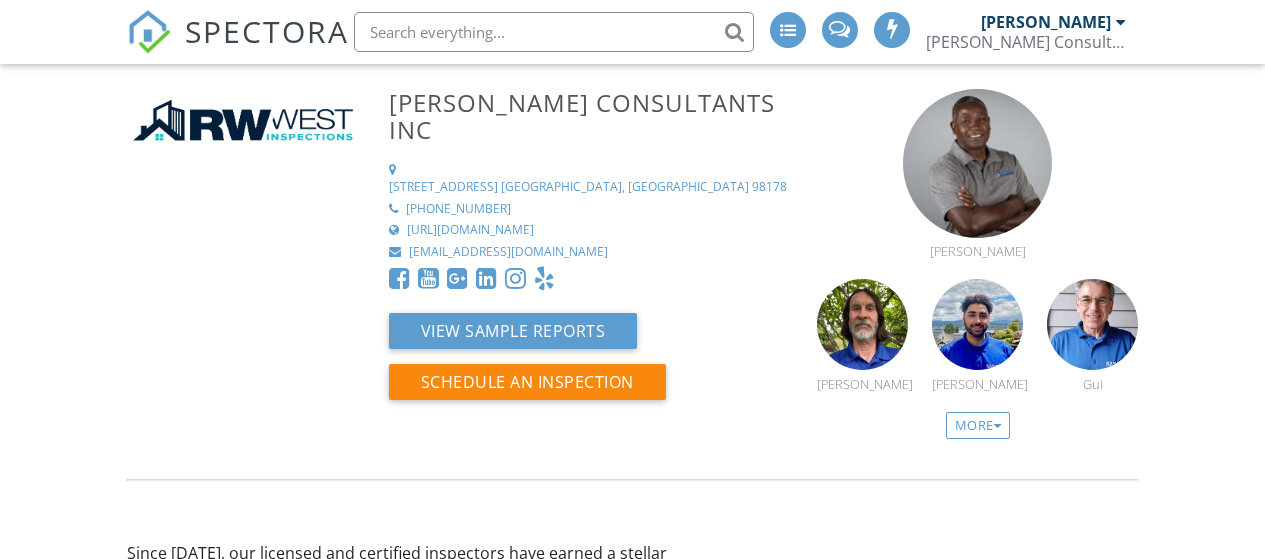 scroll, scrollTop: 0, scrollLeft: 0, axis: both 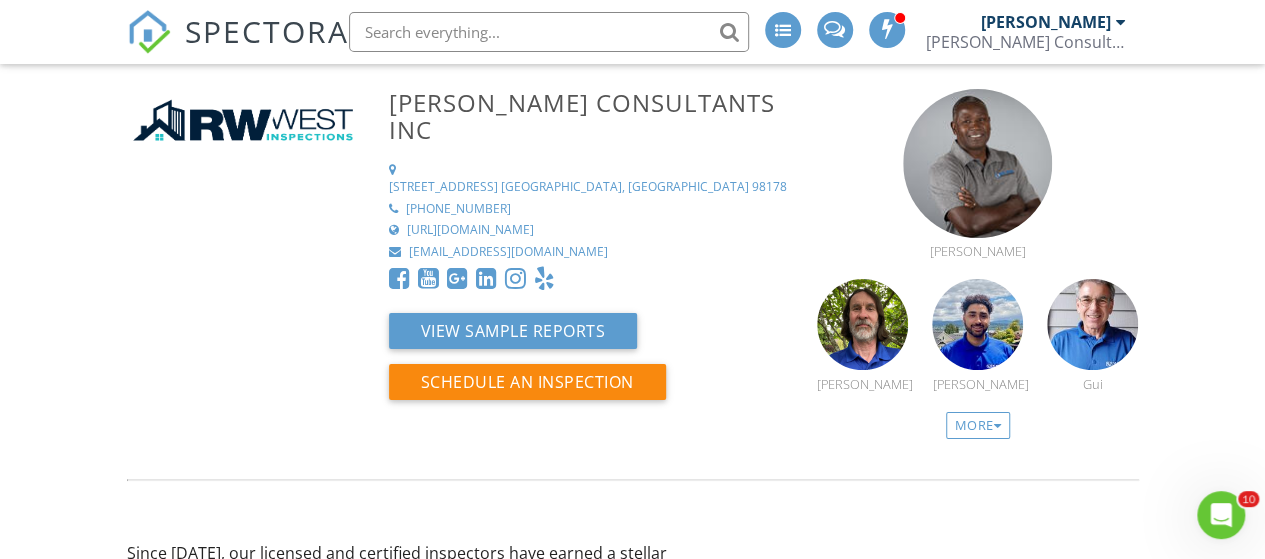 click on "SPECTORA" at bounding box center [267, 31] 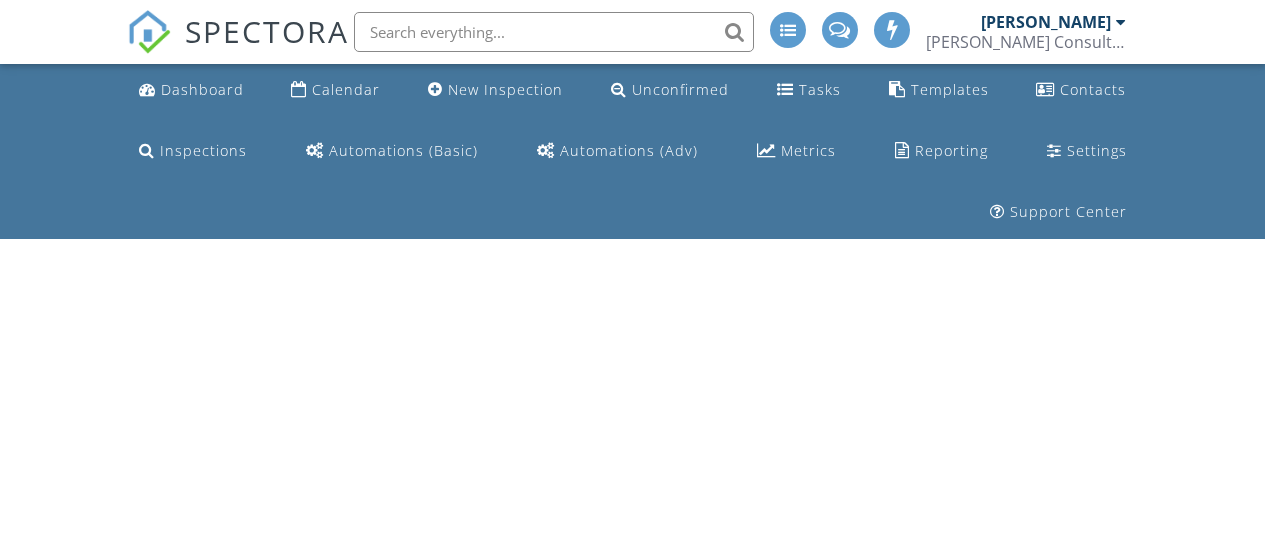 scroll, scrollTop: 0, scrollLeft: 0, axis: both 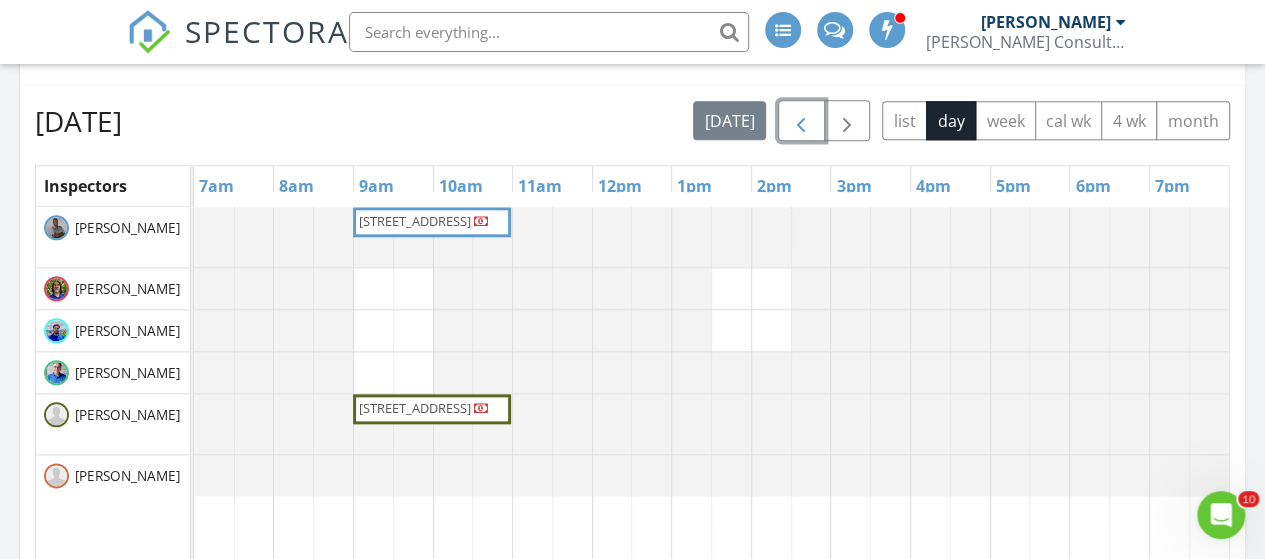 click at bounding box center [801, 122] 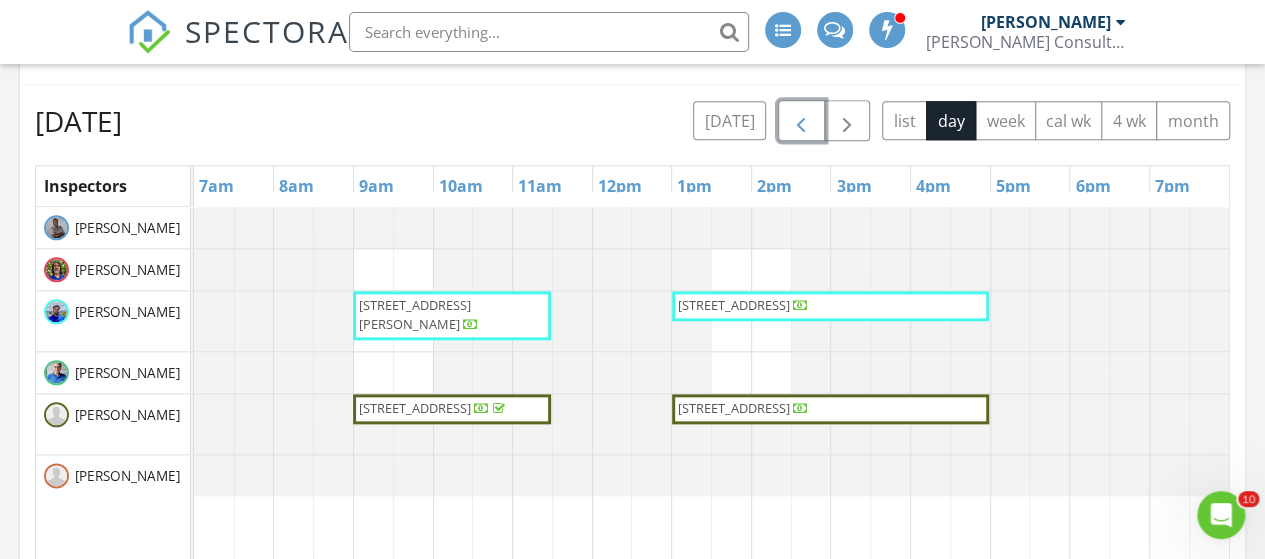click on "133 W 4th St, North Bend 98045" at bounding box center (734, 305) 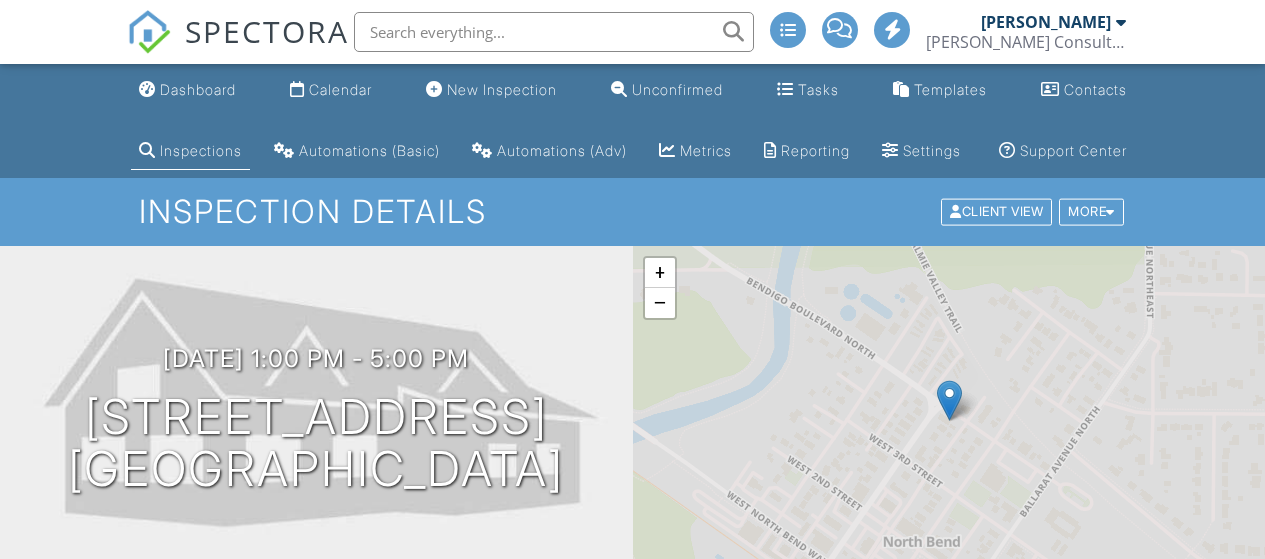 scroll, scrollTop: 0, scrollLeft: 0, axis: both 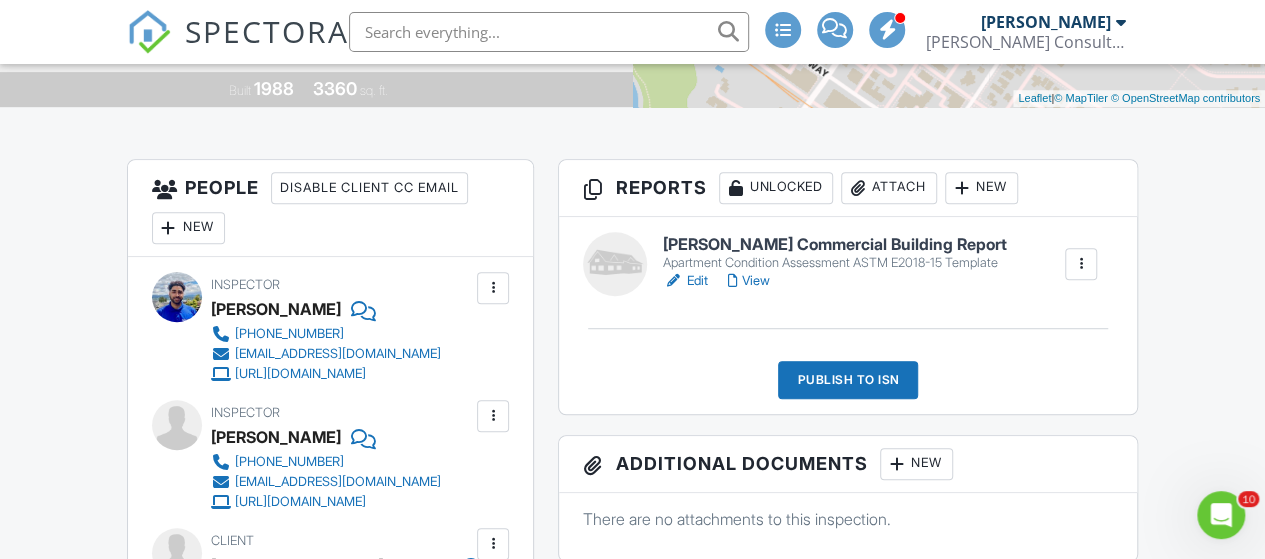 click on "Edit" at bounding box center (685, 281) 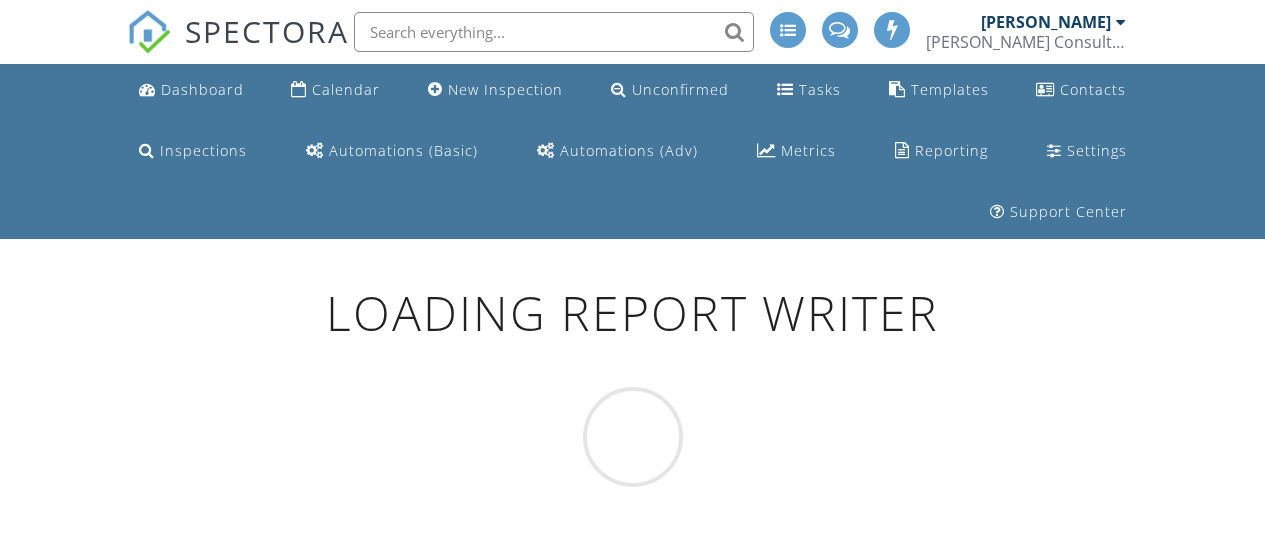 scroll, scrollTop: 0, scrollLeft: 0, axis: both 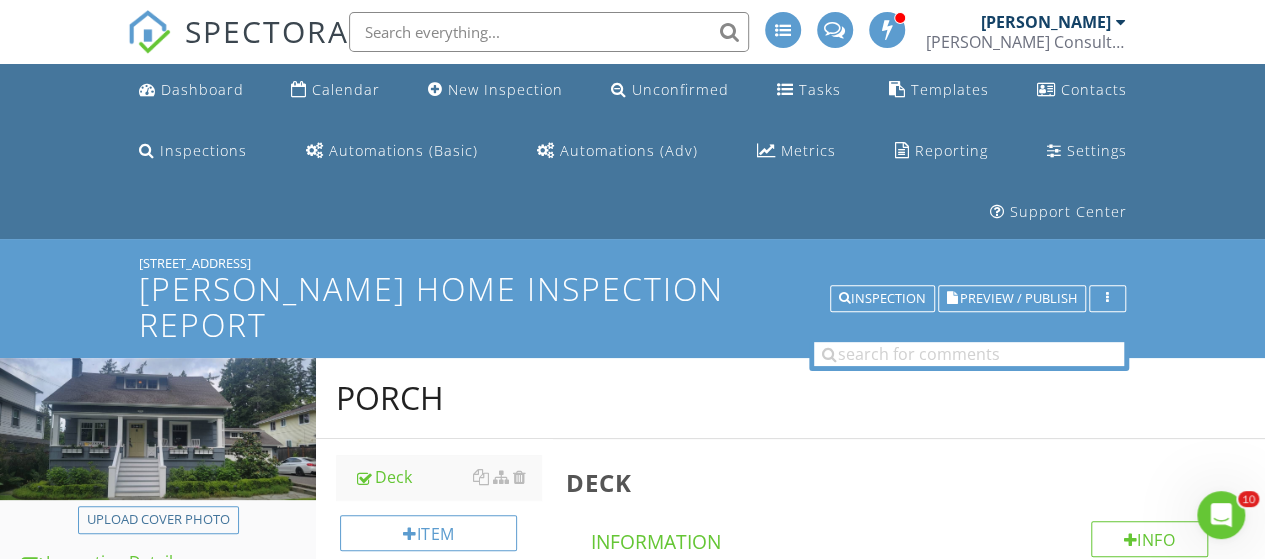 click on "SPECTORA" at bounding box center [267, 31] 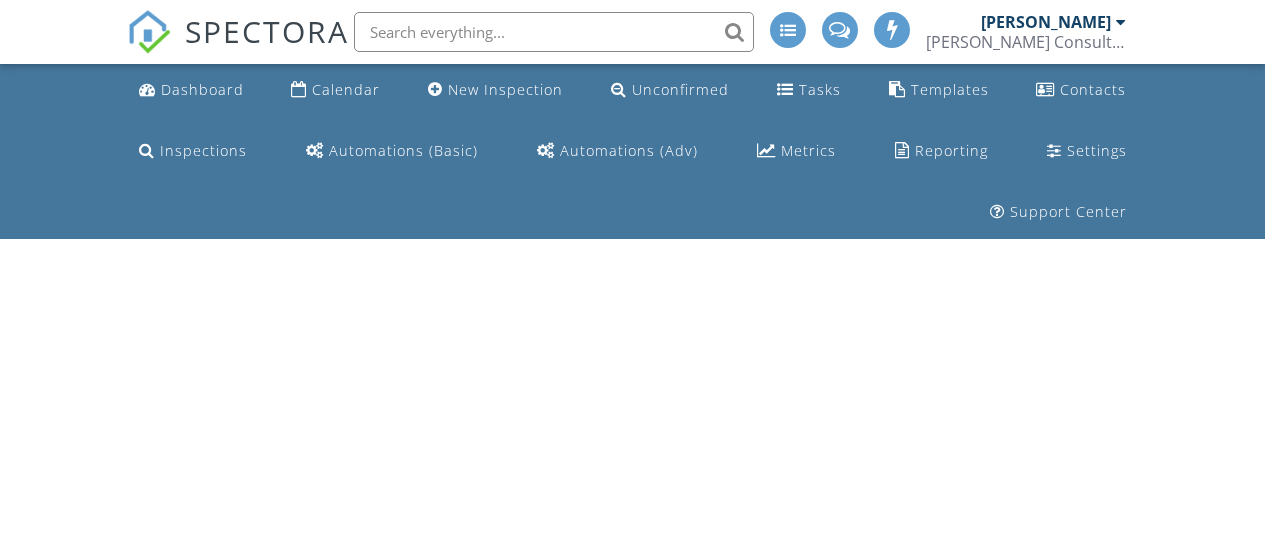 scroll, scrollTop: 0, scrollLeft: 0, axis: both 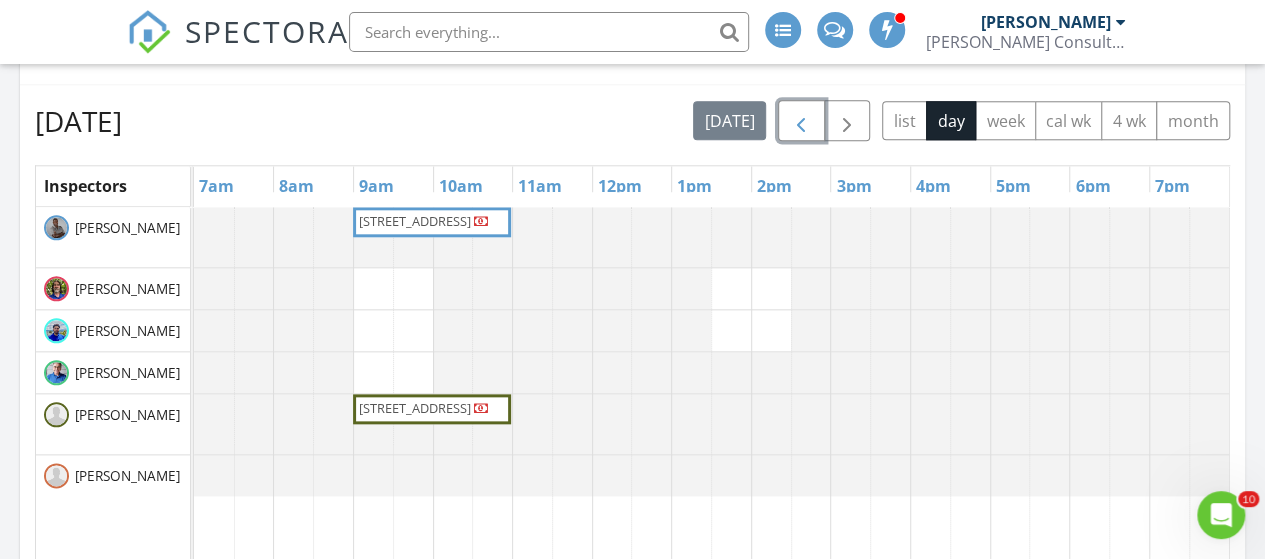 click at bounding box center (801, 122) 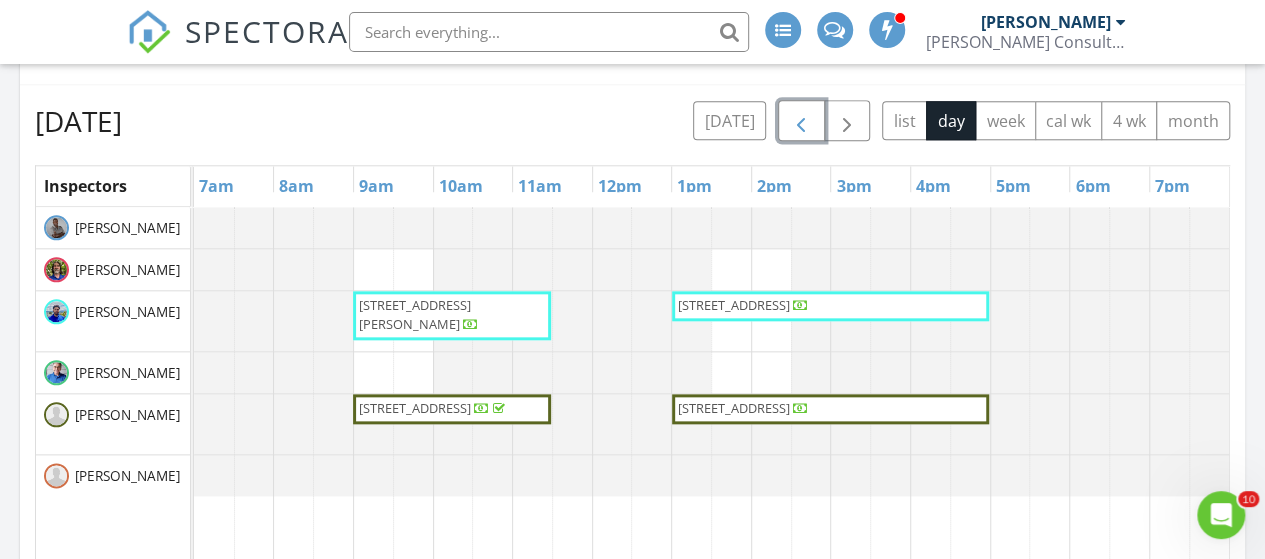 click on "11735 20th Ave NE, Seattle 98125" at bounding box center [415, 408] 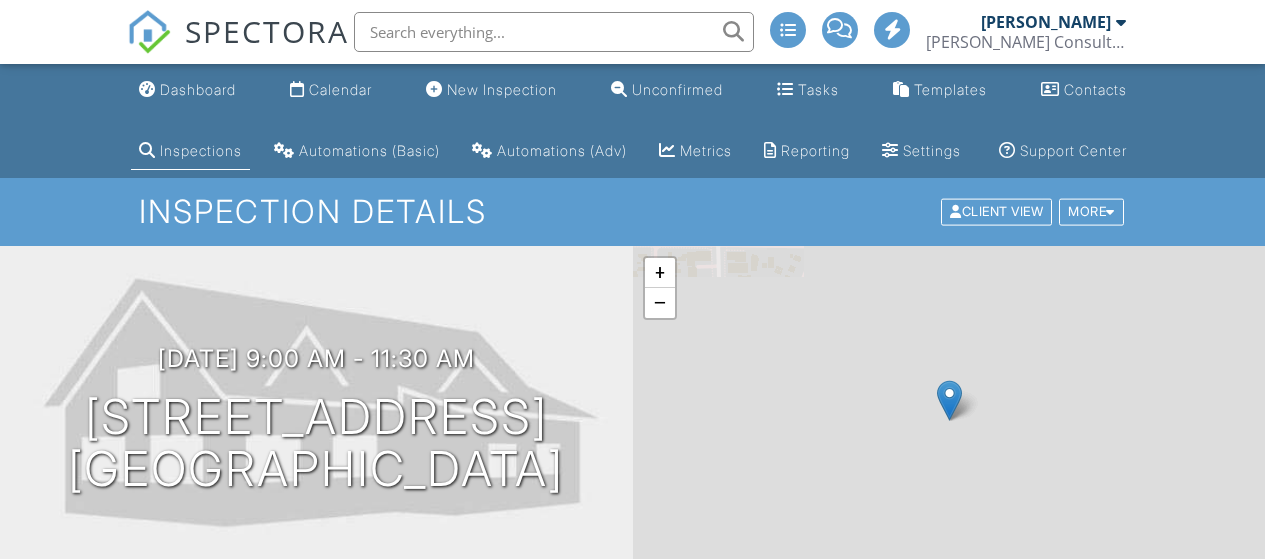 scroll, scrollTop: 0, scrollLeft: 0, axis: both 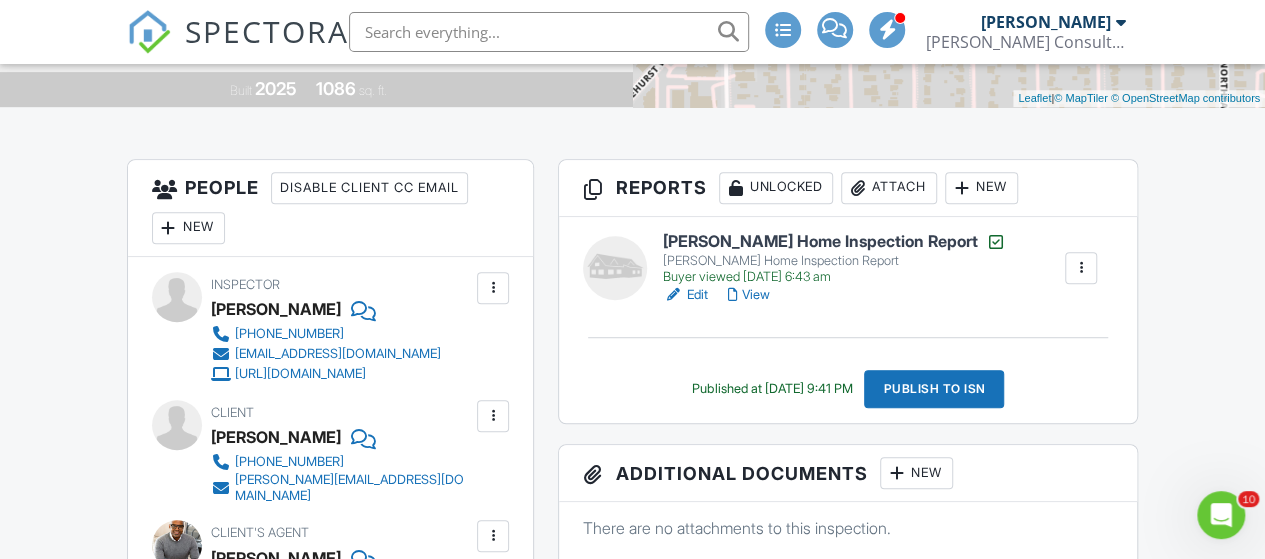 click on "Edit" at bounding box center [685, 295] 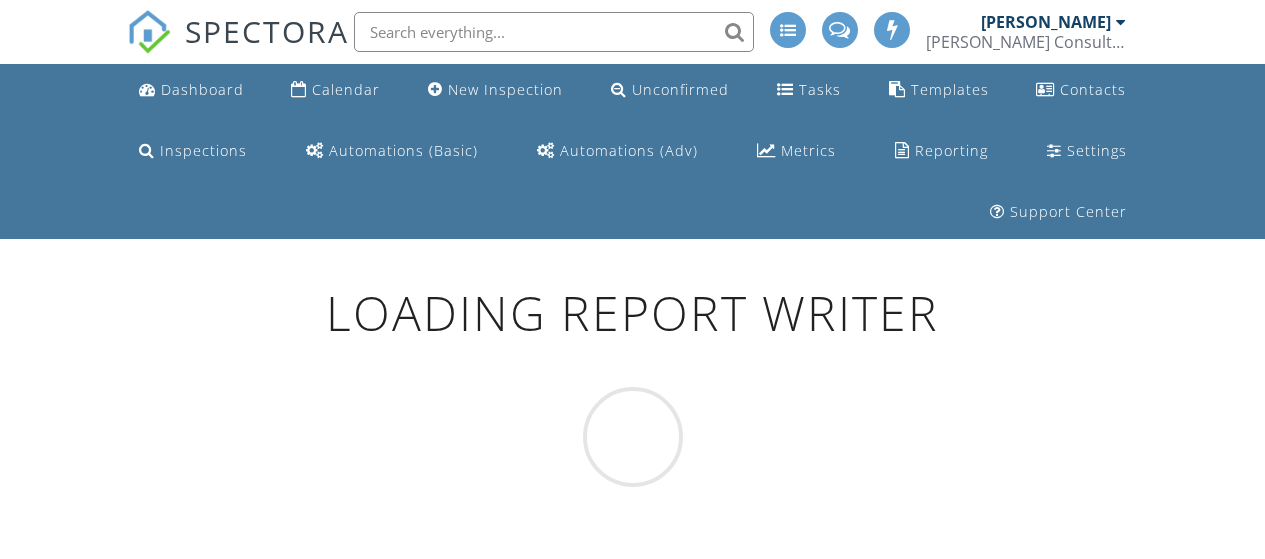 scroll, scrollTop: 0, scrollLeft: 0, axis: both 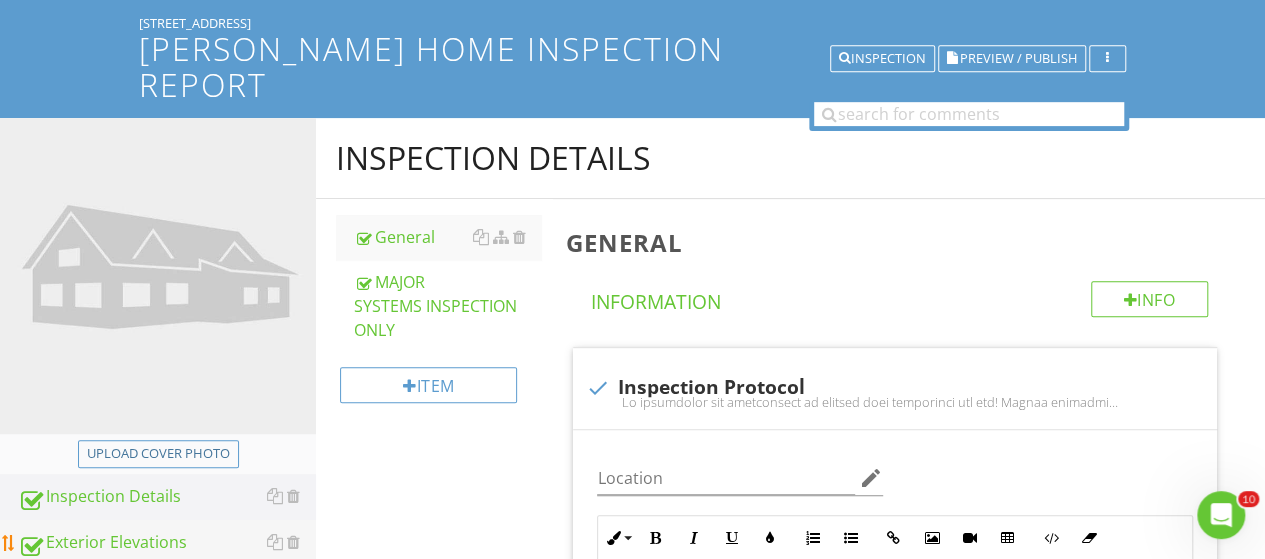 click on "Exterior Elevations" at bounding box center [167, 543] 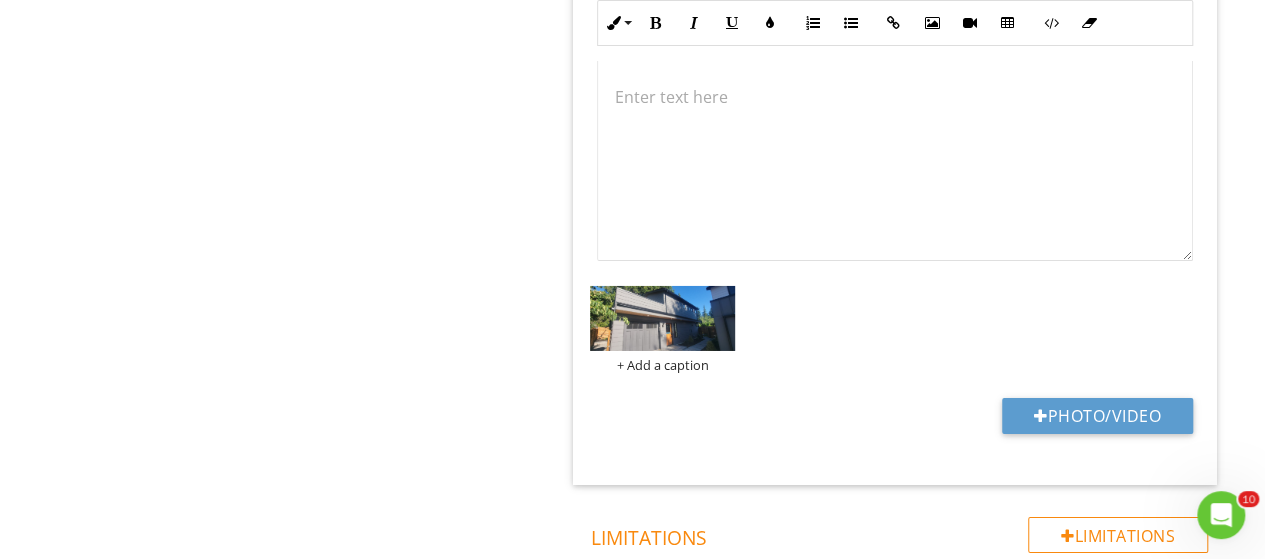 scroll, scrollTop: 3293, scrollLeft: 0, axis: vertical 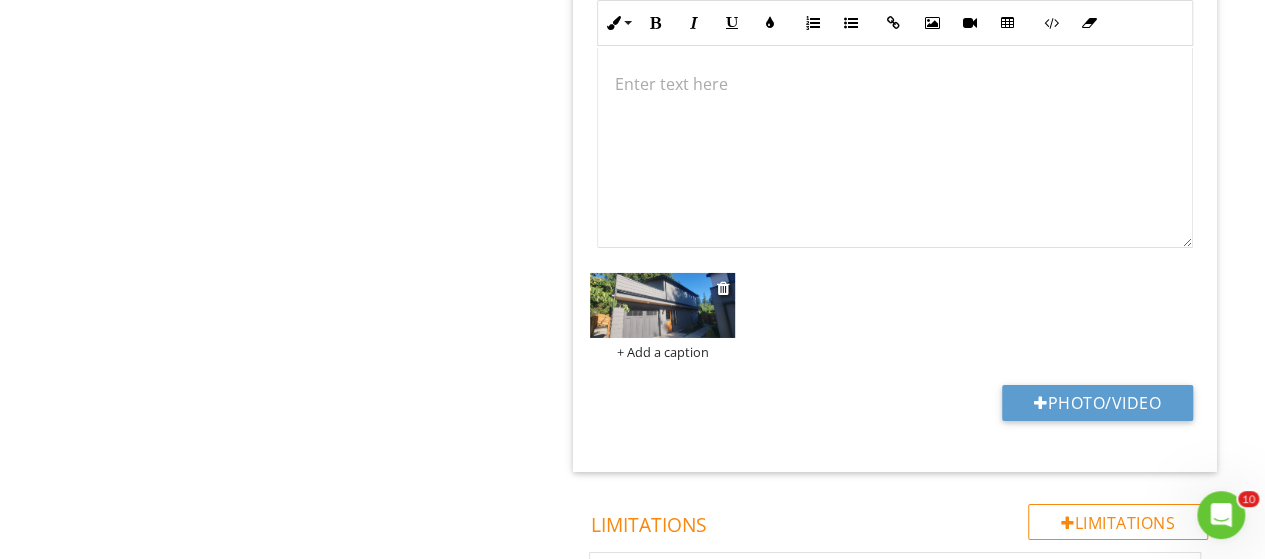 drag, startPoint x: 668, startPoint y: 286, endPoint x: 690, endPoint y: 271, distance: 26.627054 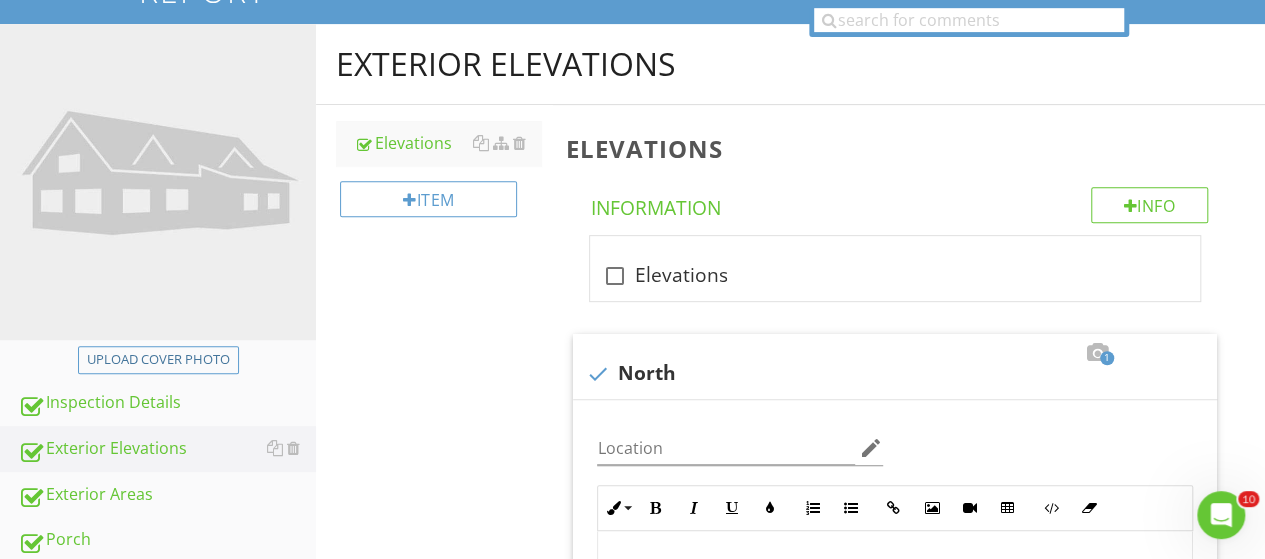 scroll, scrollTop: 0, scrollLeft: 0, axis: both 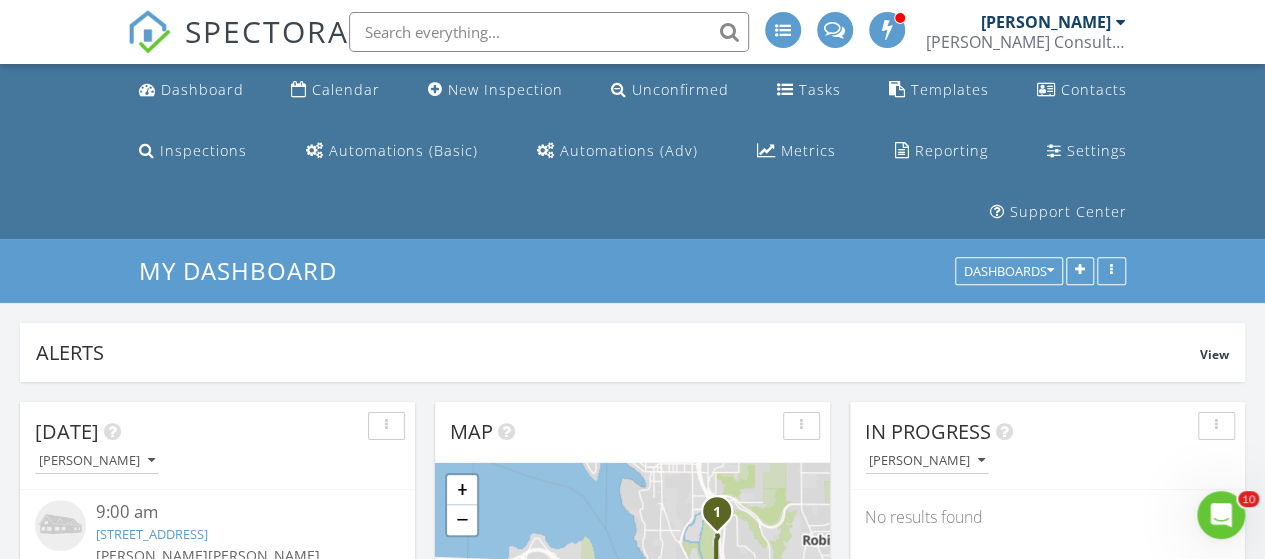 click at bounding box center [549, 32] 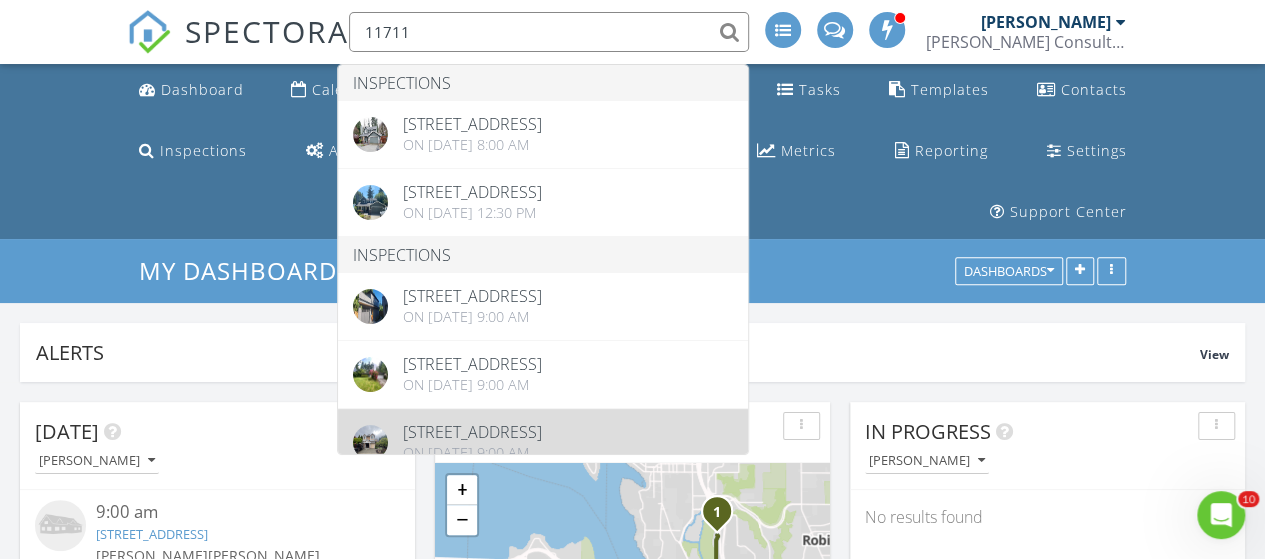 type on "11711" 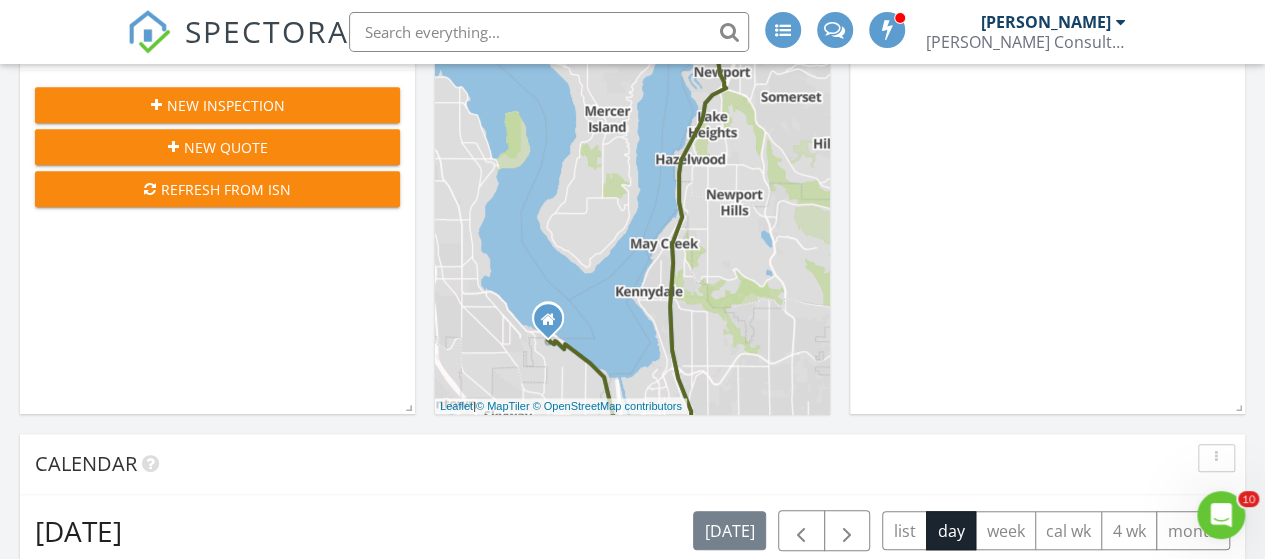 scroll, scrollTop: 339, scrollLeft: 0, axis: vertical 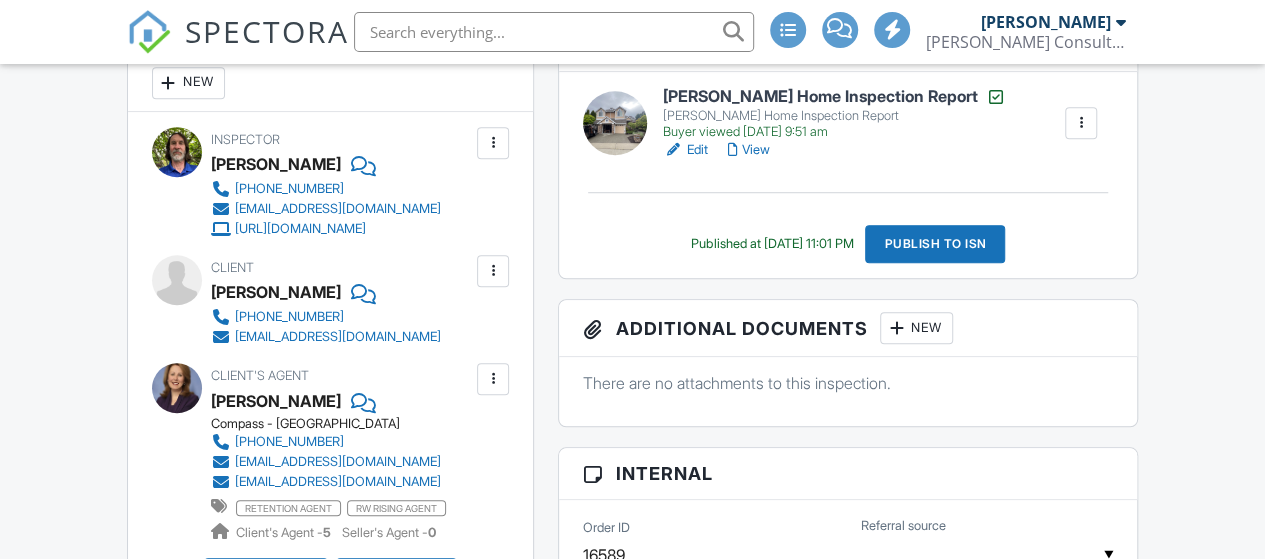 click on "View" at bounding box center (749, 150) 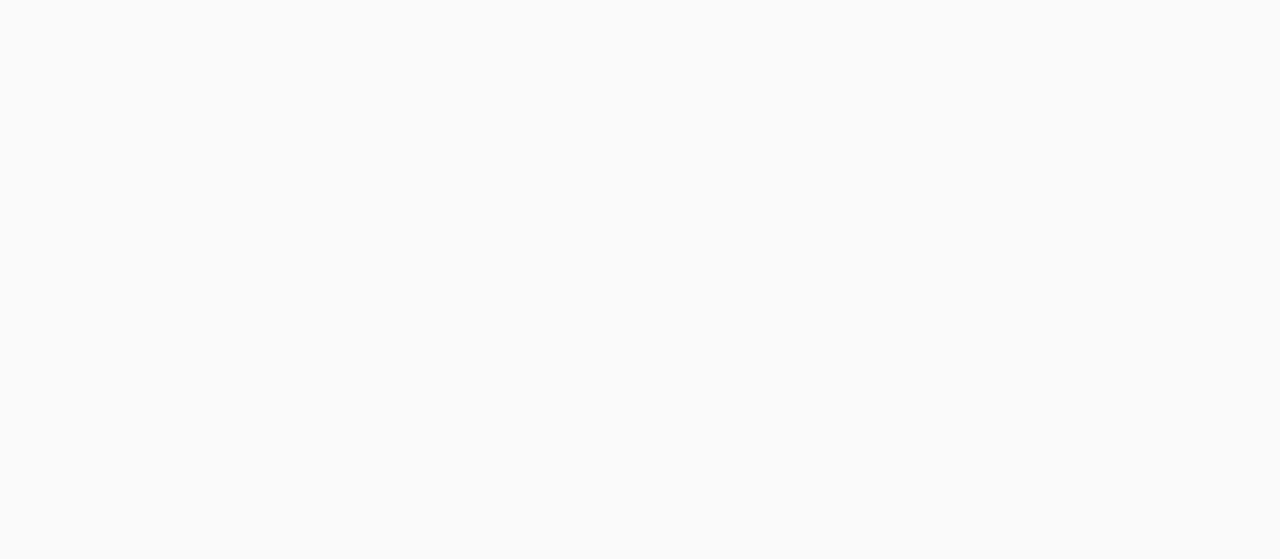 scroll, scrollTop: 0, scrollLeft: 0, axis: both 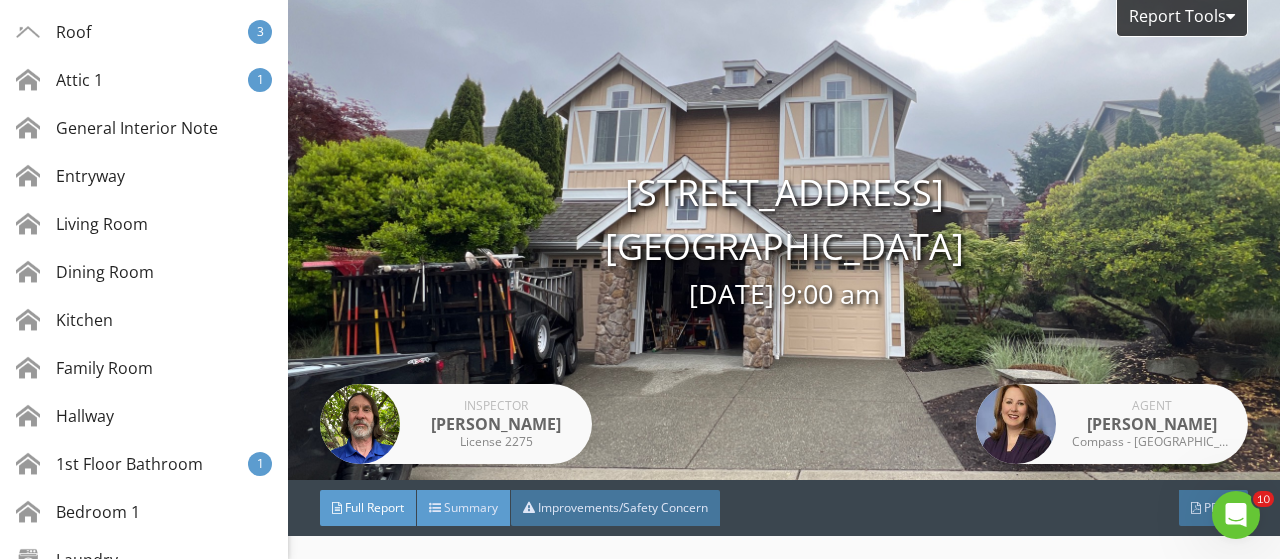 click on "Summary" at bounding box center [471, 507] 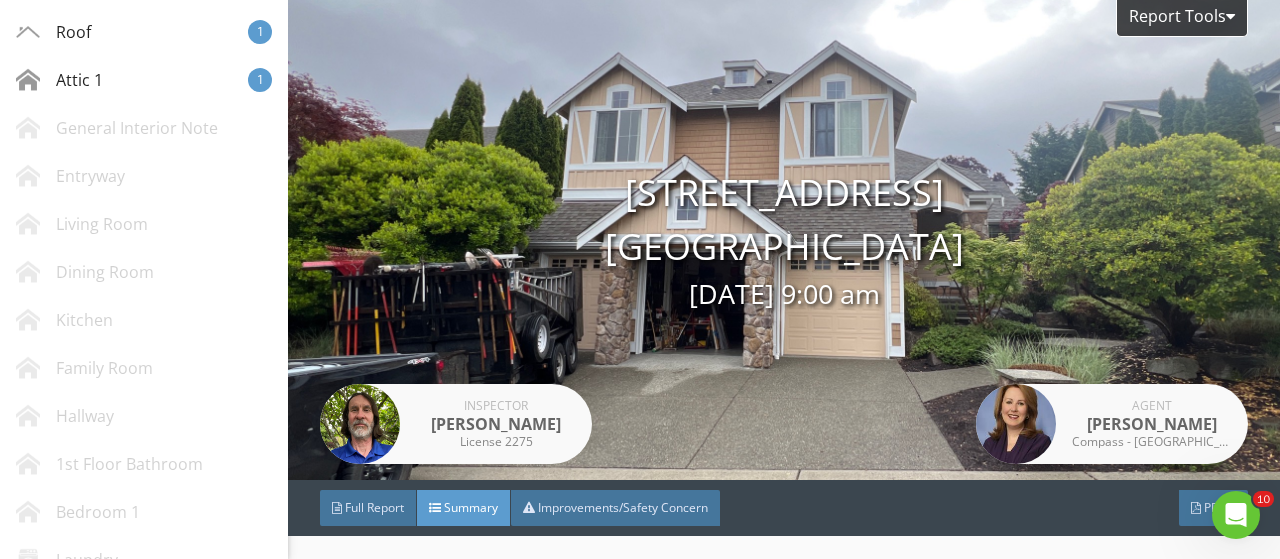 scroll, scrollTop: 0, scrollLeft: 0, axis: both 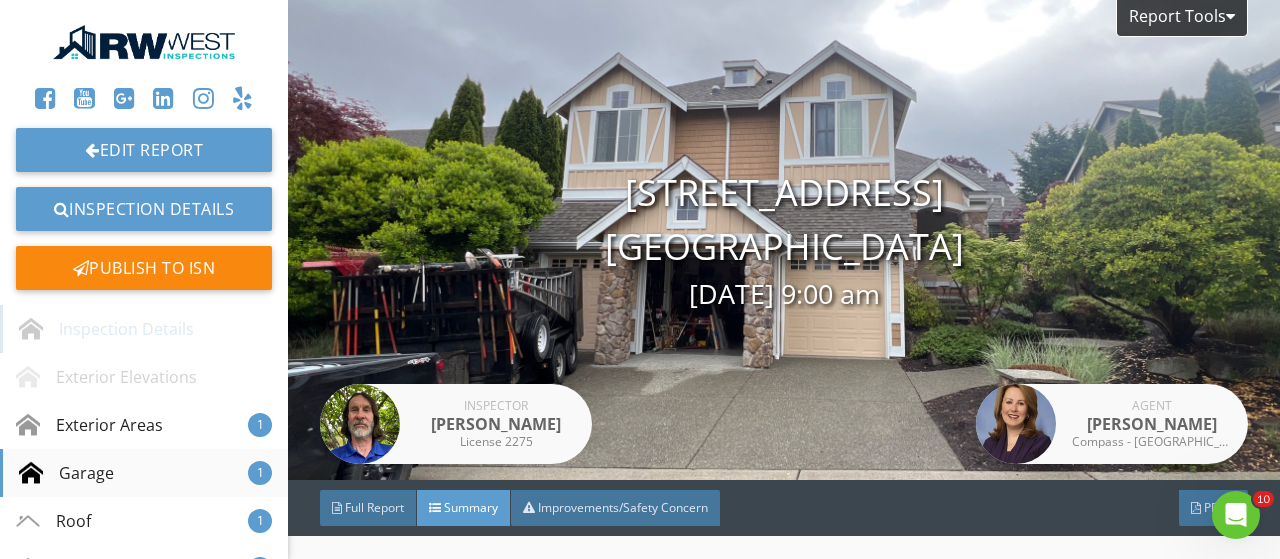 click on "Garage" at bounding box center (66, 473) 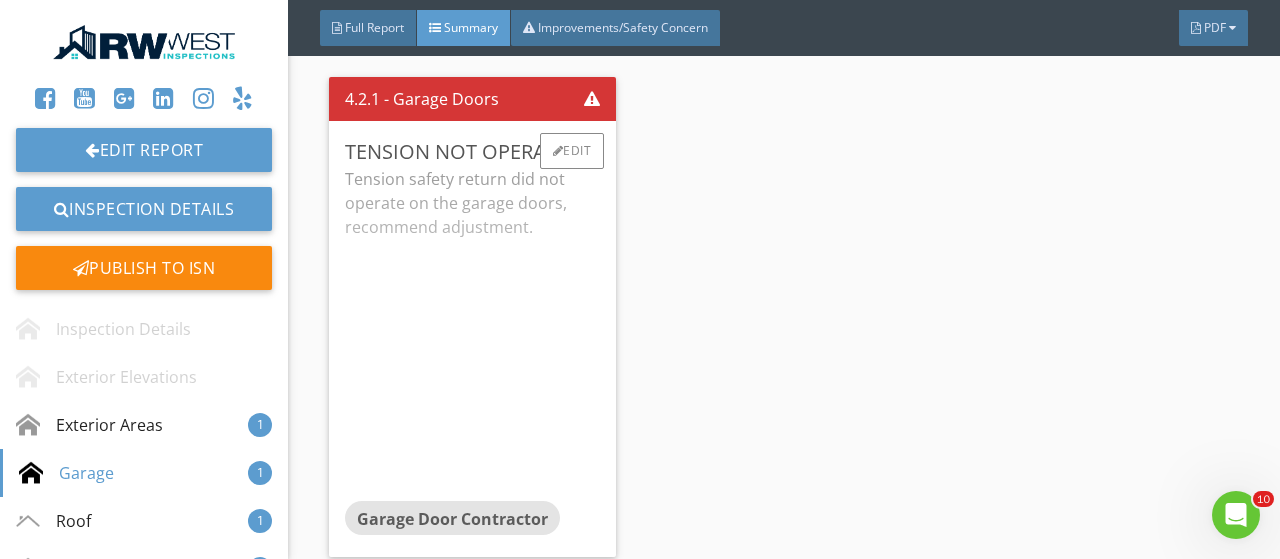 scroll, scrollTop: 1160, scrollLeft: 0, axis: vertical 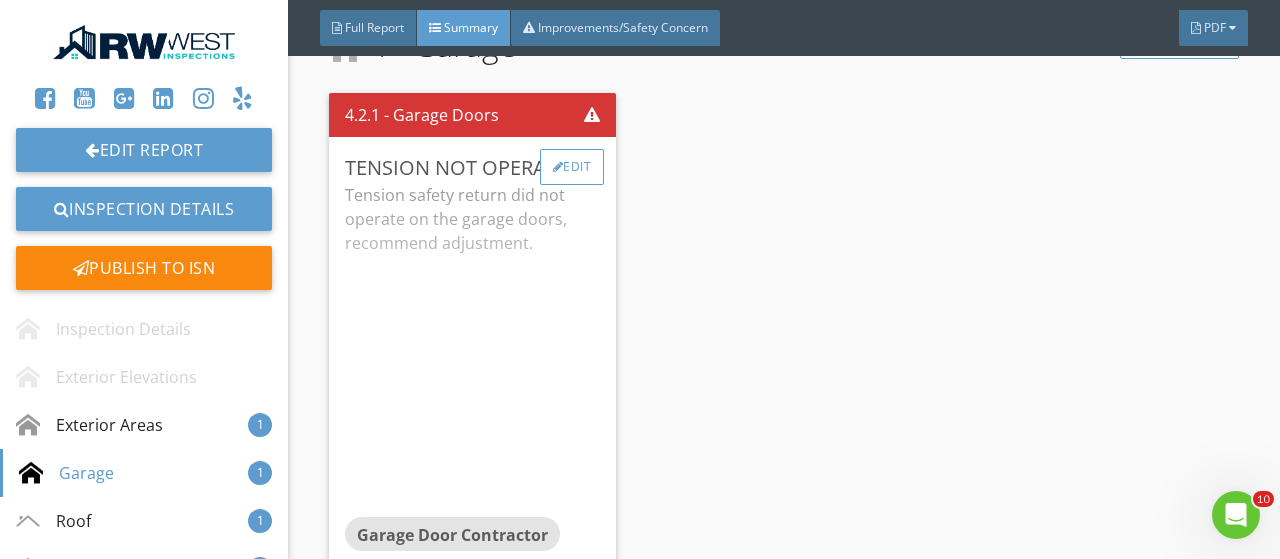 click on "Edit" at bounding box center [572, 167] 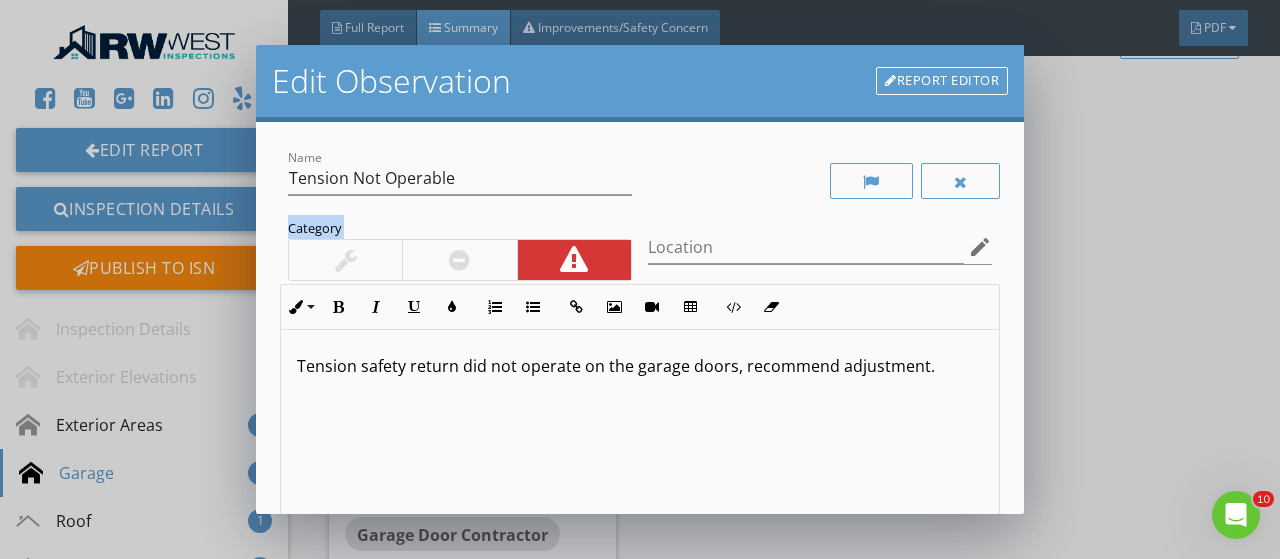 drag, startPoint x: 938, startPoint y: 187, endPoint x: 612, endPoint y: 259, distance: 333.85626 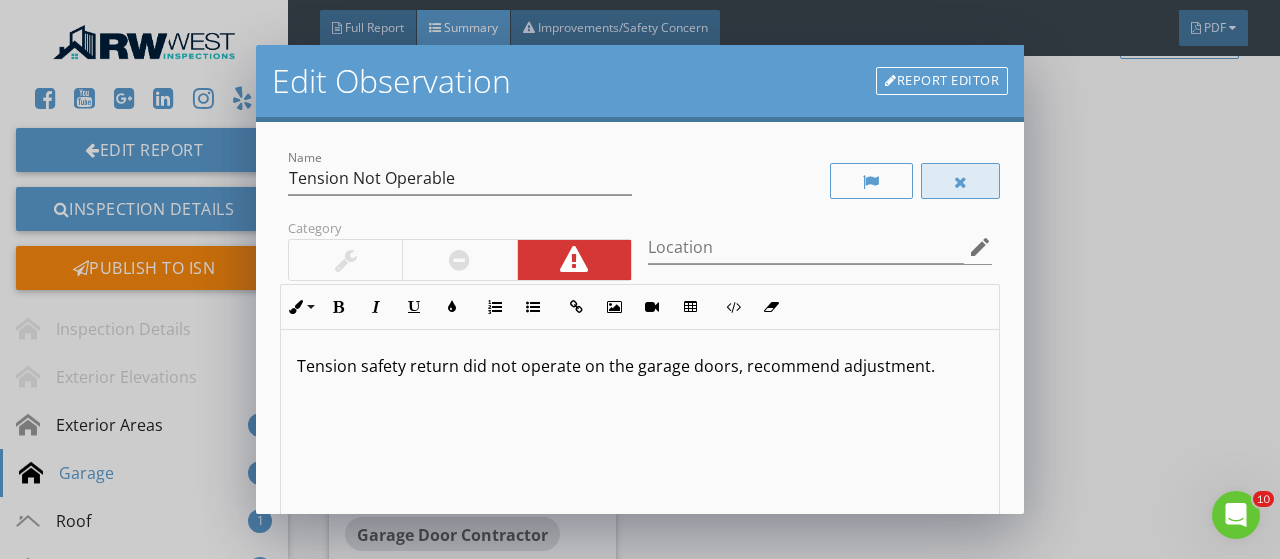 click at bounding box center [961, 182] 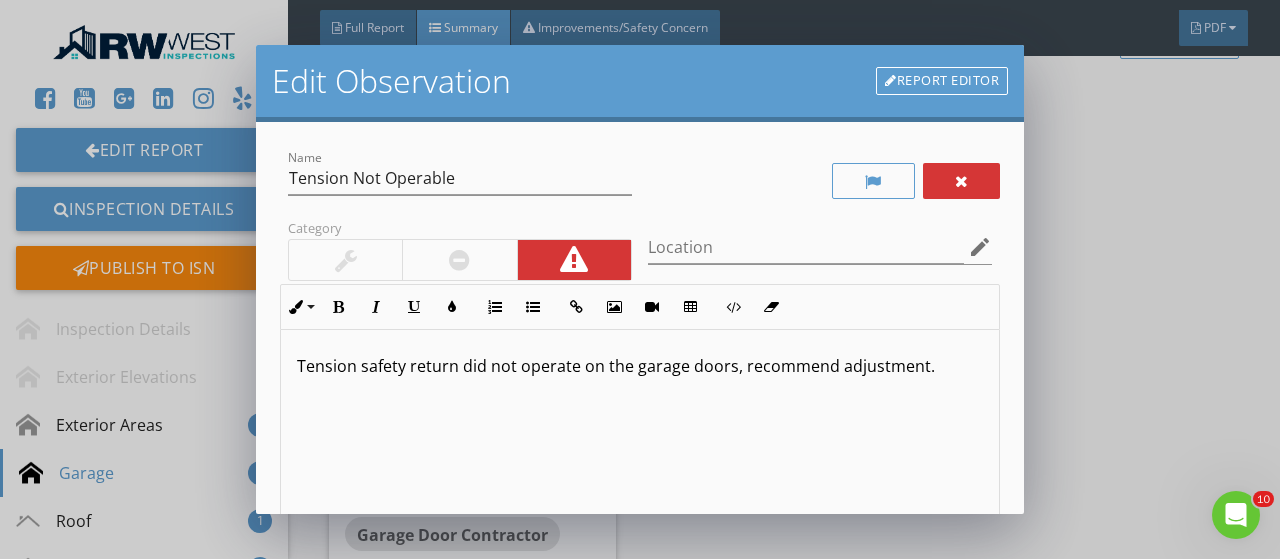 scroll, scrollTop: 342, scrollLeft: 0, axis: vertical 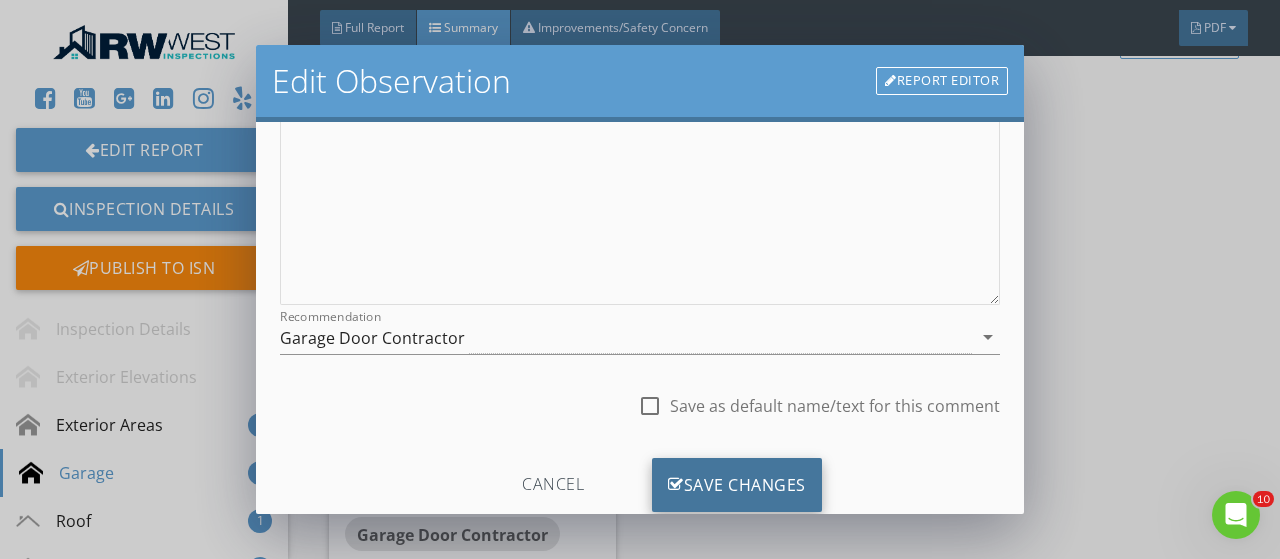 click on "Save Changes" at bounding box center (737, 485) 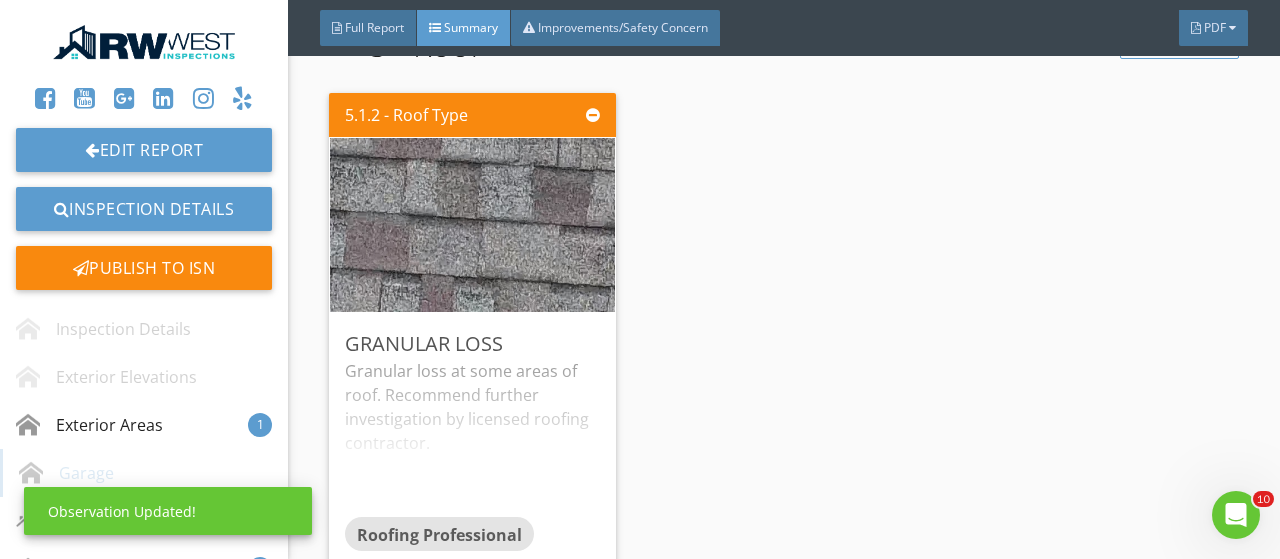 scroll, scrollTop: 158, scrollLeft: 0, axis: vertical 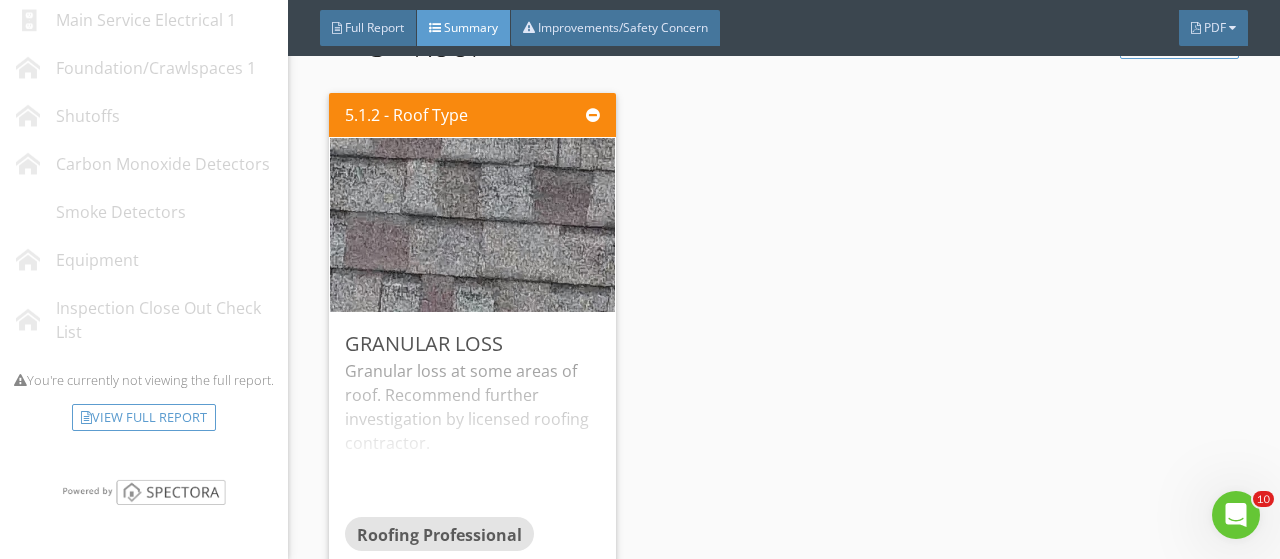 click on "5.1.2 - Roof Type
GRANULAR LOSS
Granular loss at some areas of roof. Recommend further investigation by licensed roofing contractor.   Roofing Professional
Edit" at bounding box center (783, 333) 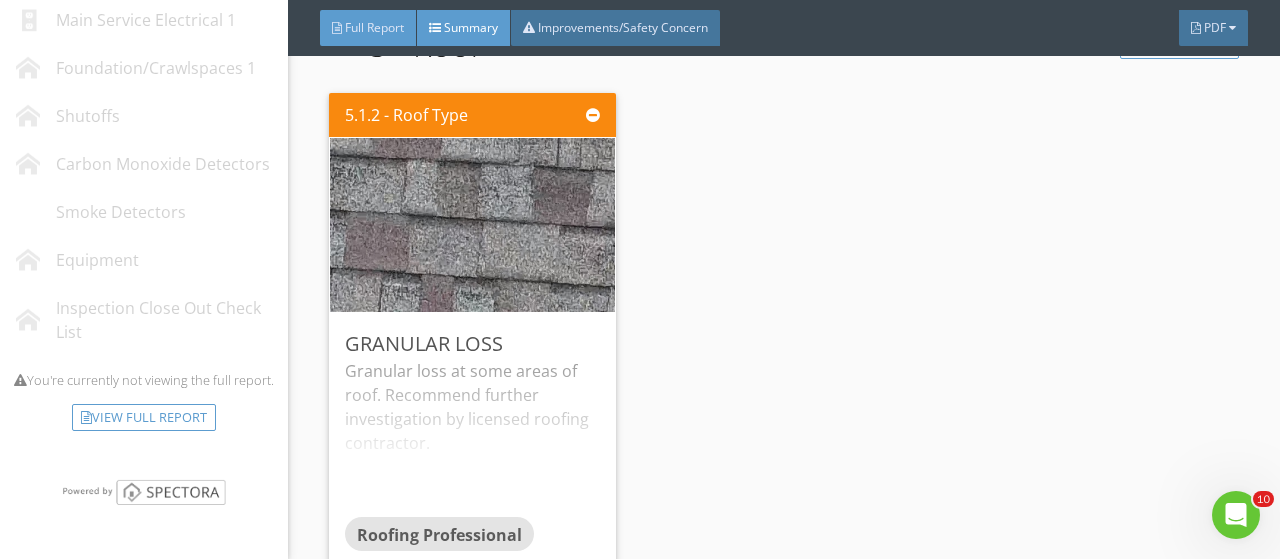 click on "Full Report" at bounding box center (374, 27) 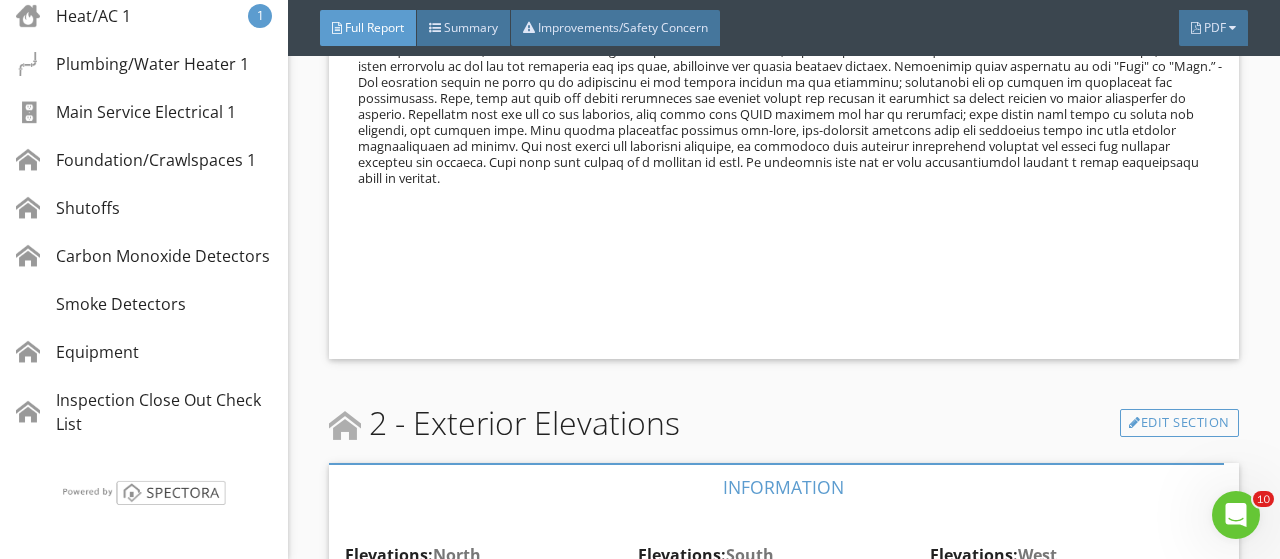 scroll, scrollTop: 1535, scrollLeft: 0, axis: vertical 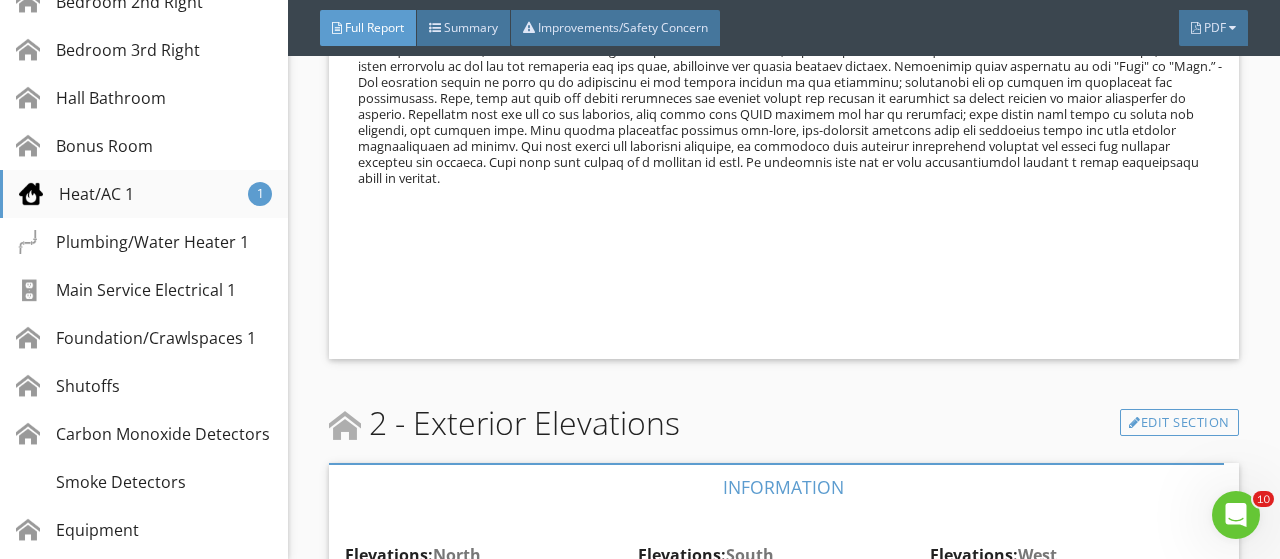 click on "Heat/AC 1" at bounding box center (76, 194) 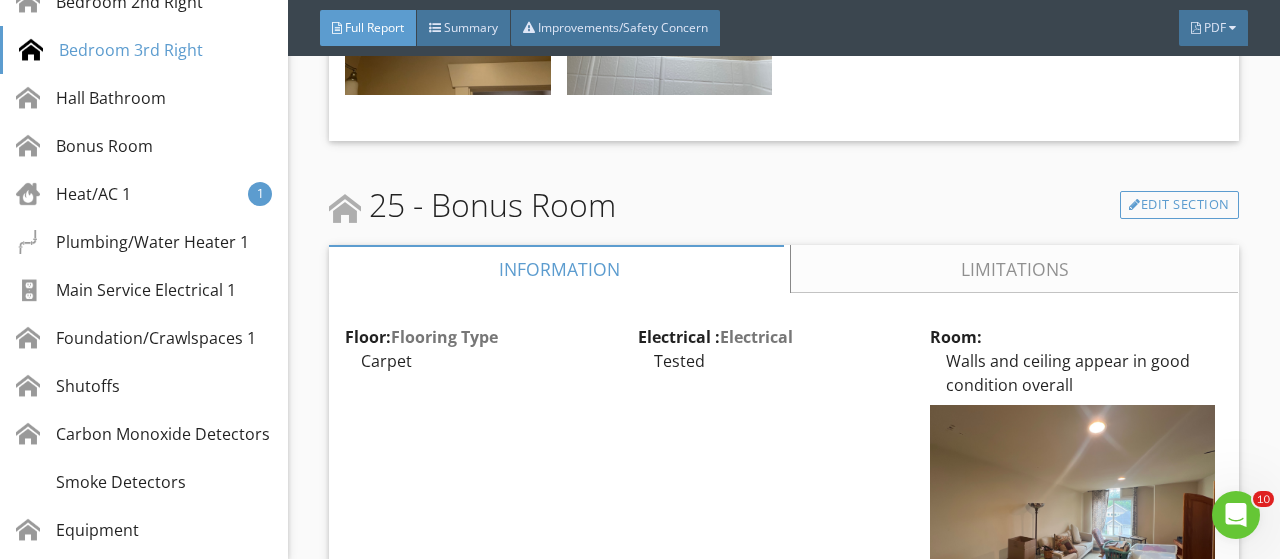 scroll, scrollTop: 33830, scrollLeft: 0, axis: vertical 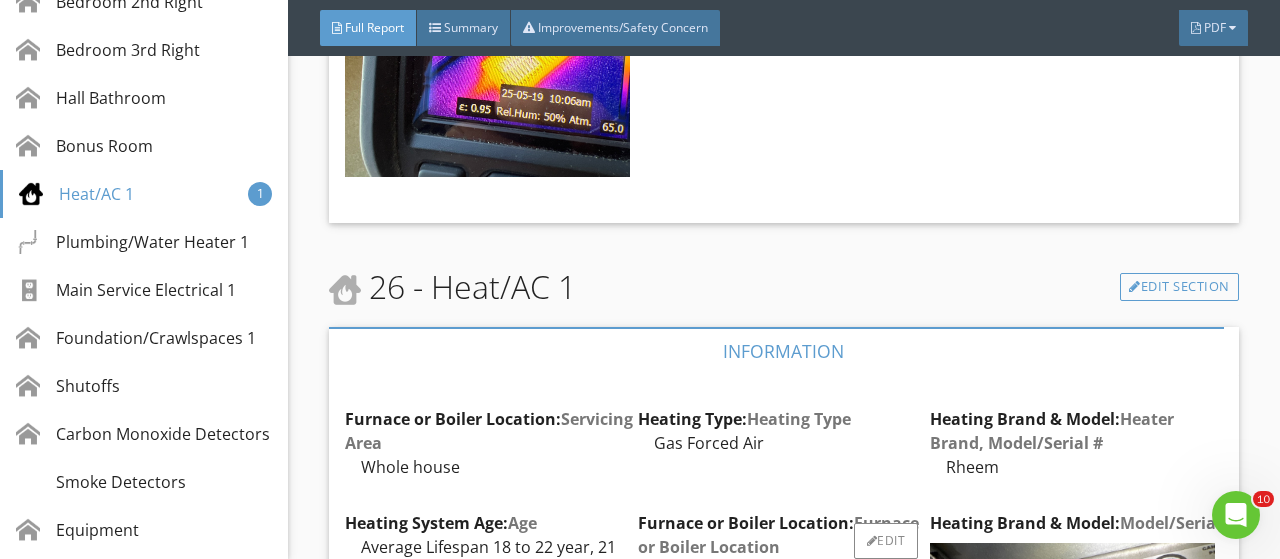click at bounding box center [780, 780] 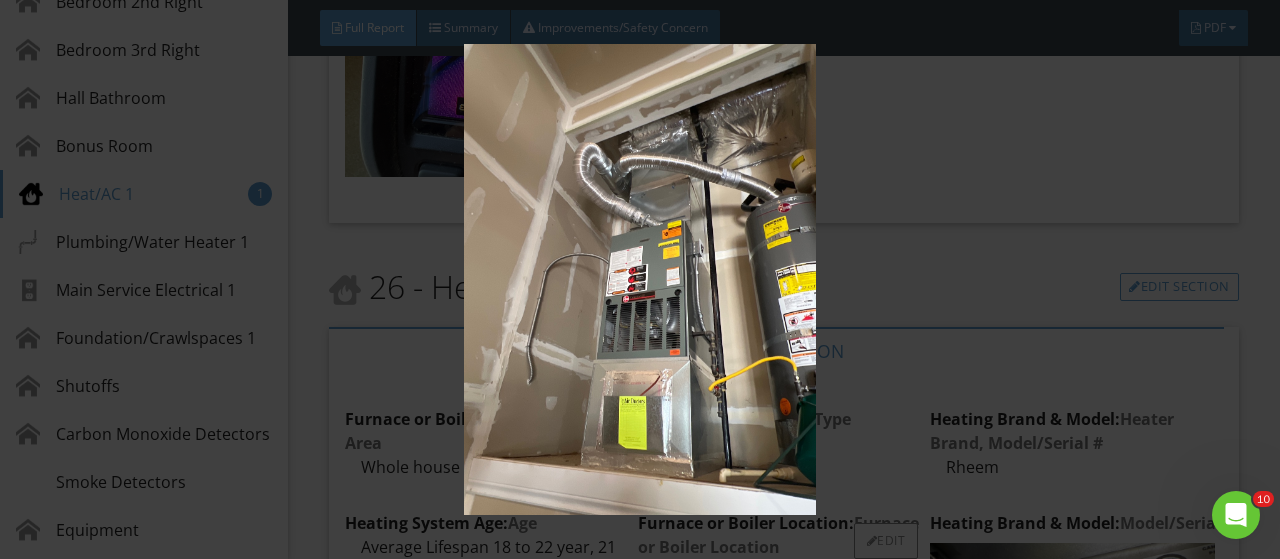 click at bounding box center [639, 279] 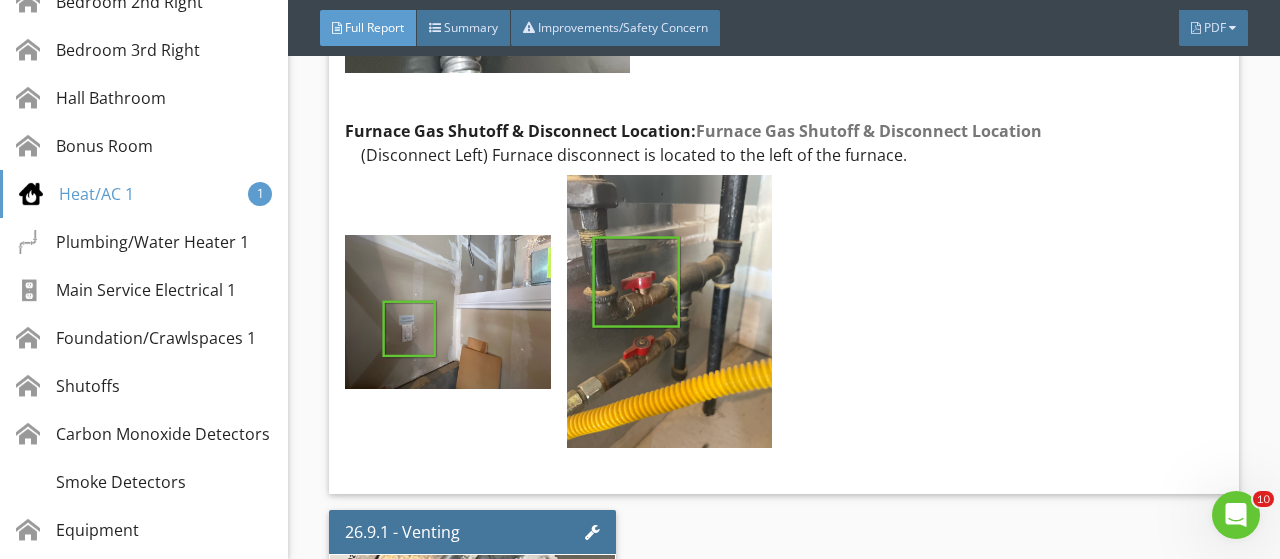 scroll, scrollTop: 35617, scrollLeft: 0, axis: vertical 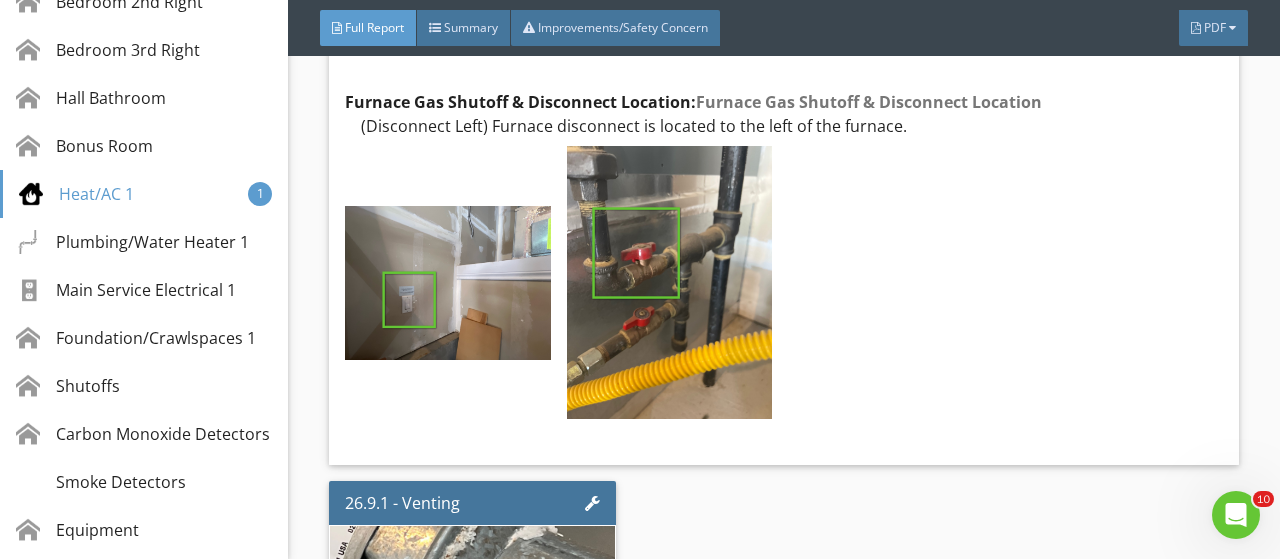 click on "Edit" at bounding box center (572, 731) 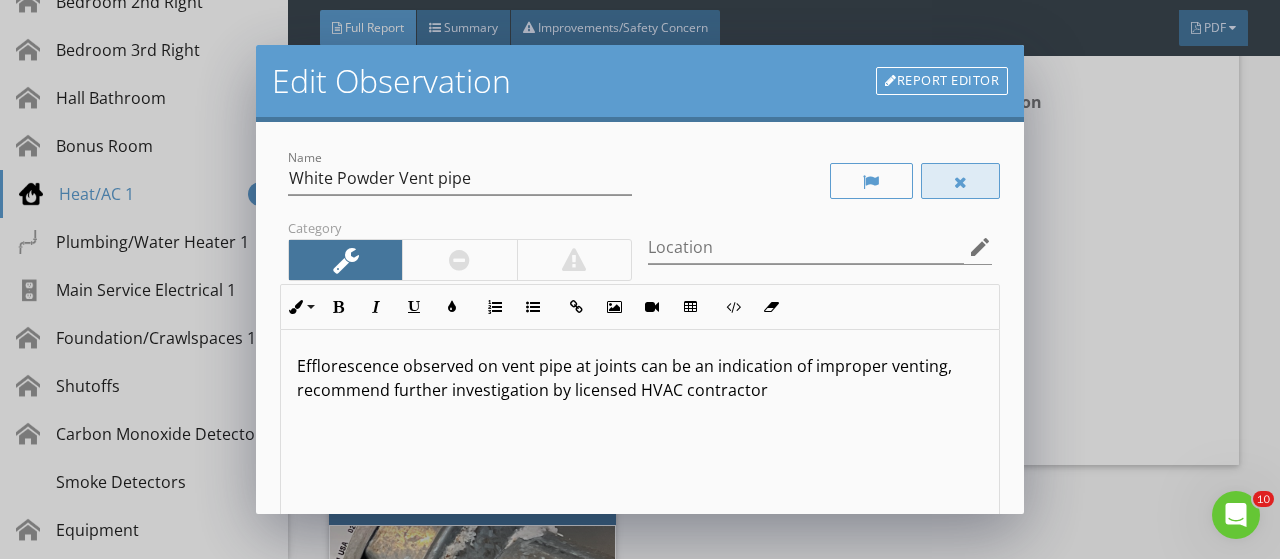 click at bounding box center (961, 181) 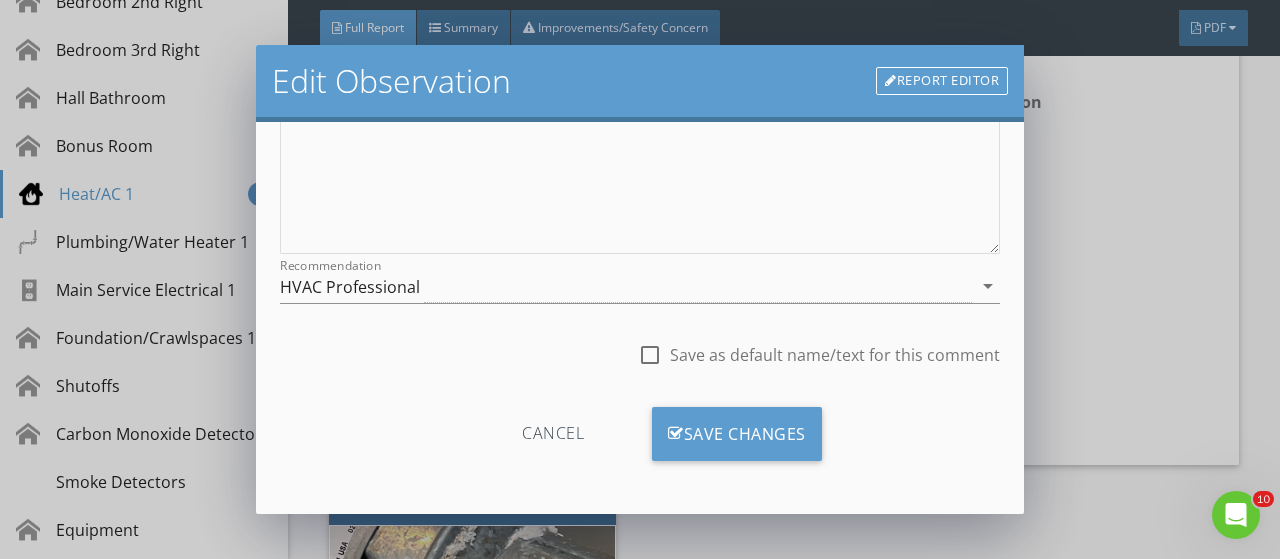 scroll, scrollTop: 394, scrollLeft: 0, axis: vertical 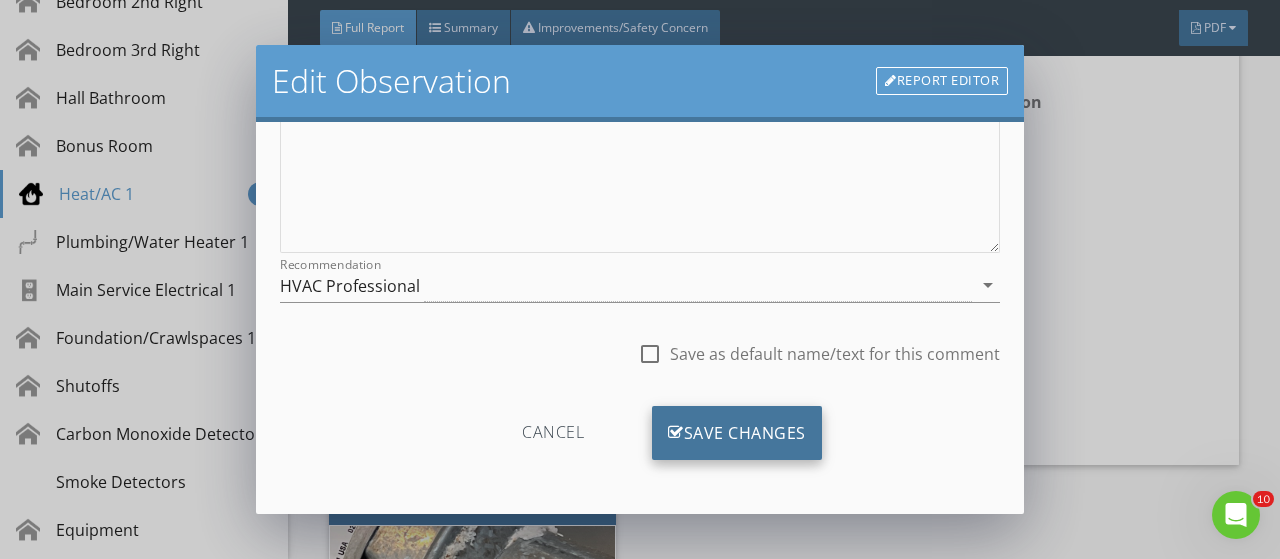 click on "Save Changes" at bounding box center [737, 433] 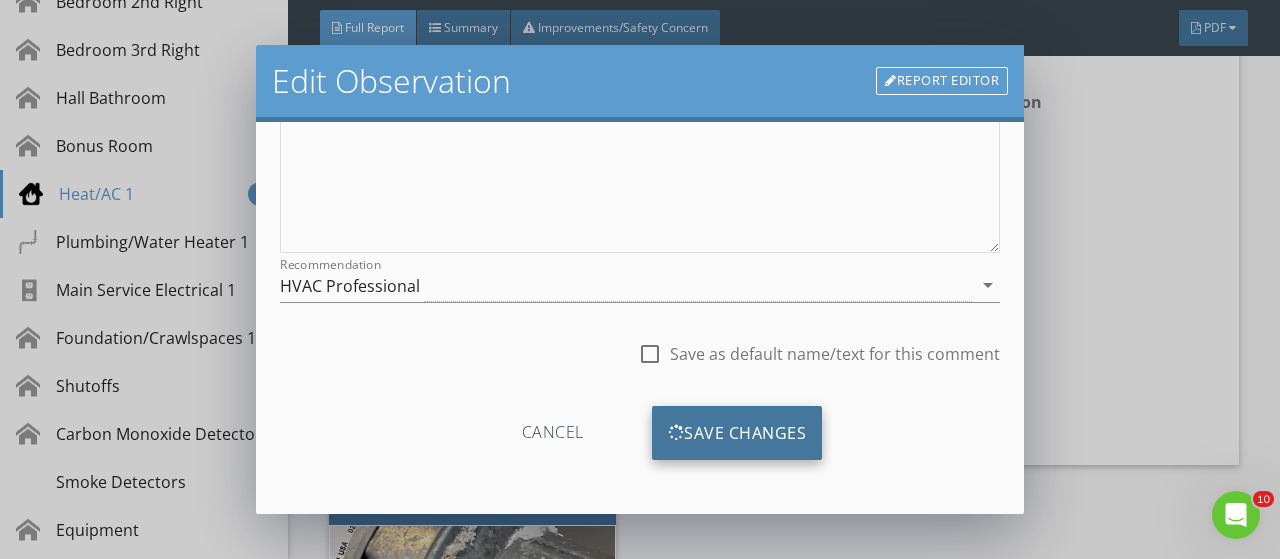 scroll, scrollTop: 158, scrollLeft: 0, axis: vertical 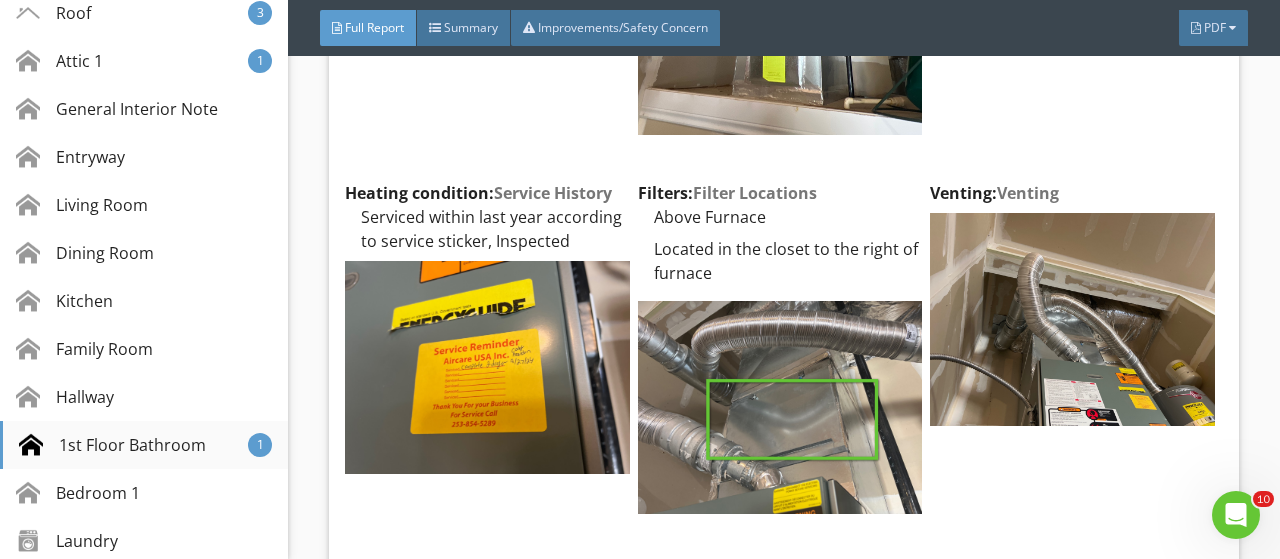 click on "1st Floor Bathroom" at bounding box center (112, 445) 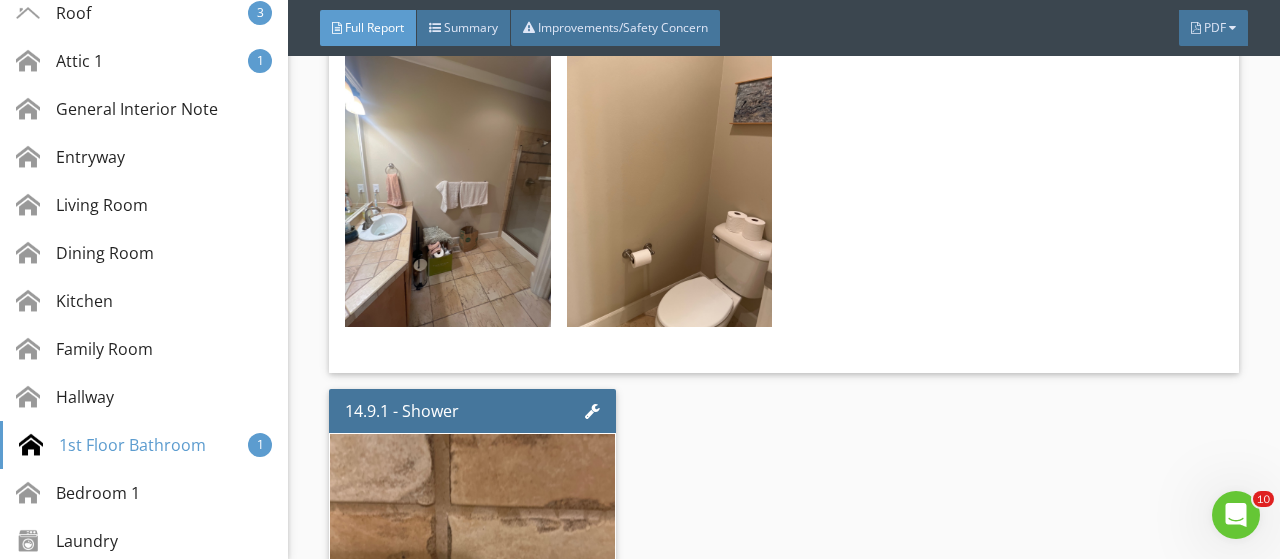 scroll, scrollTop: 21215, scrollLeft: 0, axis: vertical 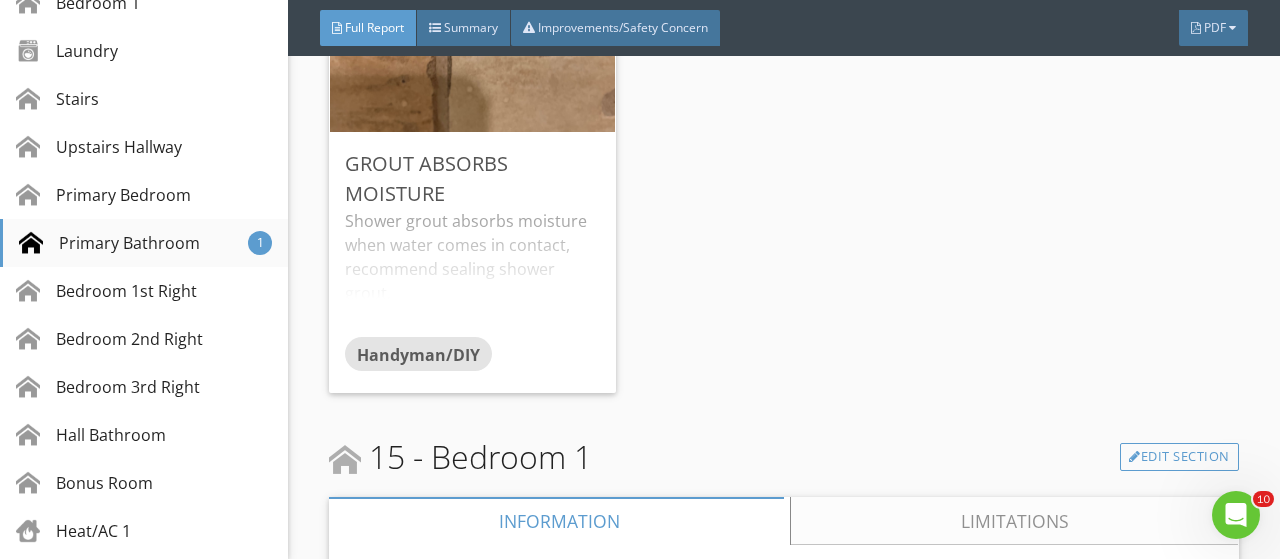 click on "Primary Bathroom" at bounding box center [109, 243] 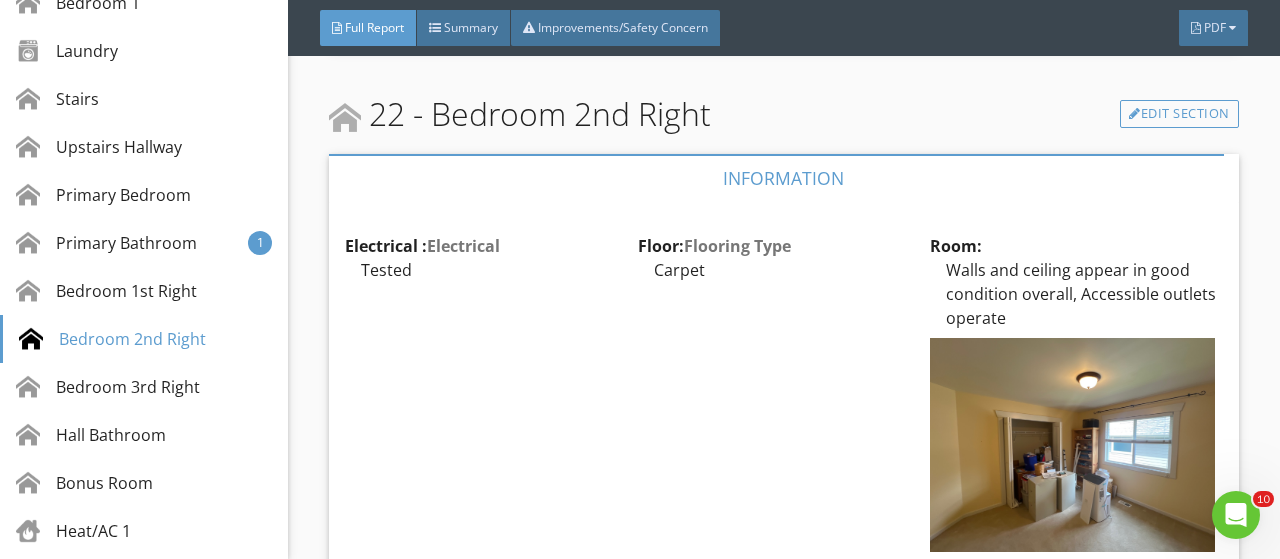 scroll, scrollTop: 29792, scrollLeft: 0, axis: vertical 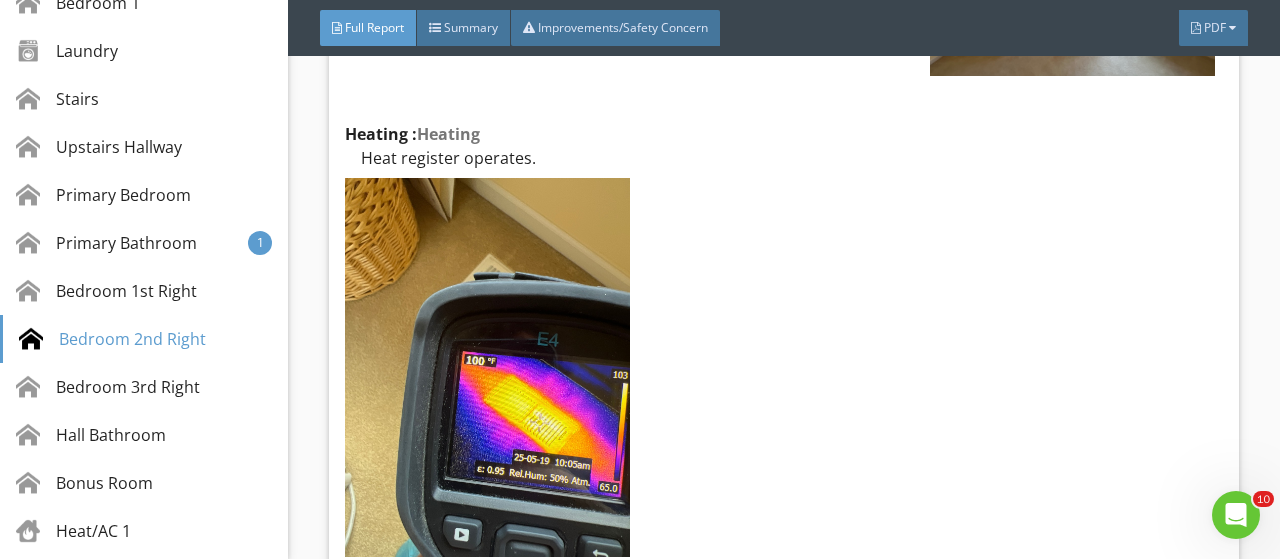 click on "Full Report     Summary     Improvements/Safety Concern     PDF" at bounding box center (784, 28) 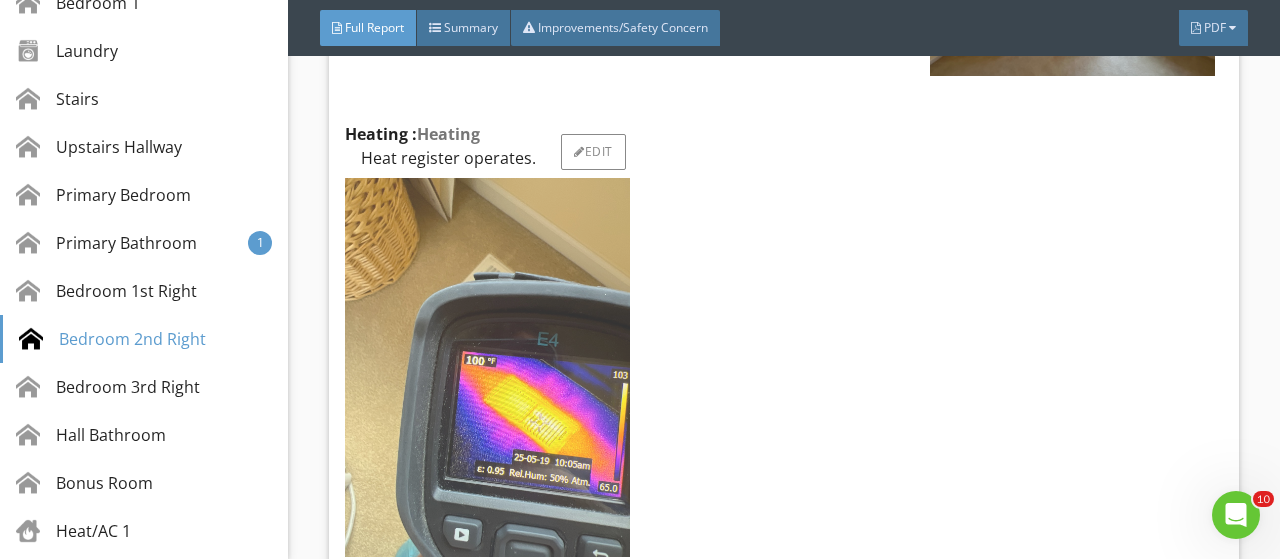 click at bounding box center [487, 367] 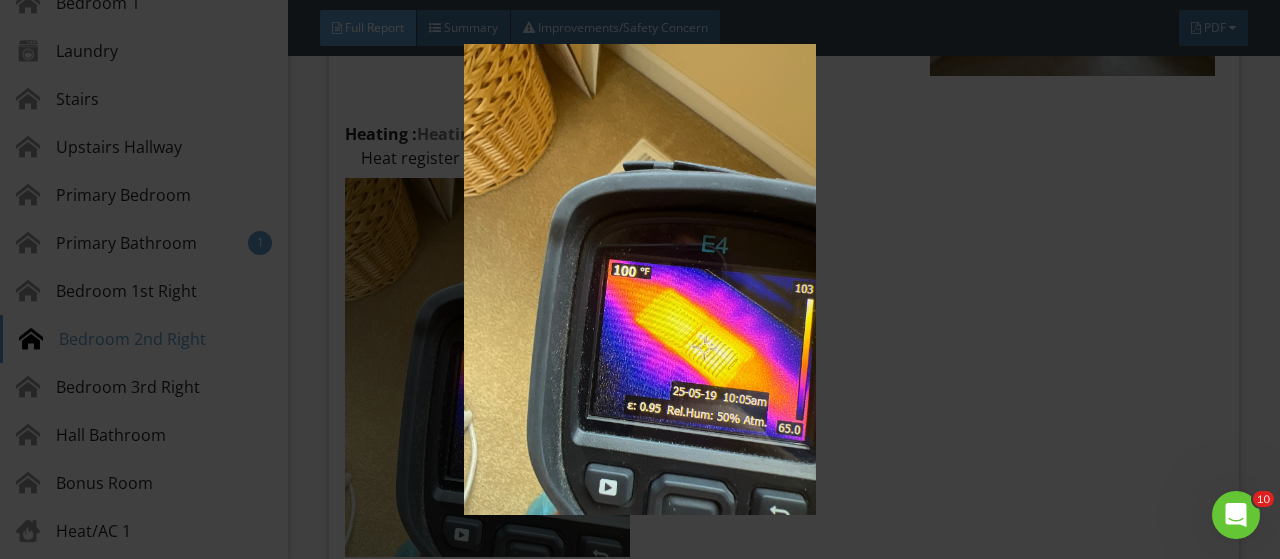 click at bounding box center (639, 279) 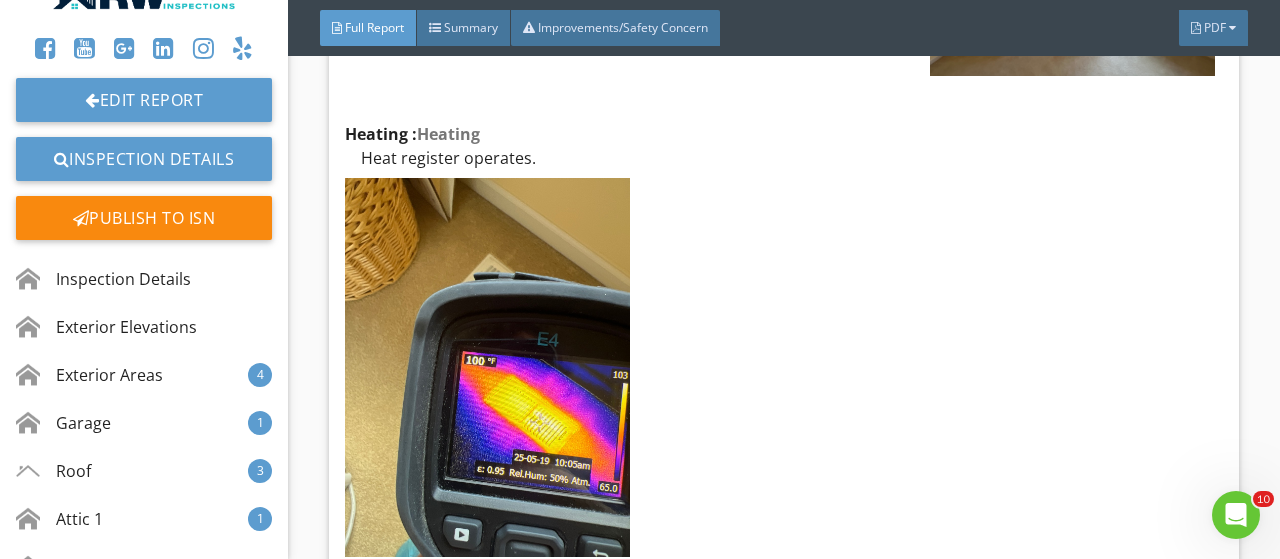 scroll, scrollTop: 0, scrollLeft: 0, axis: both 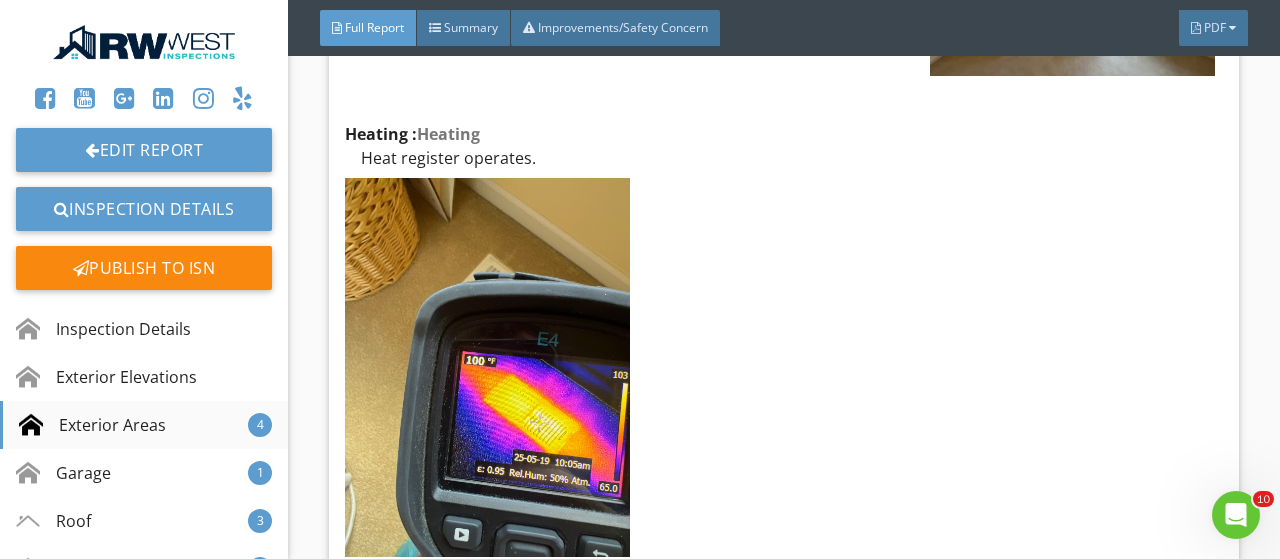 click on "Exterior Areas" at bounding box center (92, 425) 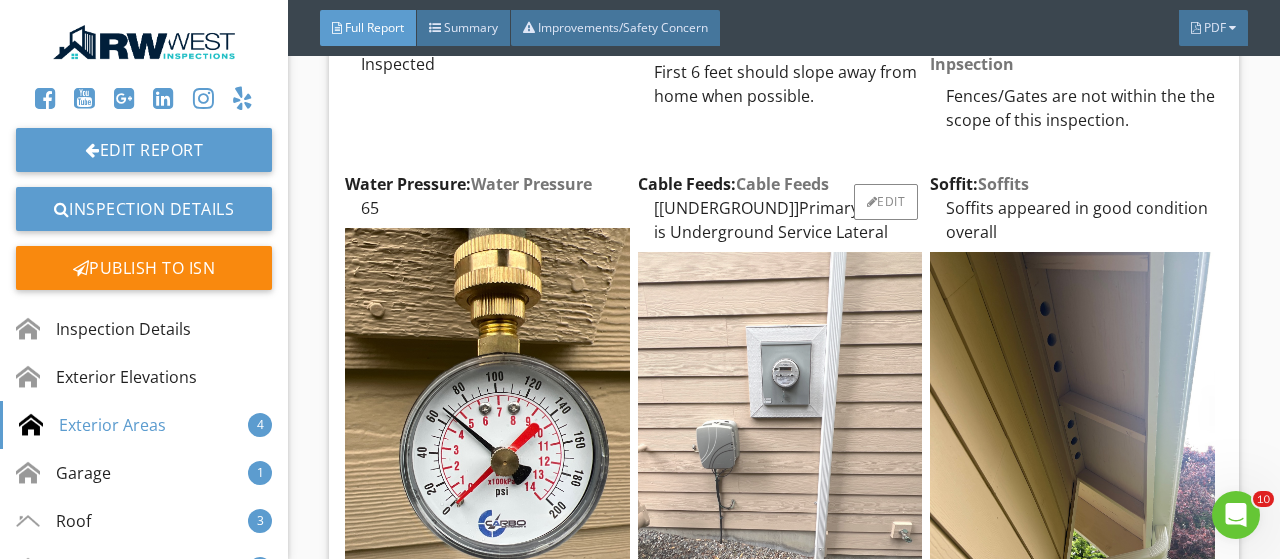 scroll, scrollTop: 2660, scrollLeft: 0, axis: vertical 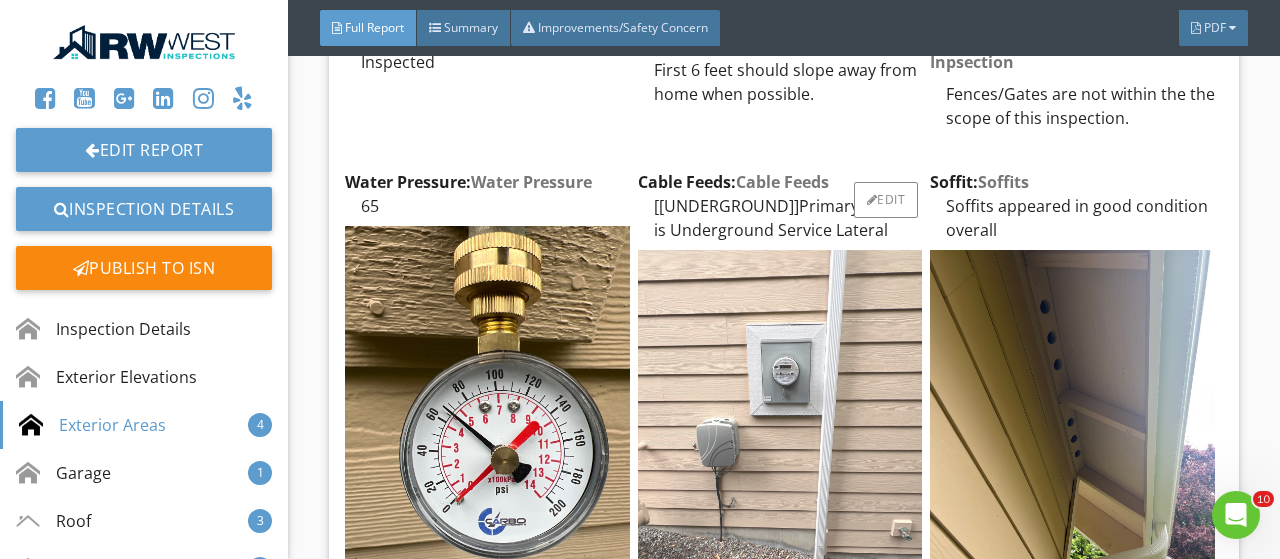 click at bounding box center [780, 439] 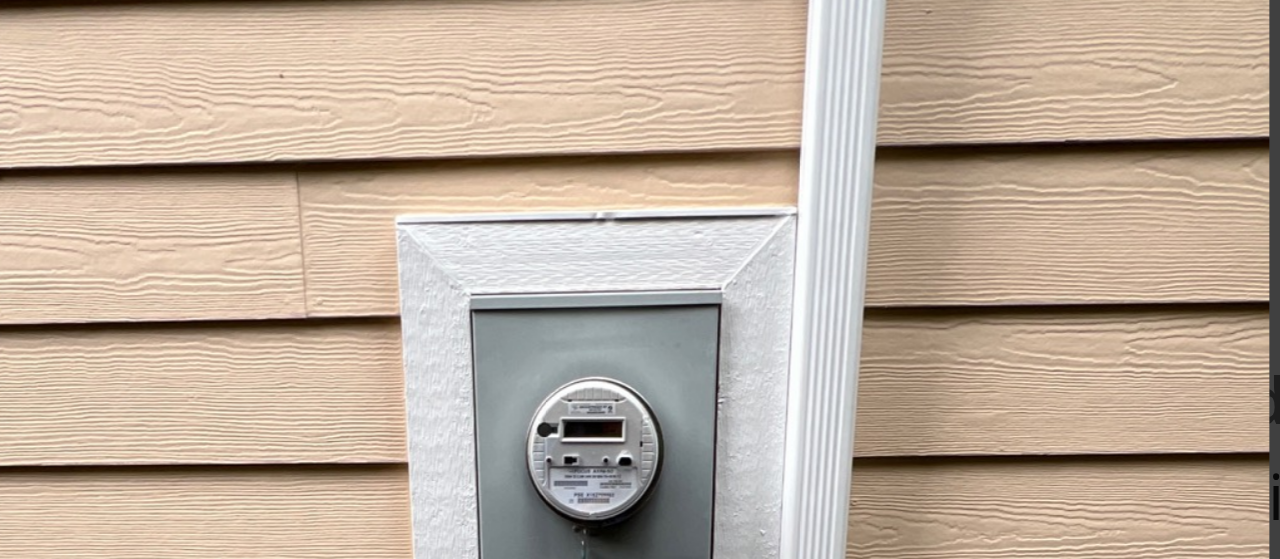 click at bounding box center [639, 279] 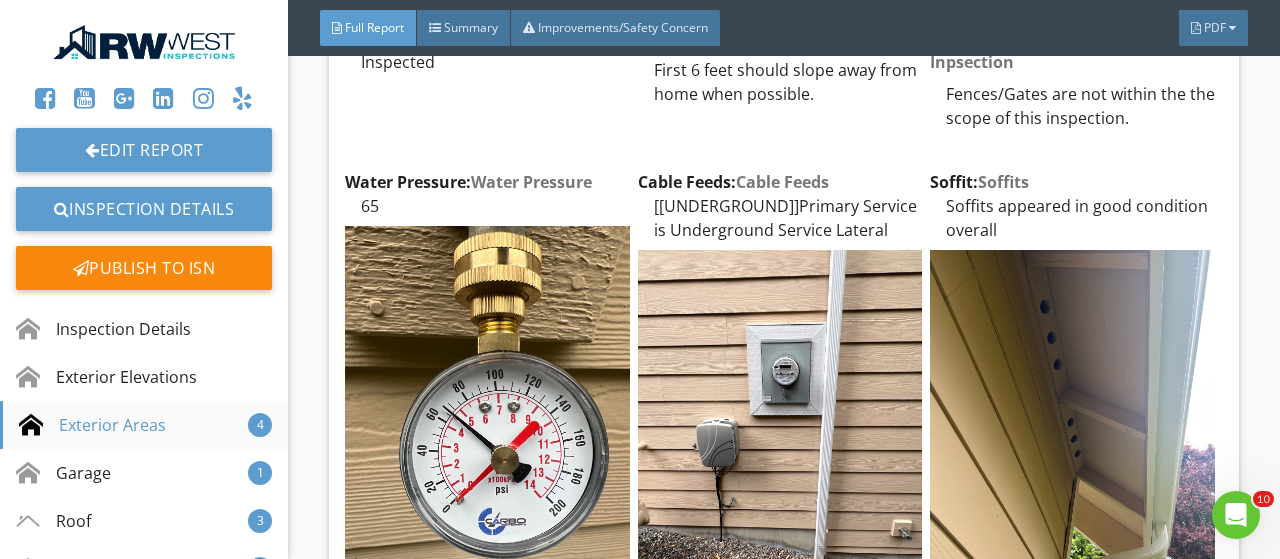 click on "4" at bounding box center [260, 425] 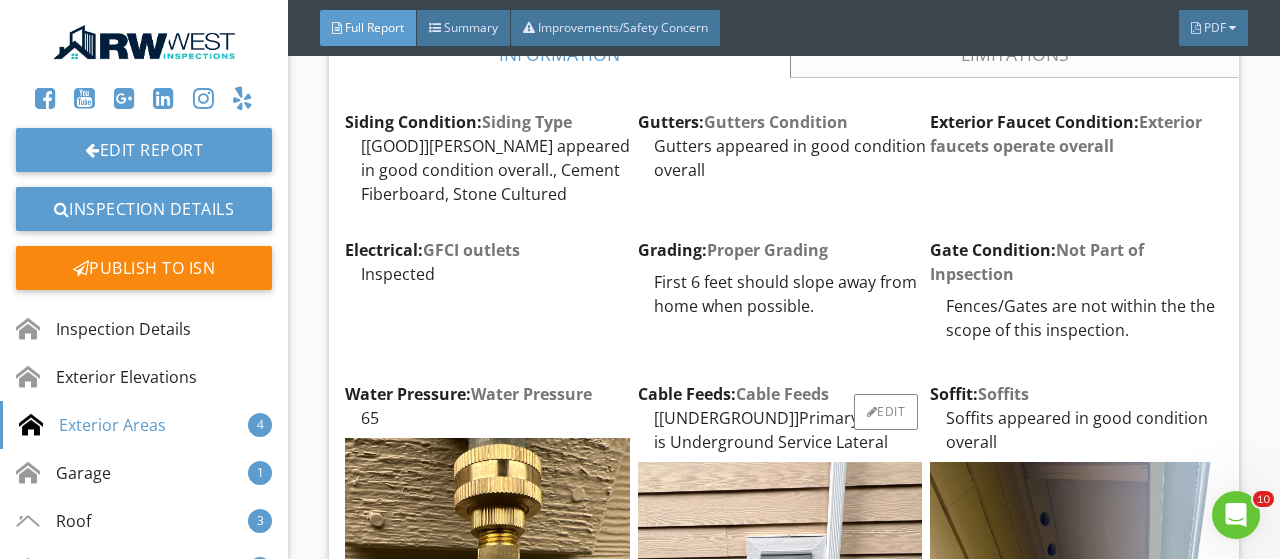 scroll, scrollTop: 2404, scrollLeft: 0, axis: vertical 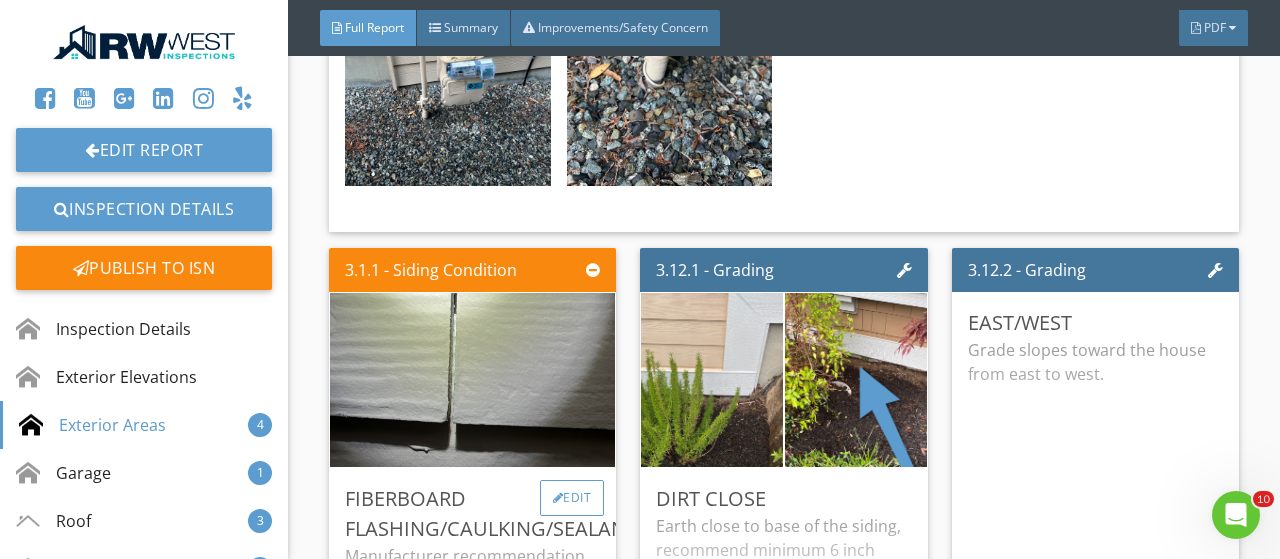 click on "Edit" at bounding box center [572, 498] 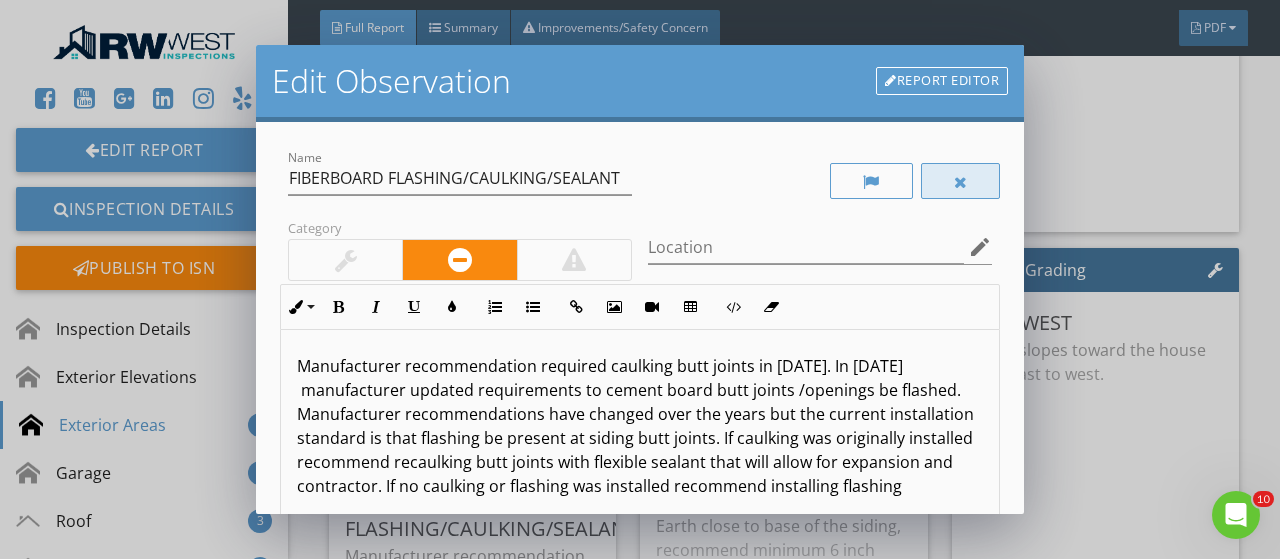 click at bounding box center (961, 181) 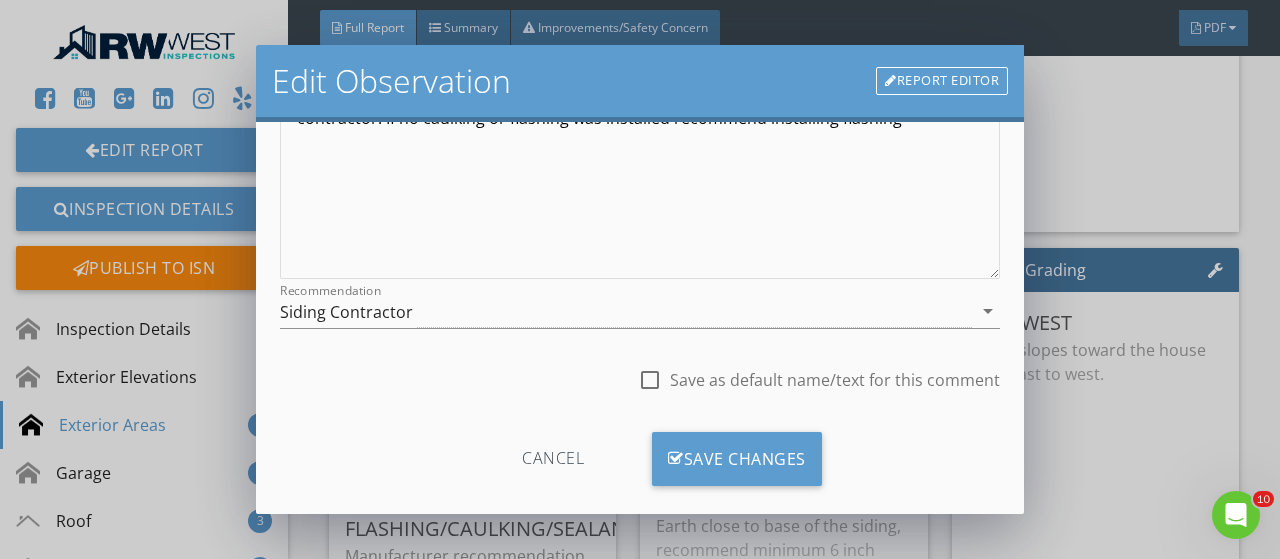 scroll, scrollTop: 394, scrollLeft: 0, axis: vertical 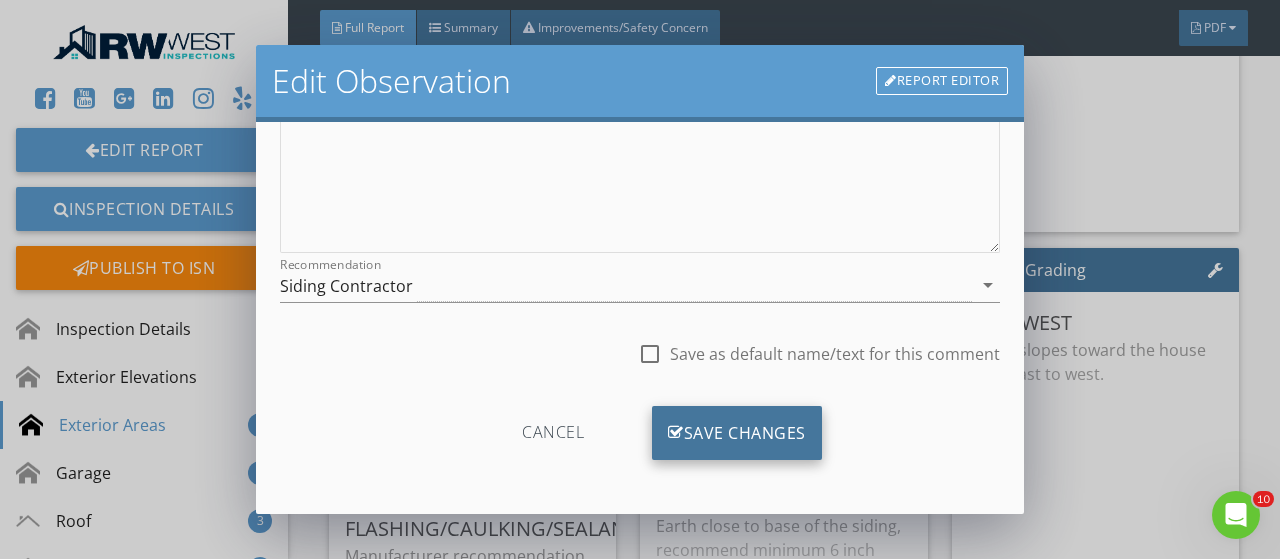 click on "Save Changes" at bounding box center (737, 433) 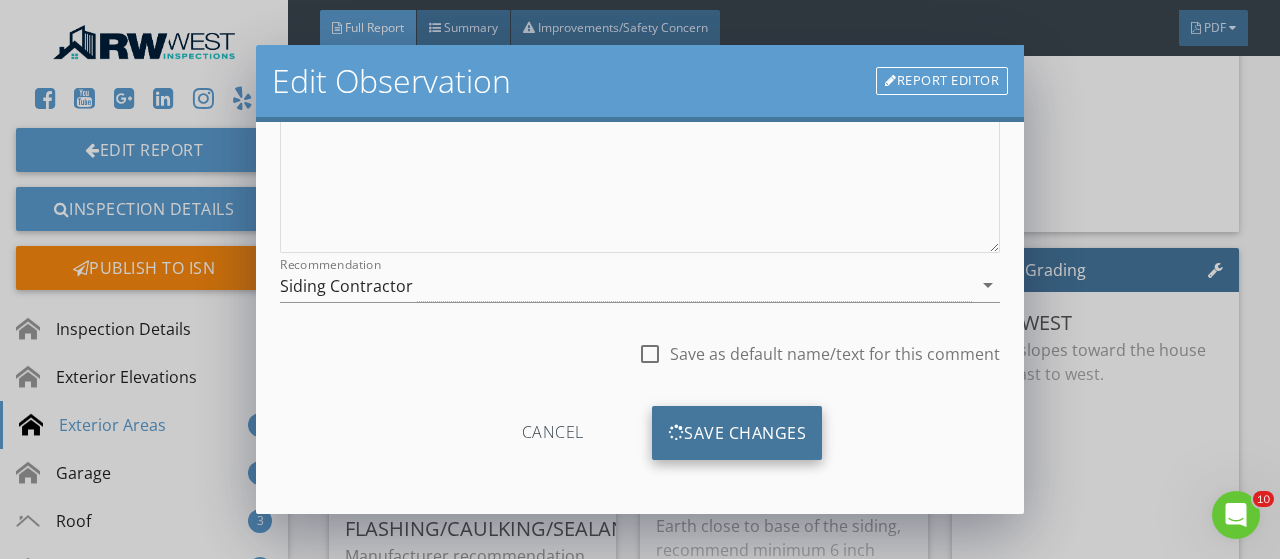 scroll, scrollTop: 158, scrollLeft: 0, axis: vertical 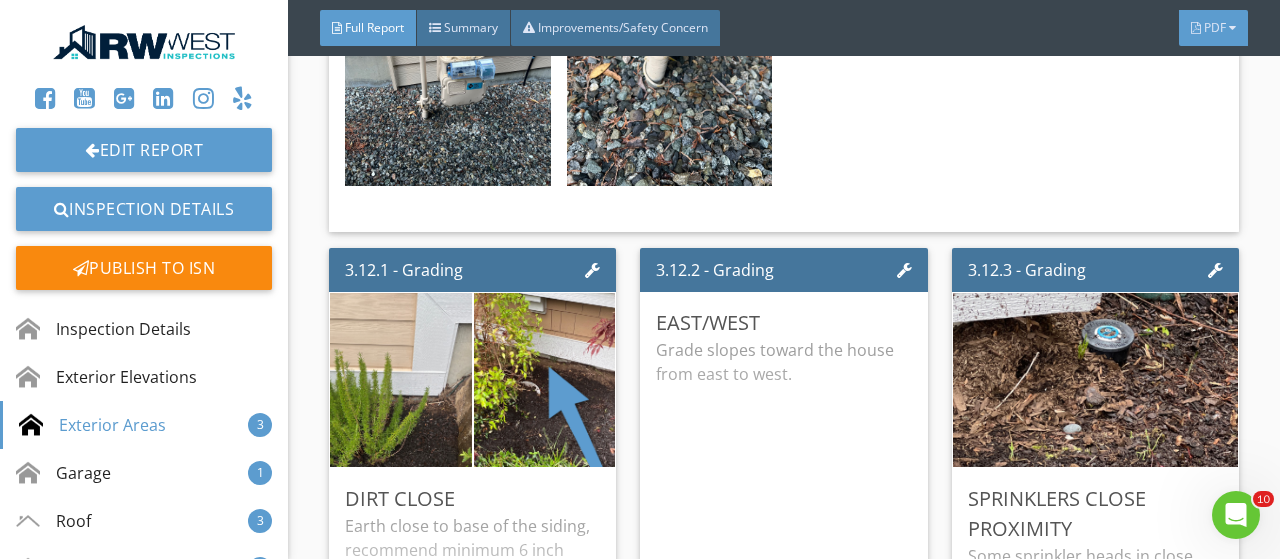click on "PDF" at bounding box center [1215, 27] 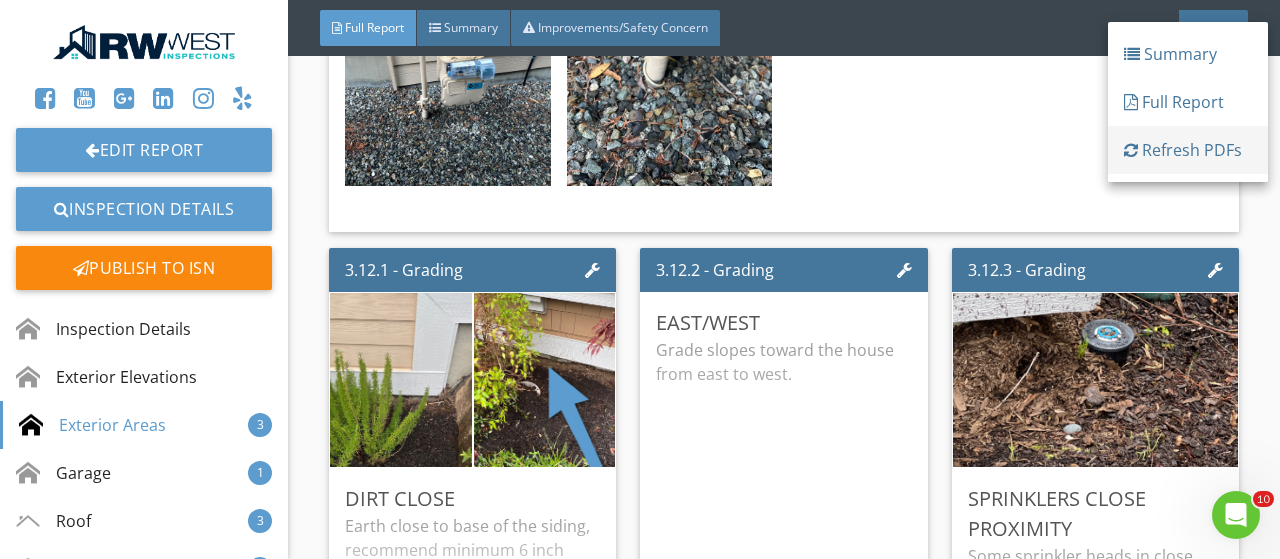 click on "Refresh PDFs" at bounding box center [1188, 150] 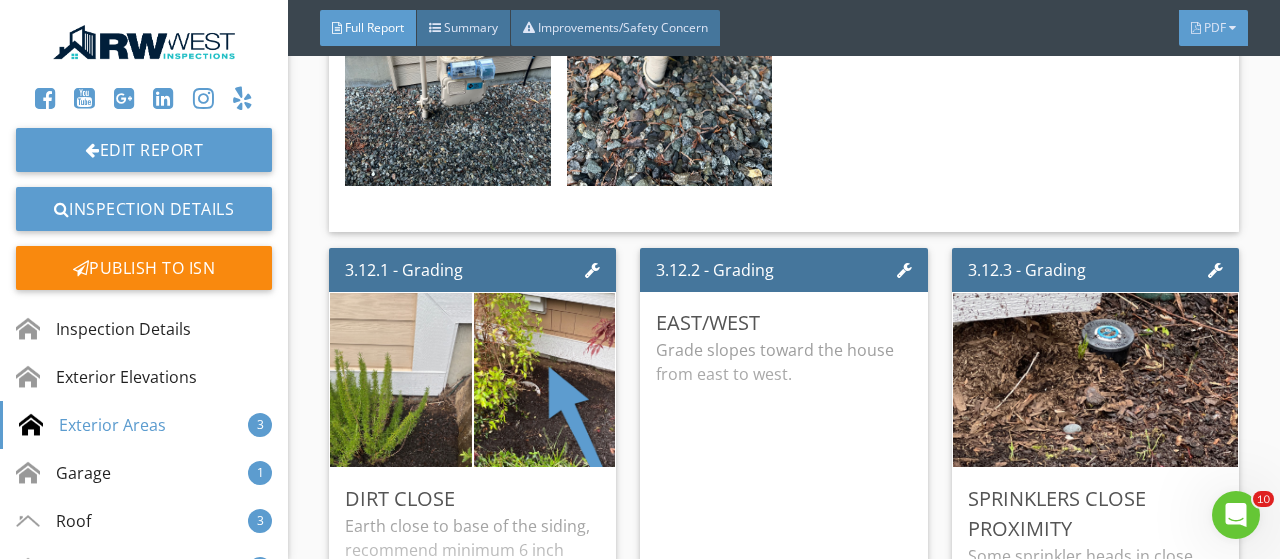 click on "PDF" at bounding box center (1215, 27) 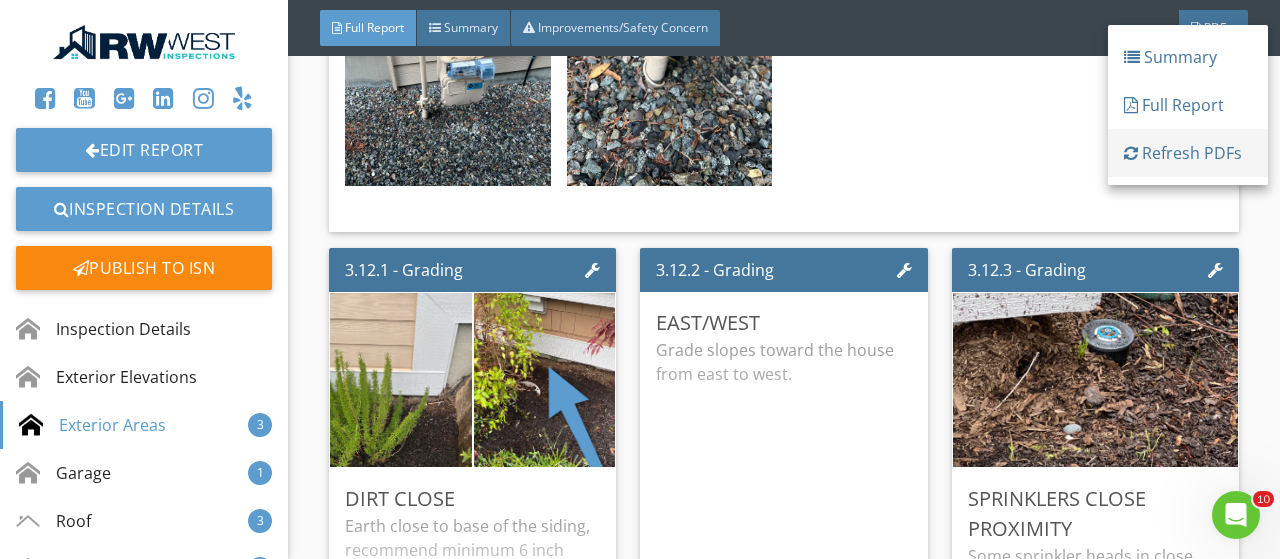 click on "Refresh PDFs" at bounding box center [1188, 153] 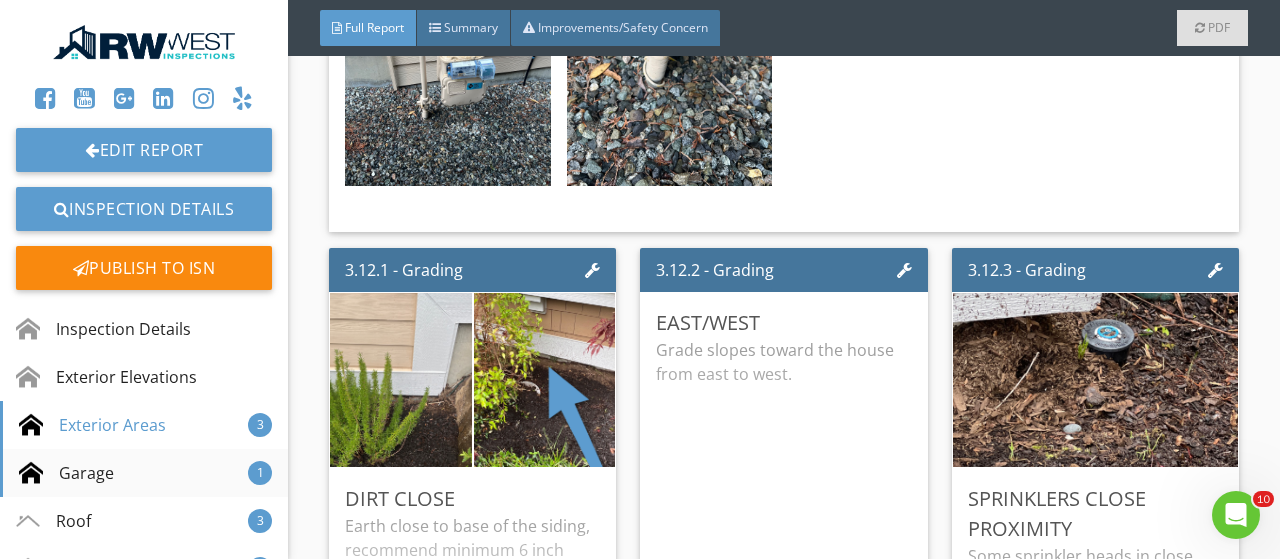 click on "Garage" at bounding box center (66, 473) 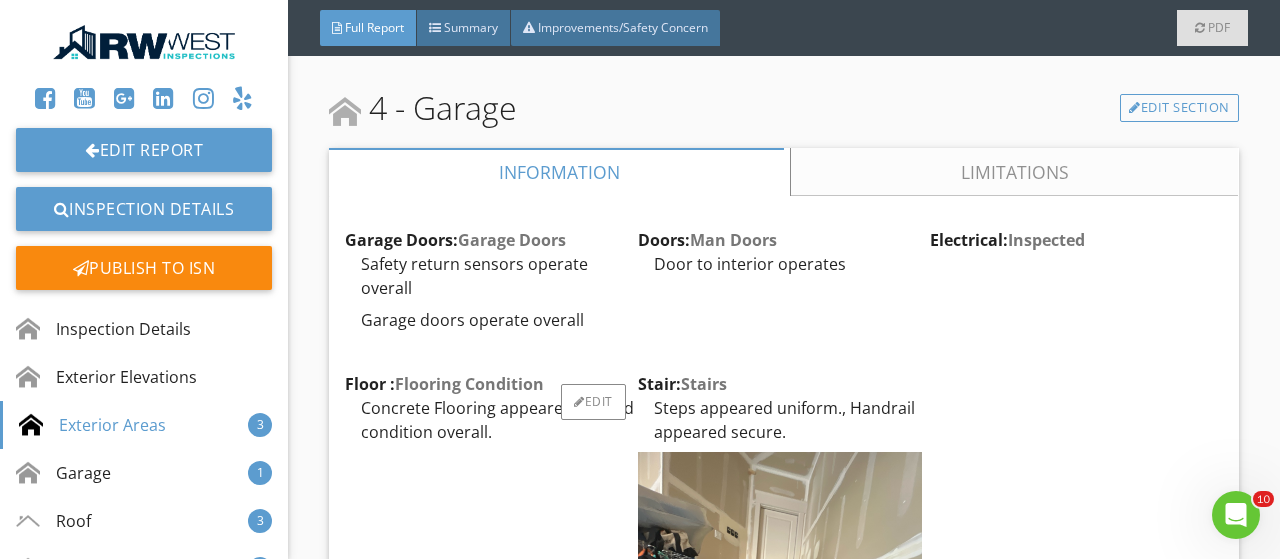 scroll, scrollTop: 5106, scrollLeft: 0, axis: vertical 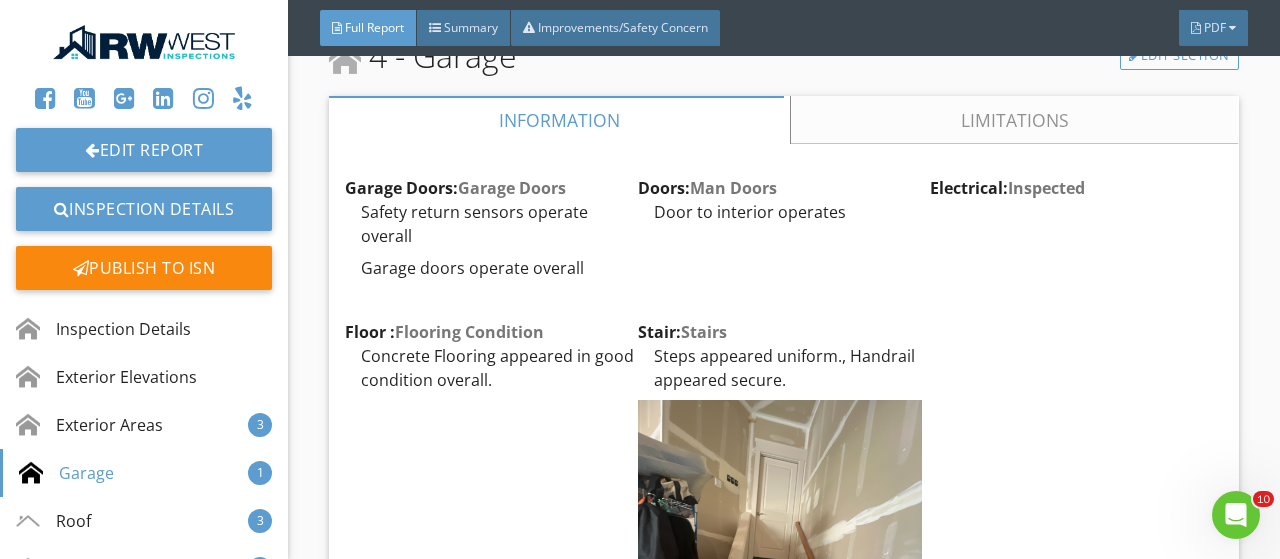 click at bounding box center (144, 42) 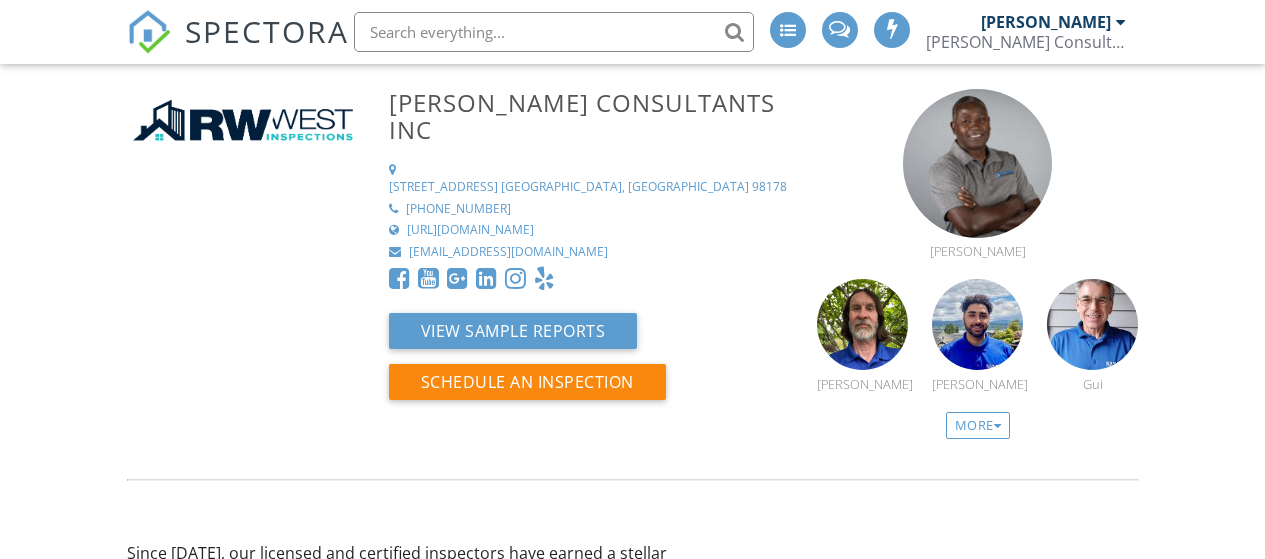 scroll, scrollTop: 0, scrollLeft: 0, axis: both 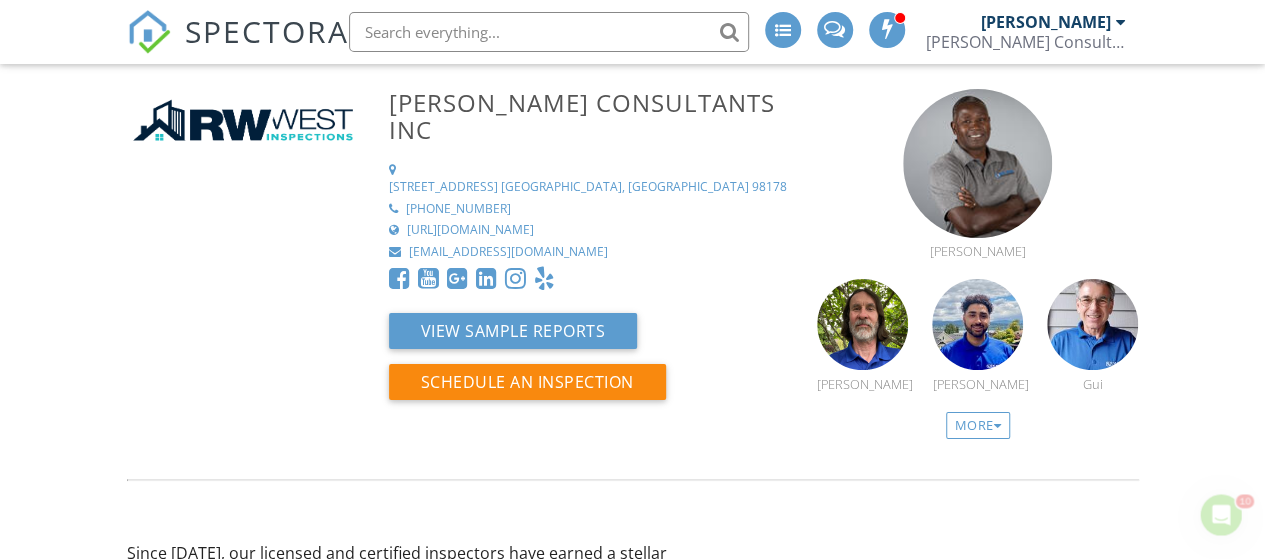 click at bounding box center [549, 32] 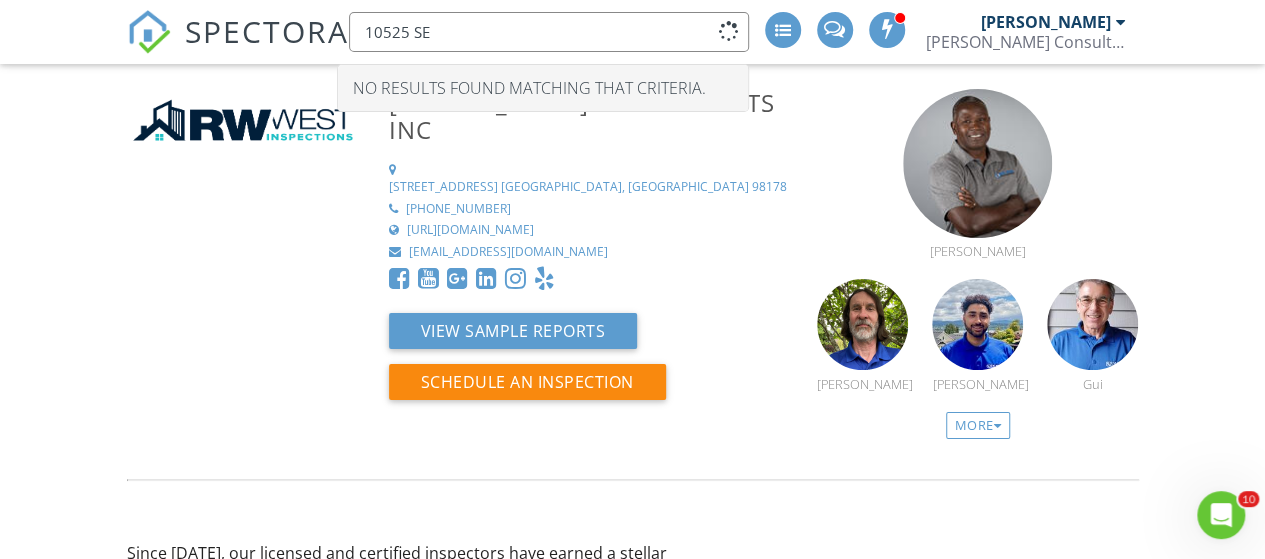 type on "10525 SE" 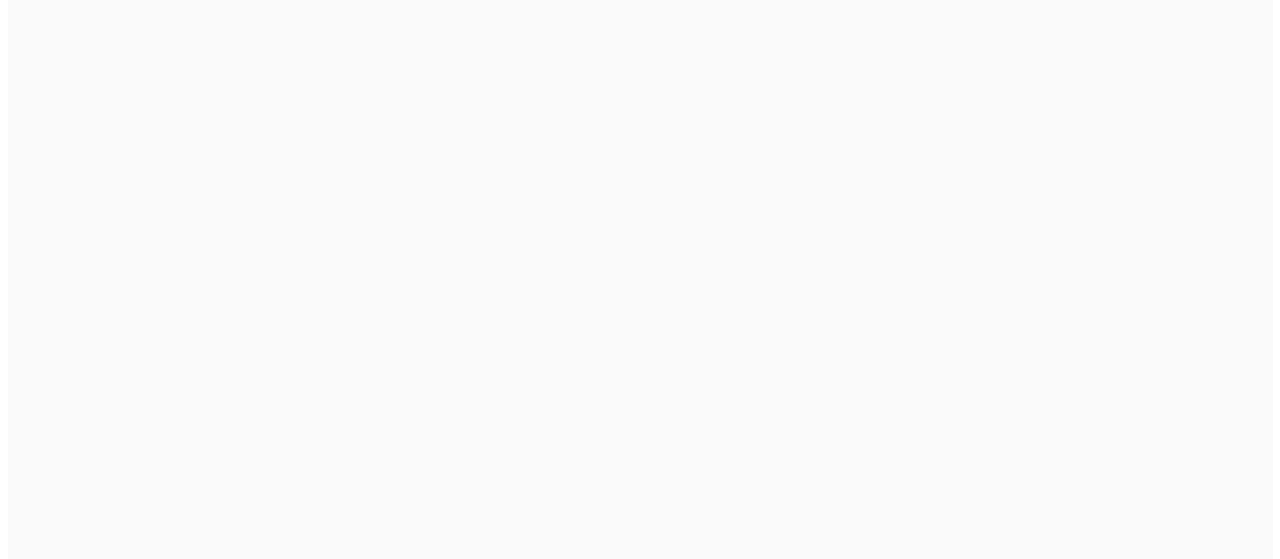 scroll, scrollTop: 0, scrollLeft: 0, axis: both 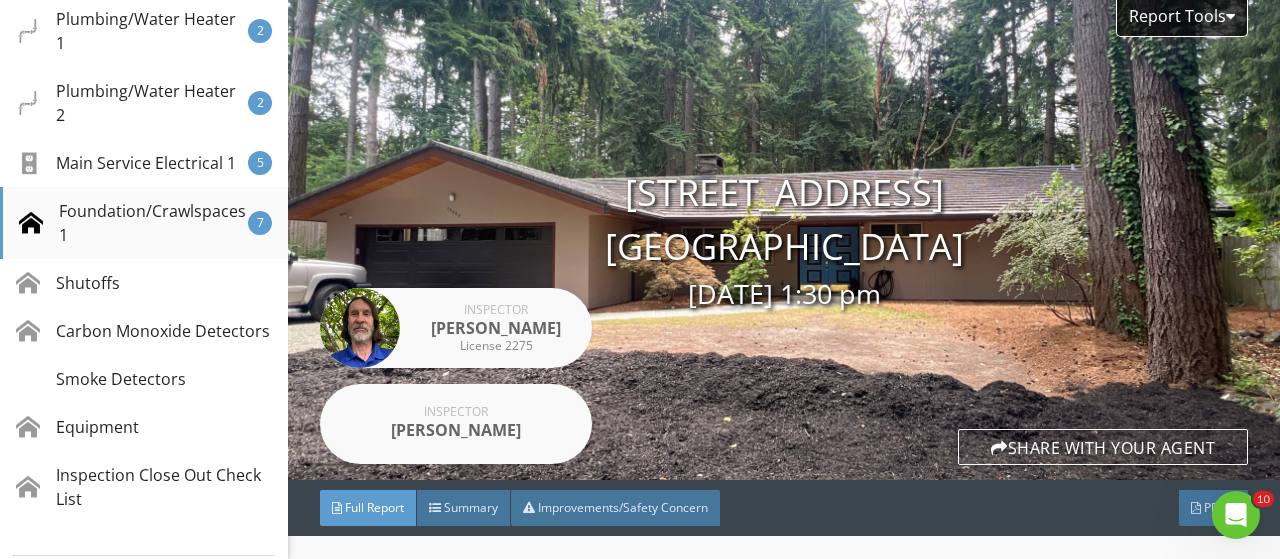 click on "Foundation/Crawlspaces 1" at bounding box center (133, 223) 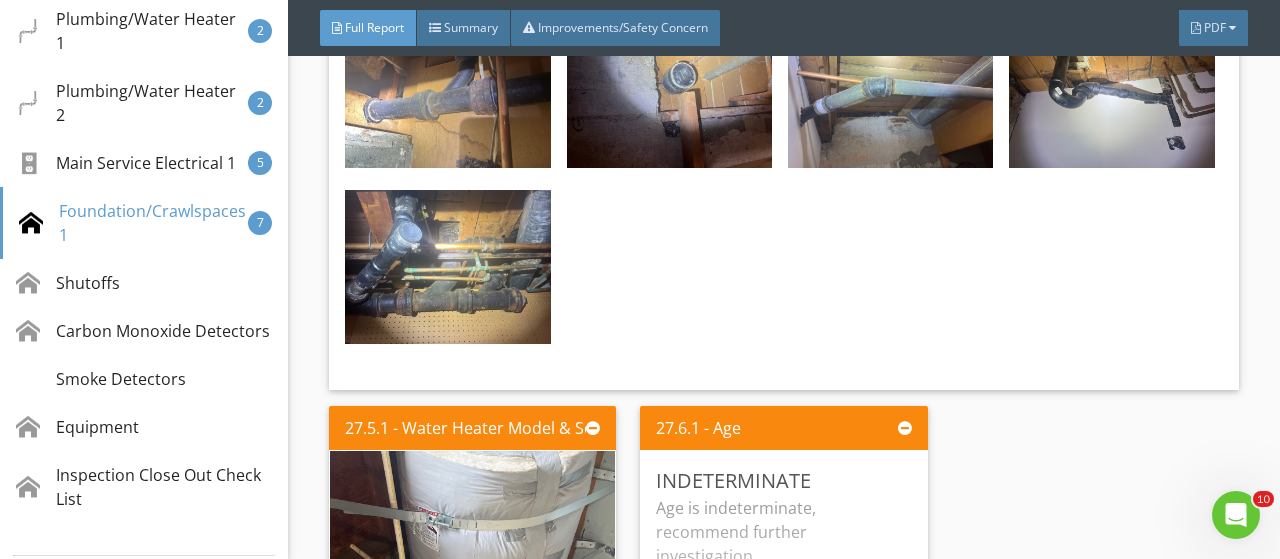 scroll, scrollTop: 45112, scrollLeft: 0, axis: vertical 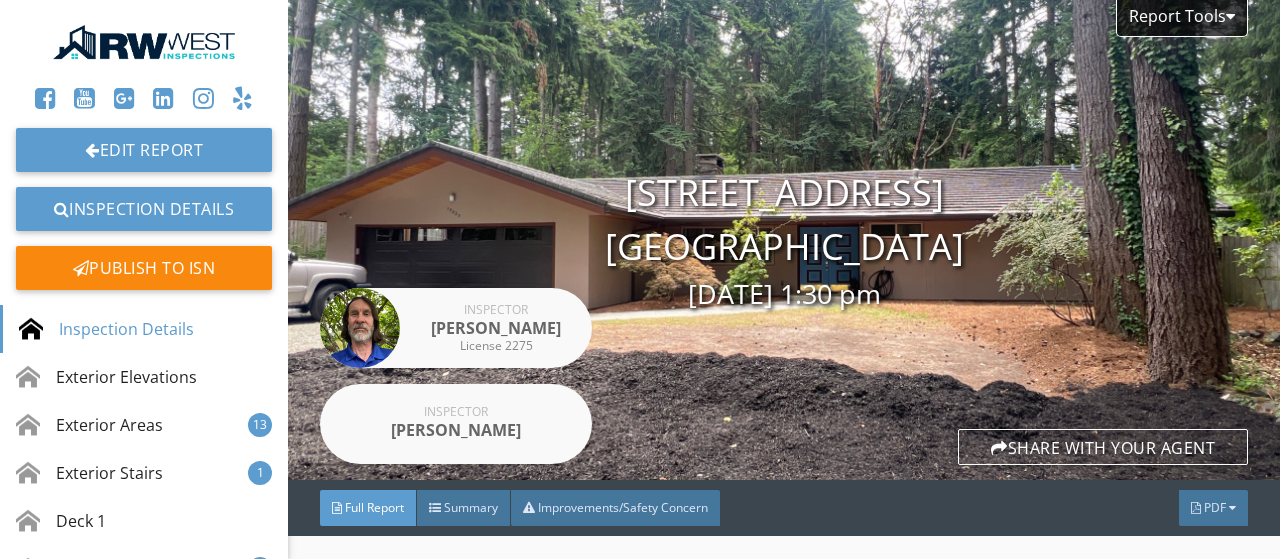 click on "Report Tools
[STREET_ADDRESS]
[GEOGRAPHIC_DATA]
[DATE]  1:30 pm     Inspector   [PERSON_NAME]     License 2275   Inspector   [PERSON_NAME]
Share with your agent" at bounding box center [784, 240] 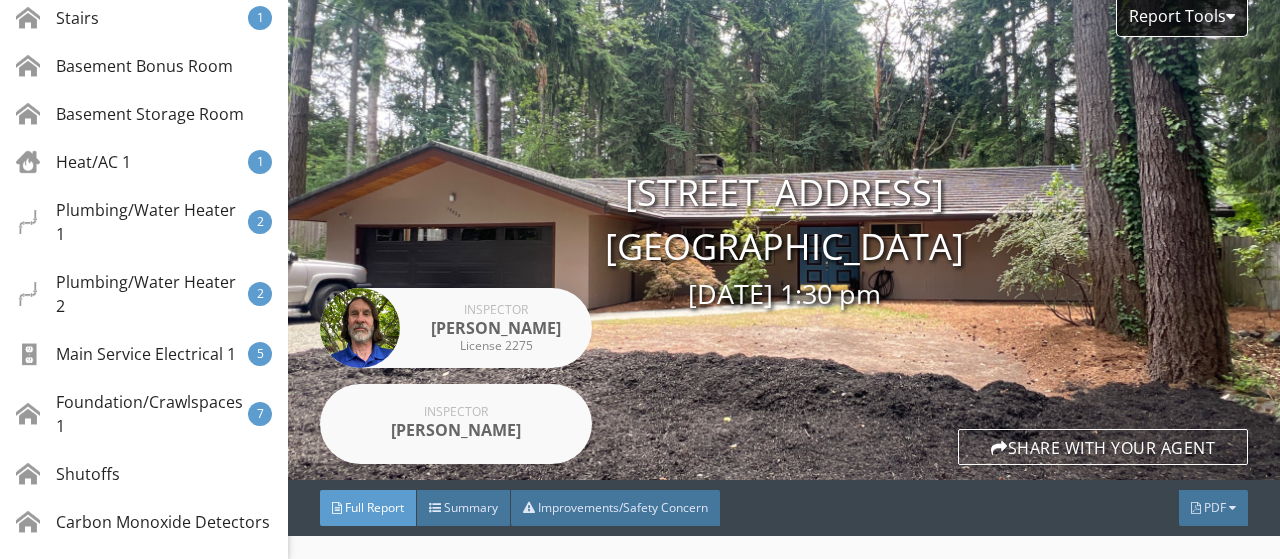 scroll, scrollTop: 1349, scrollLeft: 0, axis: vertical 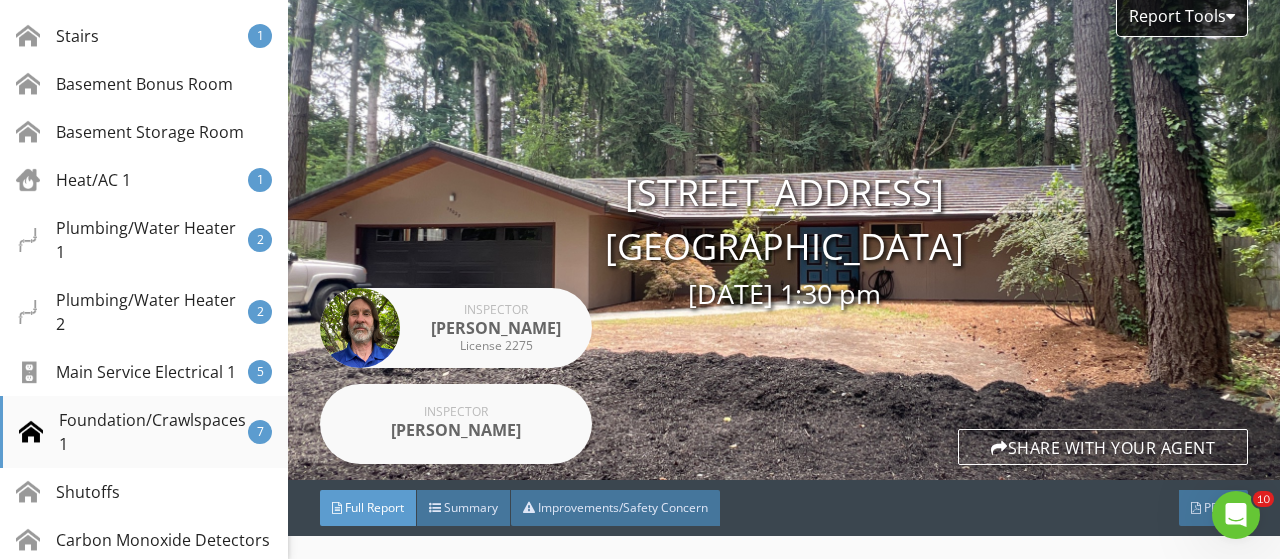 click on "Foundation/Crawlspaces 1" at bounding box center [133, 432] 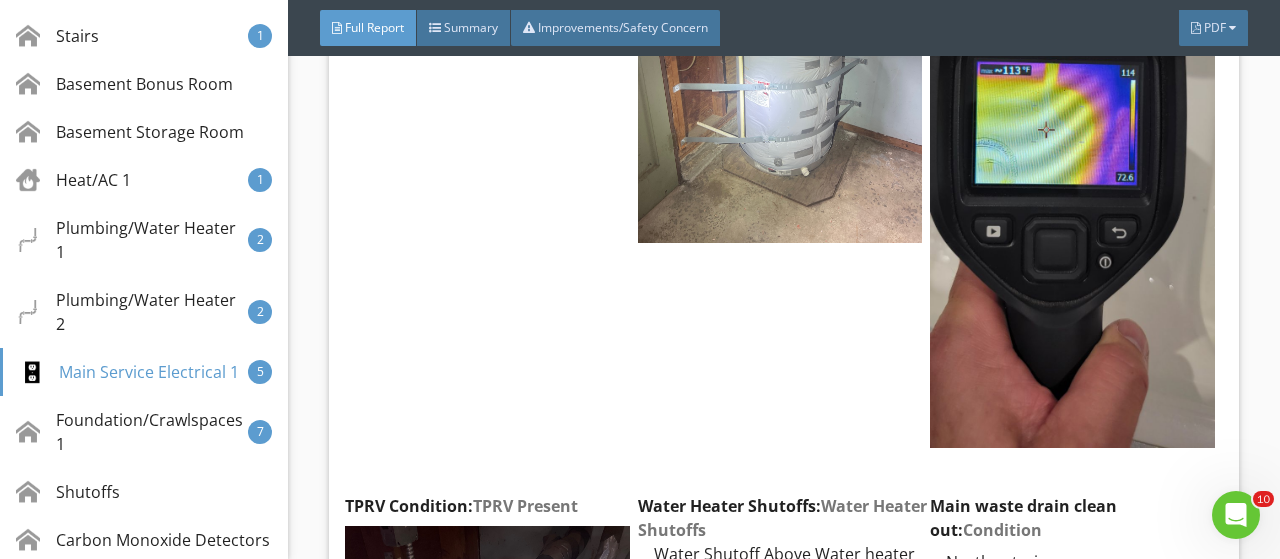 scroll, scrollTop: 50396, scrollLeft: 0, axis: vertical 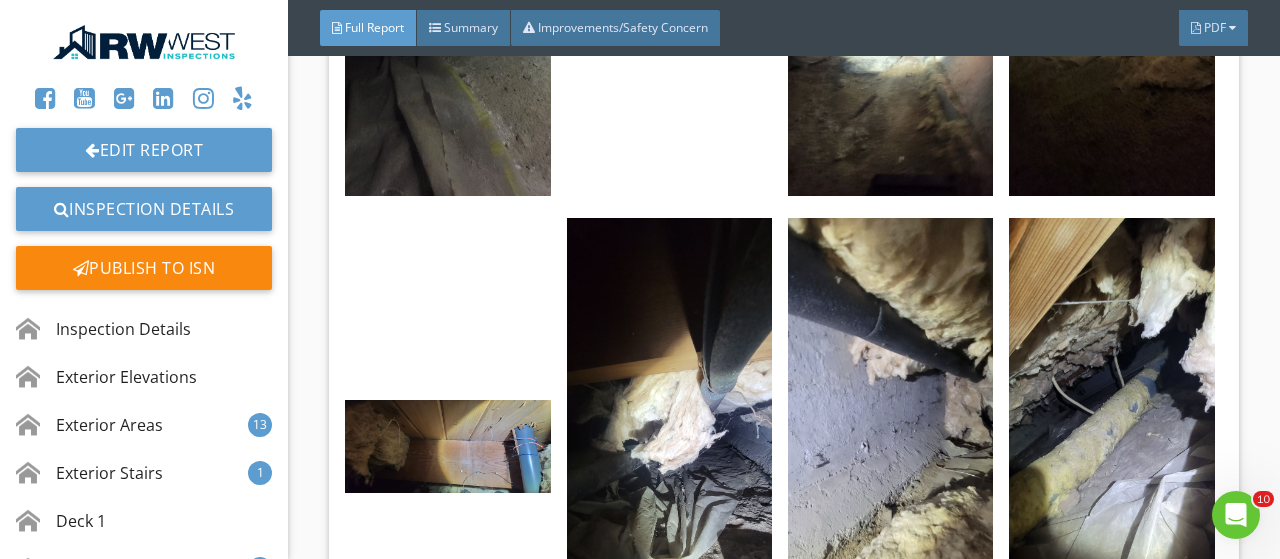 click at bounding box center (144, 42) 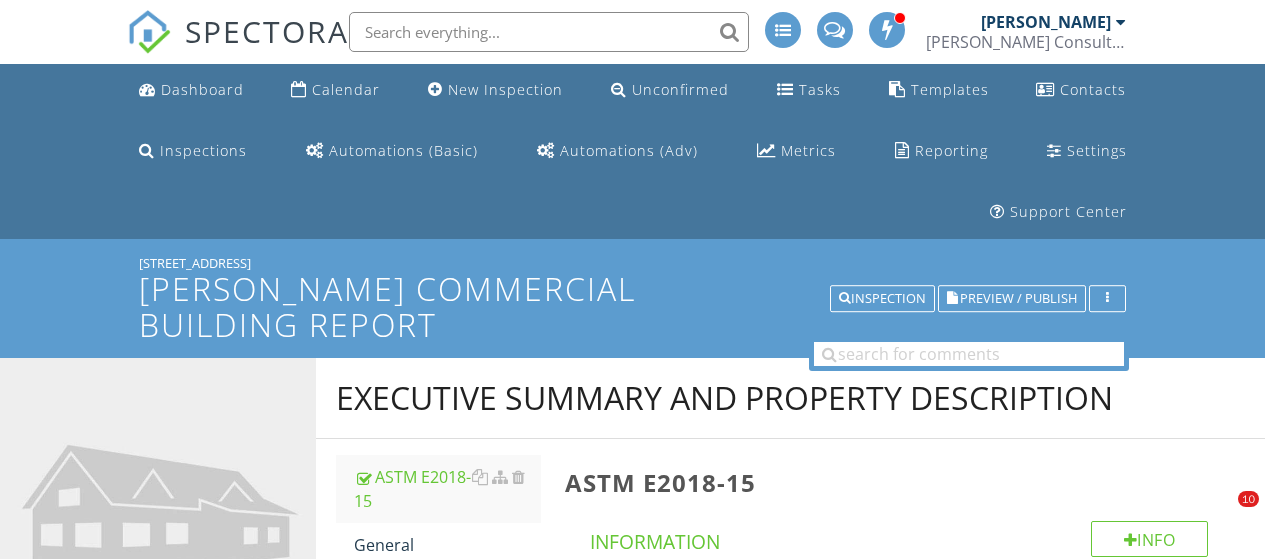 scroll, scrollTop: 0, scrollLeft: 0, axis: both 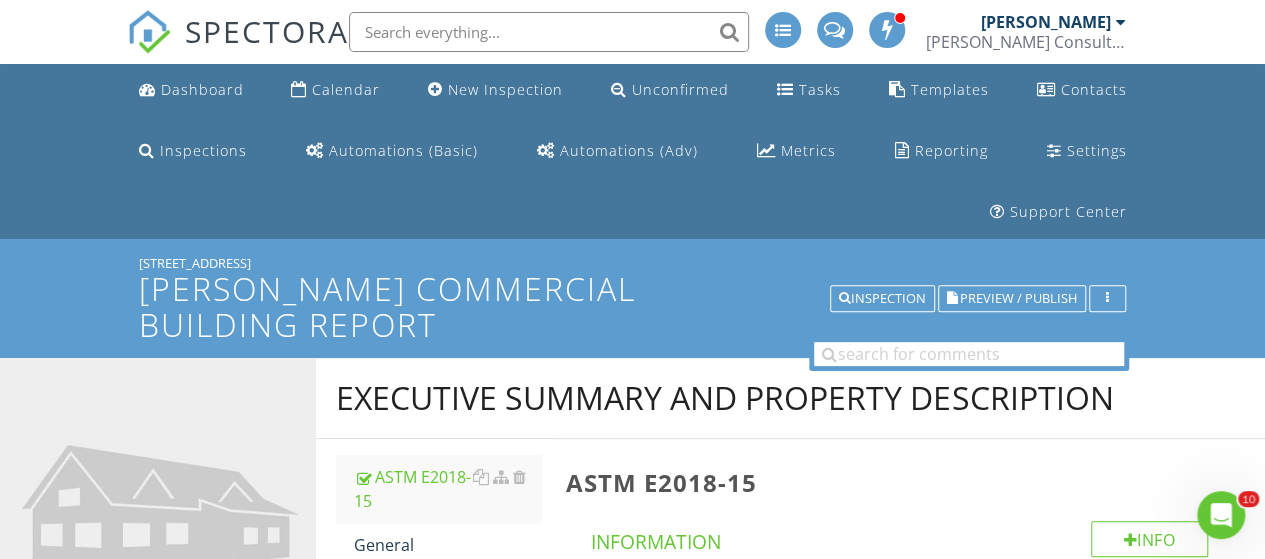 click on "SPECTORA" at bounding box center [267, 31] 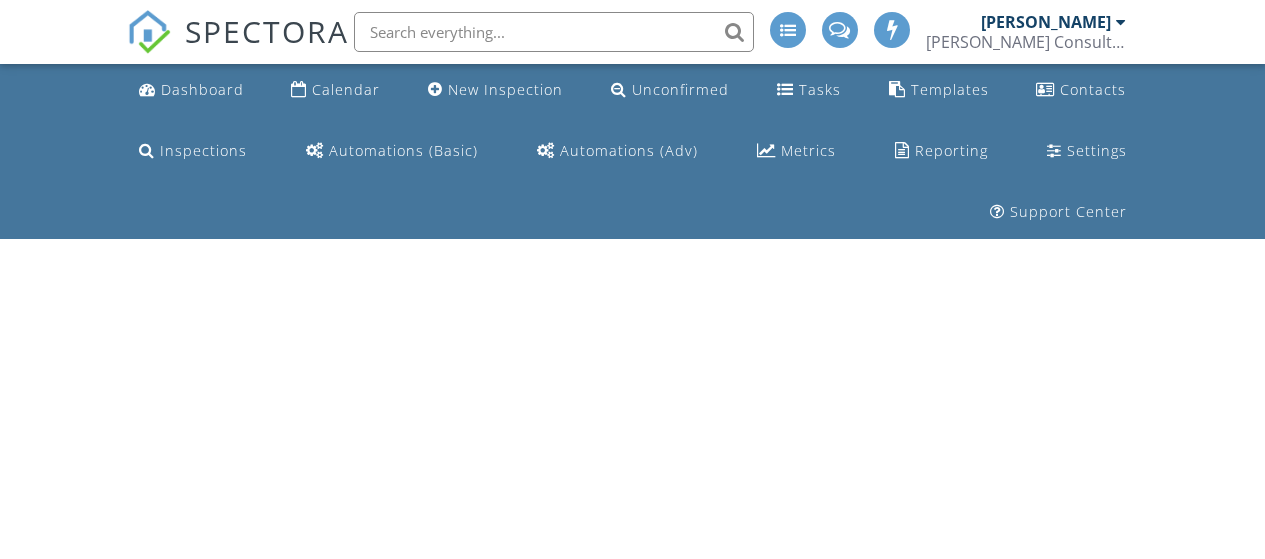scroll, scrollTop: 0, scrollLeft: 0, axis: both 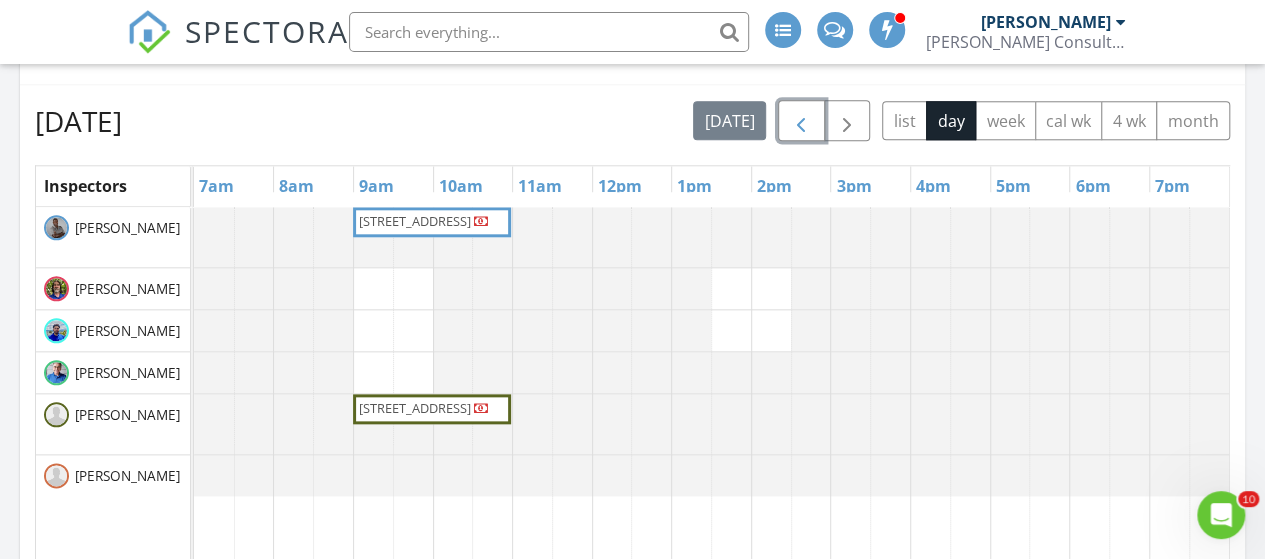 click at bounding box center [801, 122] 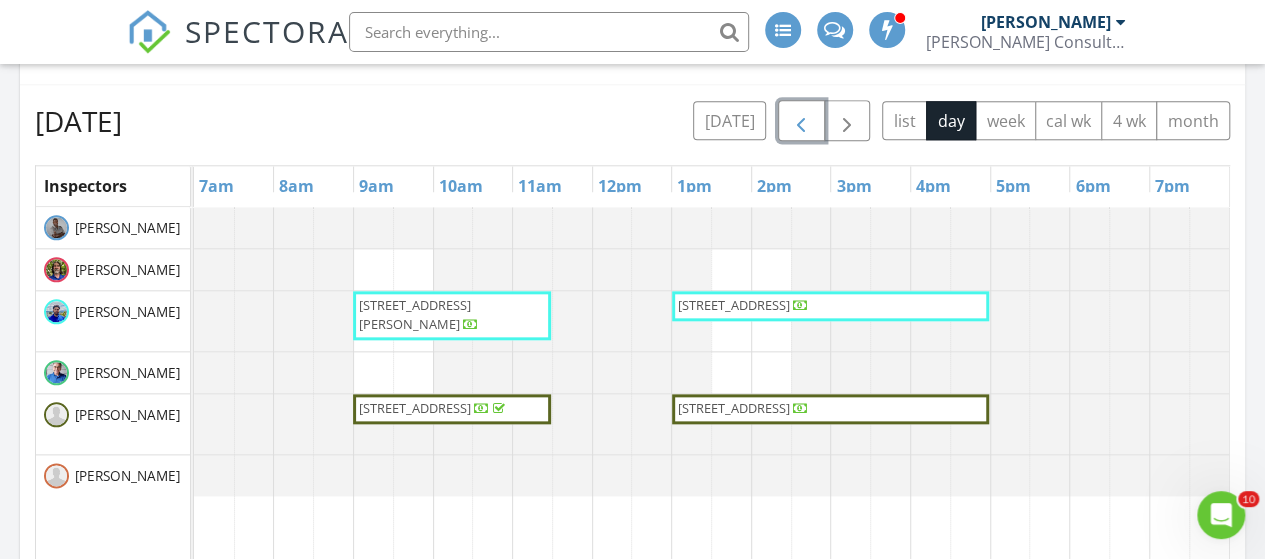 click on "8605 137th Ave NE, Redmond 98052" at bounding box center (452, 315) 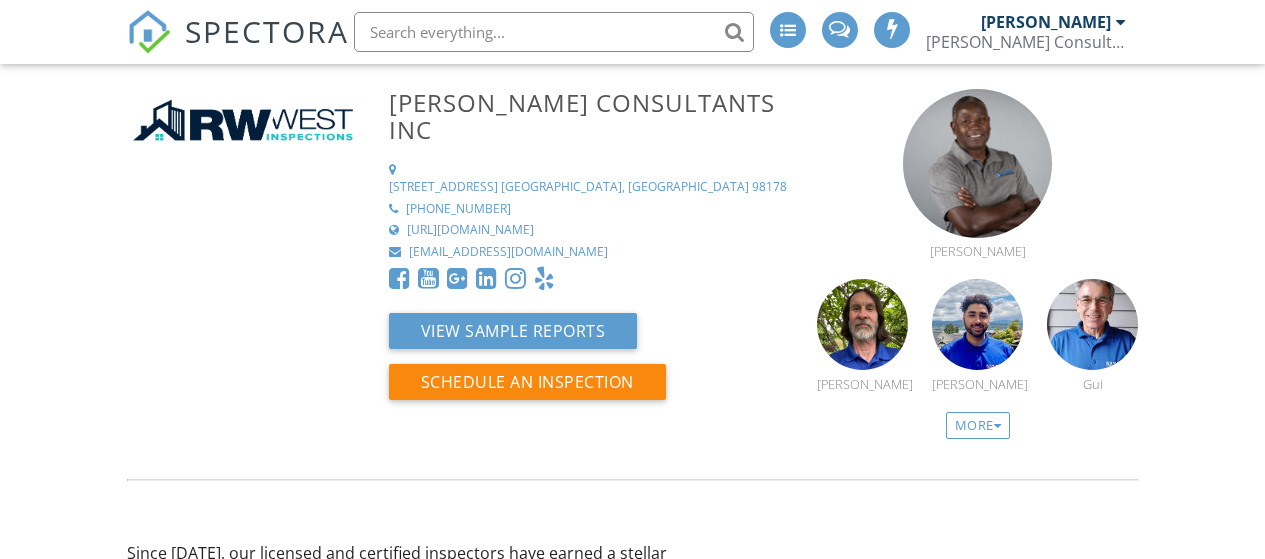 scroll, scrollTop: 0, scrollLeft: 0, axis: both 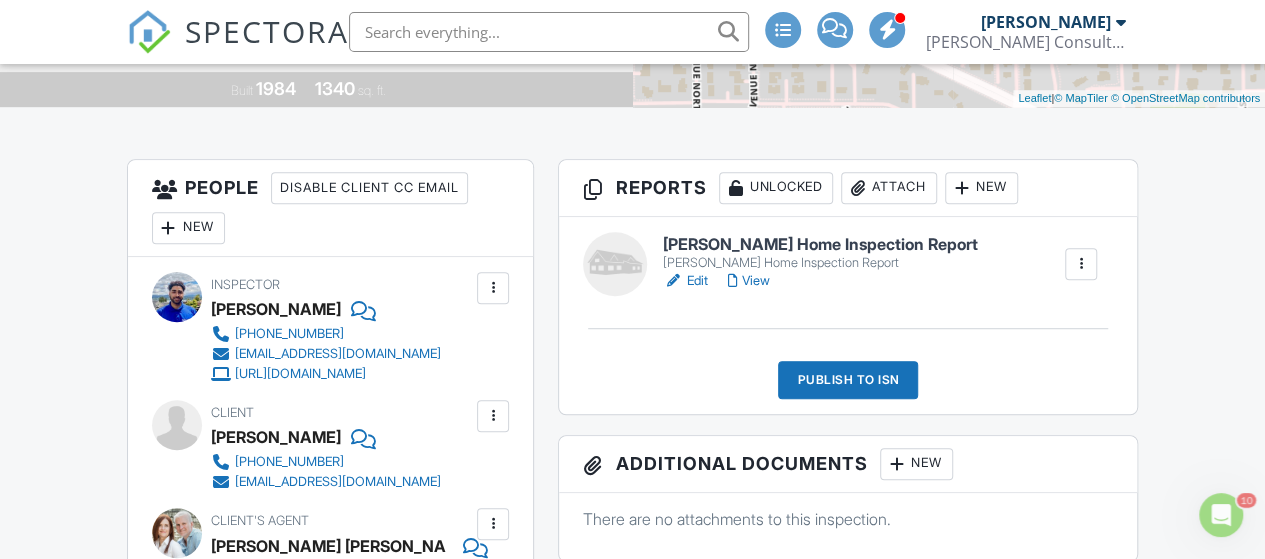 click on "View" at bounding box center [749, 281] 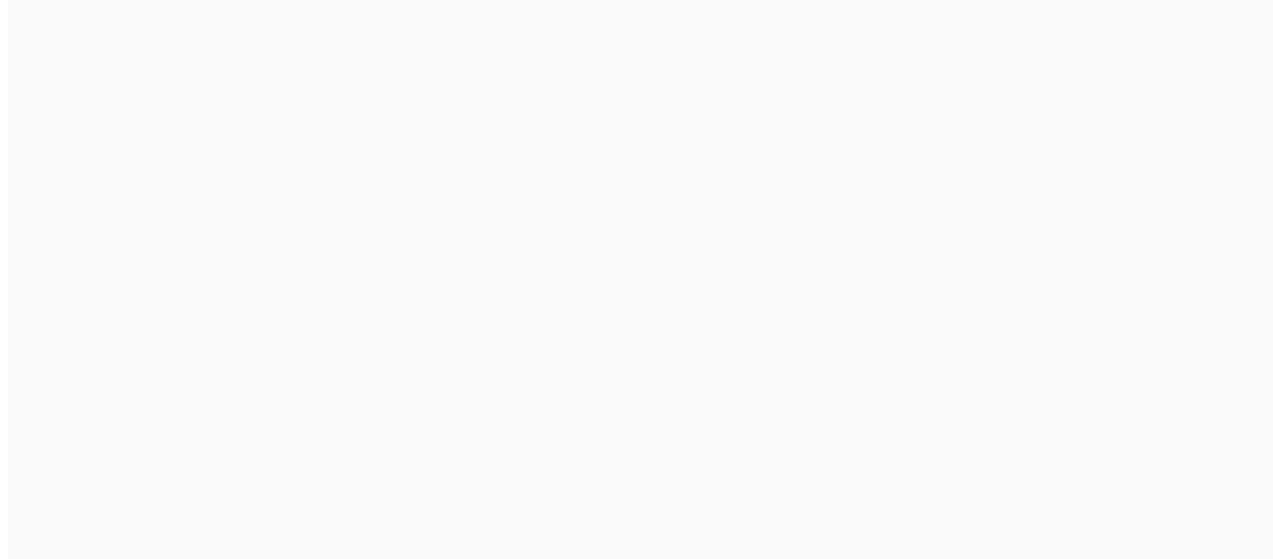 scroll, scrollTop: 0, scrollLeft: 0, axis: both 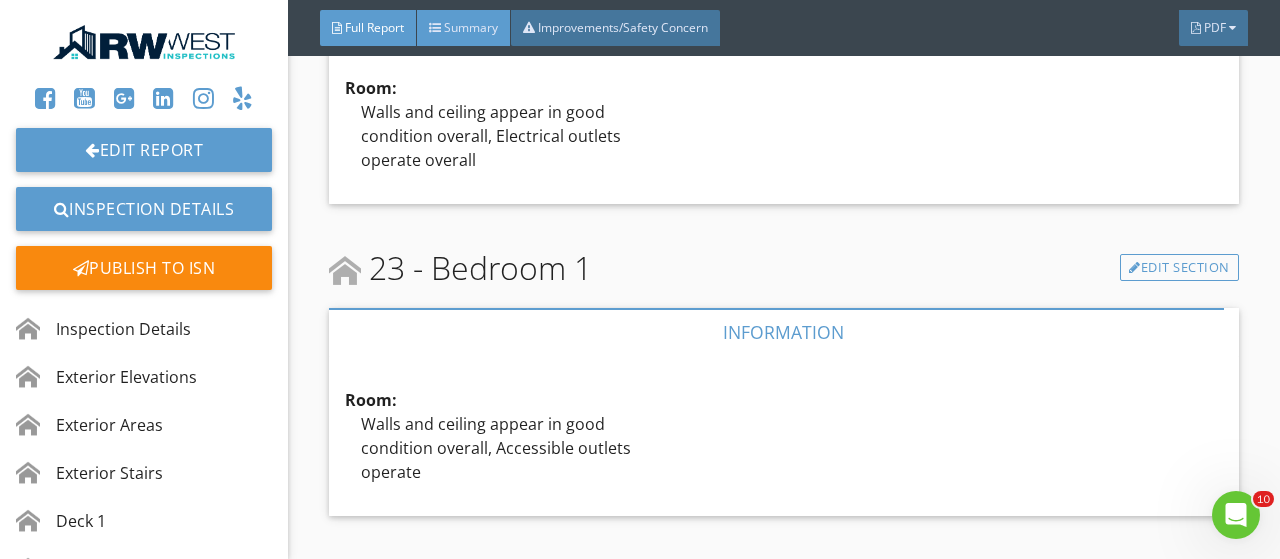 click on "Summary" at bounding box center (471, 27) 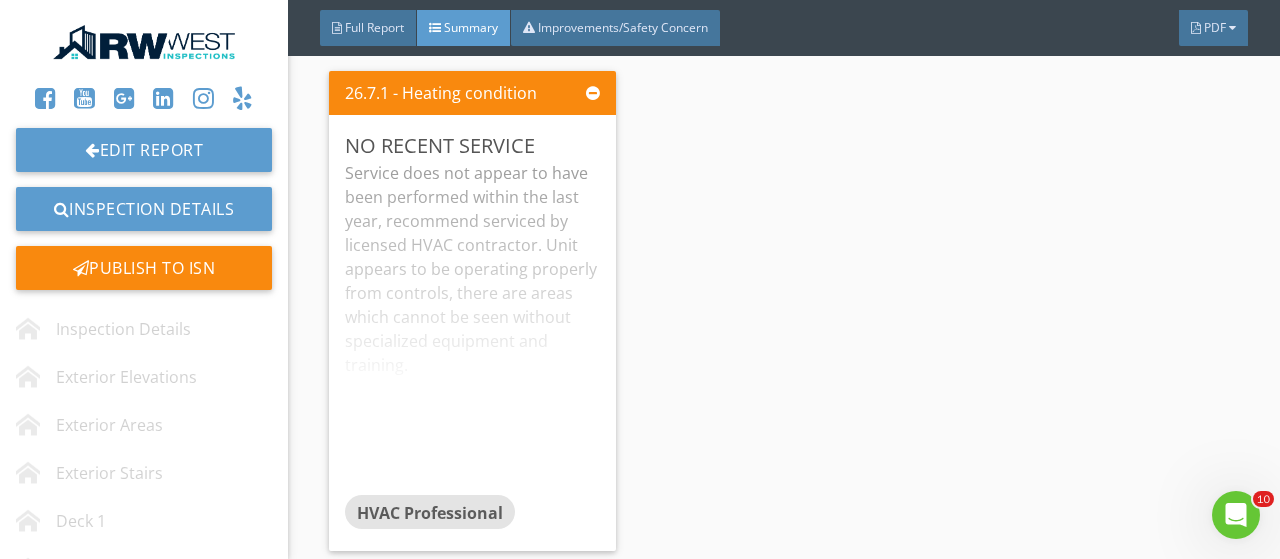 scroll, scrollTop: 528, scrollLeft: 0, axis: vertical 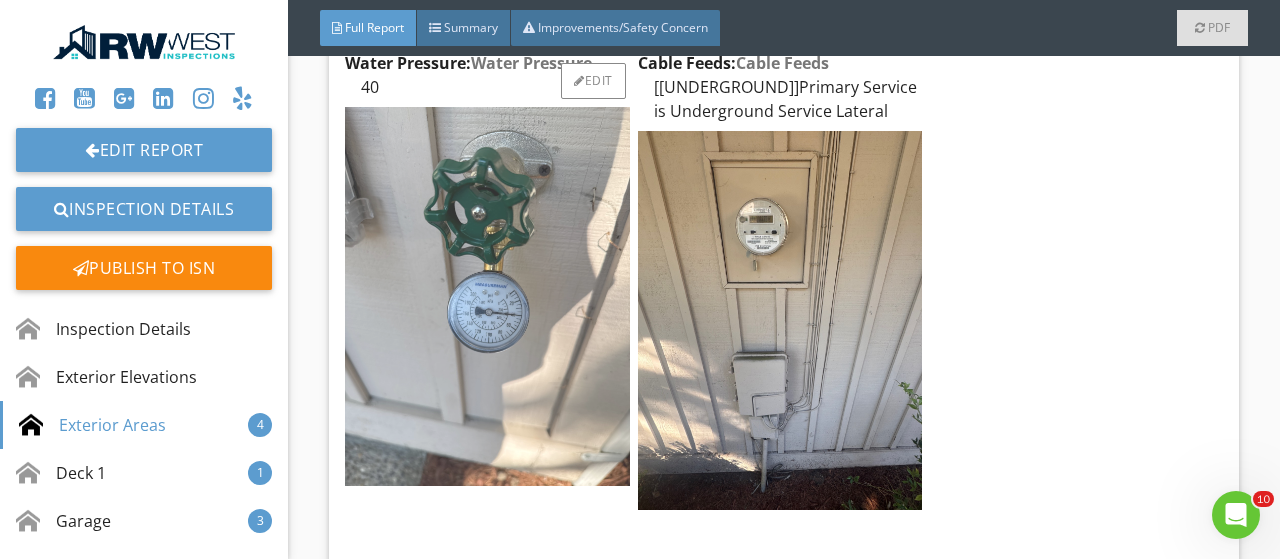 click at bounding box center [487, 296] 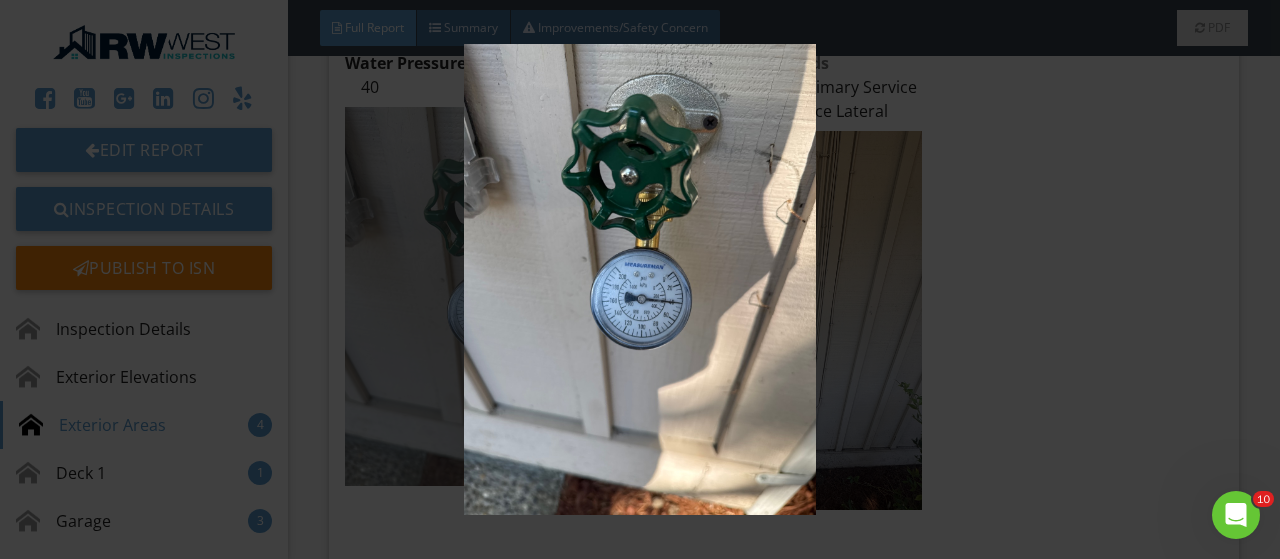 click at bounding box center (639, 279) 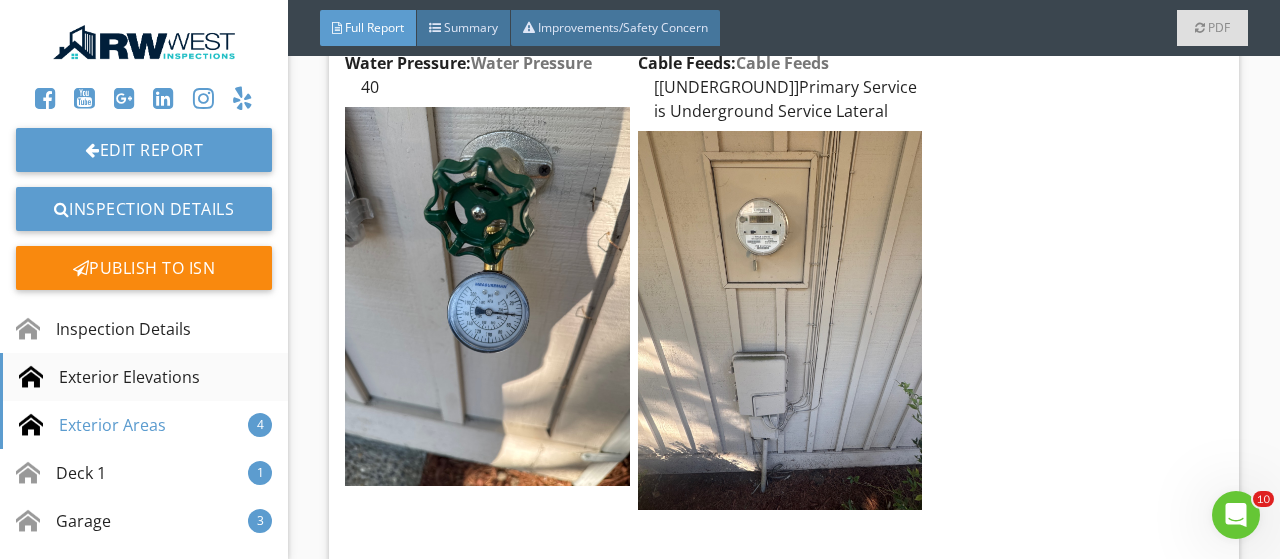 click on "Exterior Elevations" at bounding box center [109, 377] 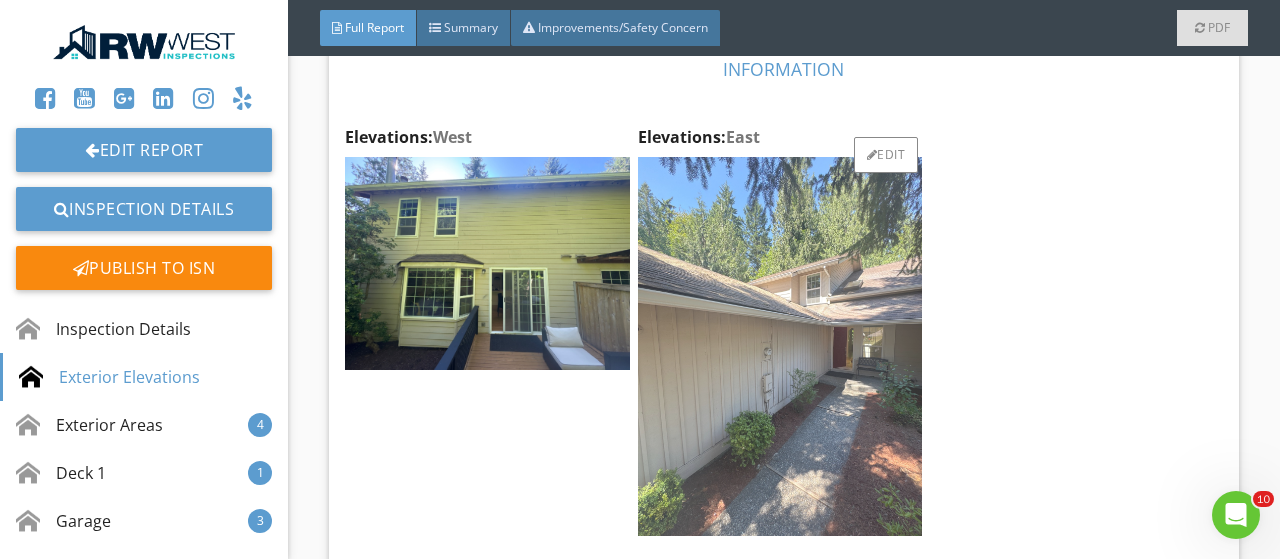 scroll, scrollTop: 1457, scrollLeft: 0, axis: vertical 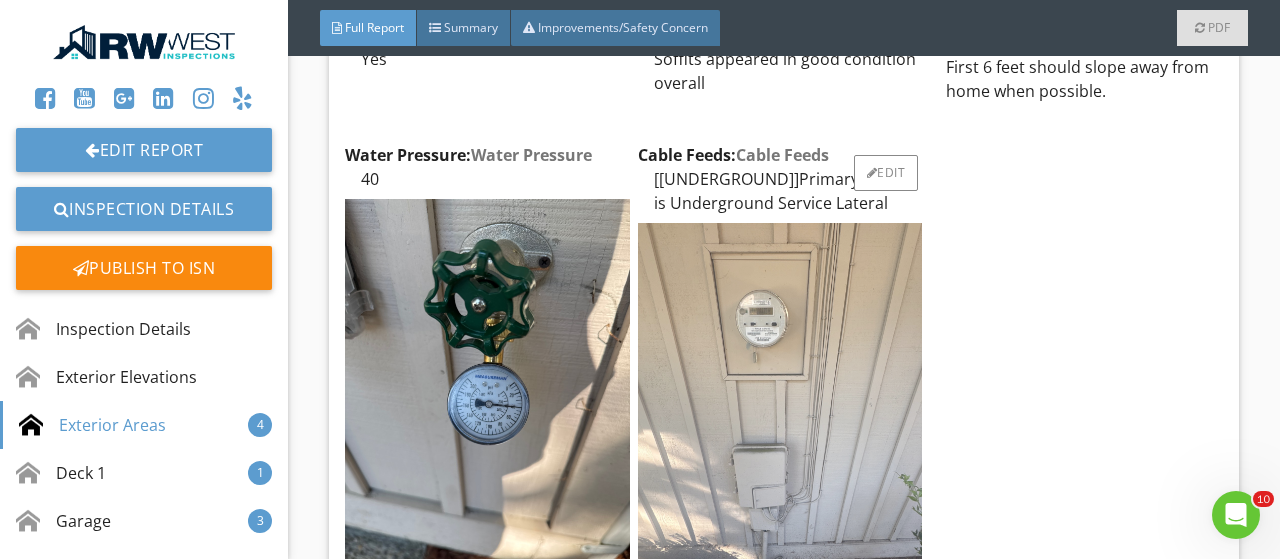 click at bounding box center (780, 412) 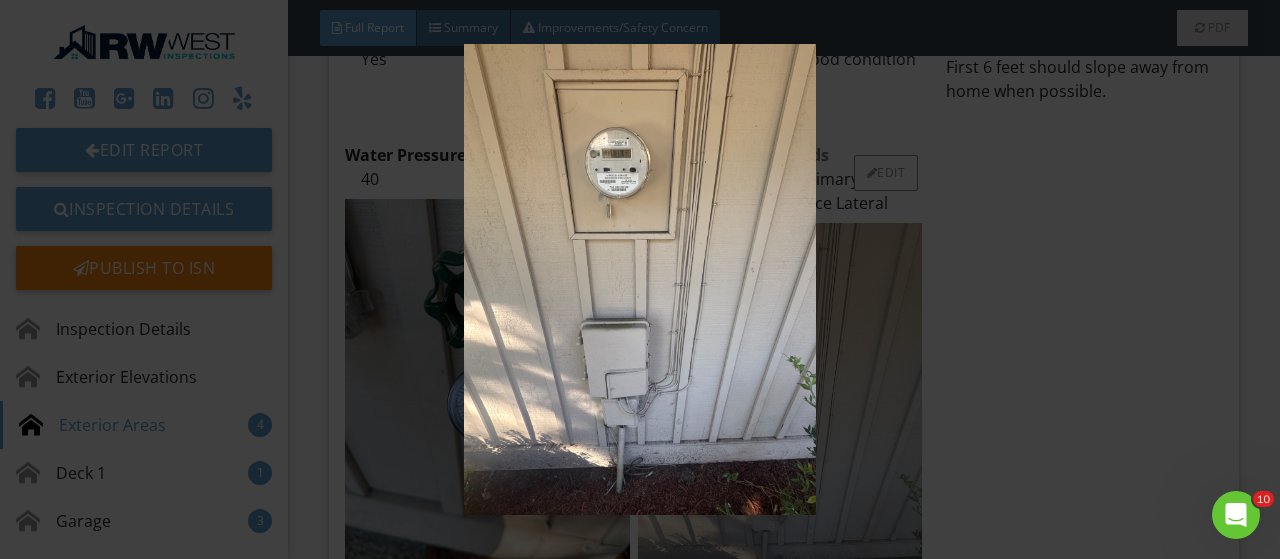 click at bounding box center (639, 279) 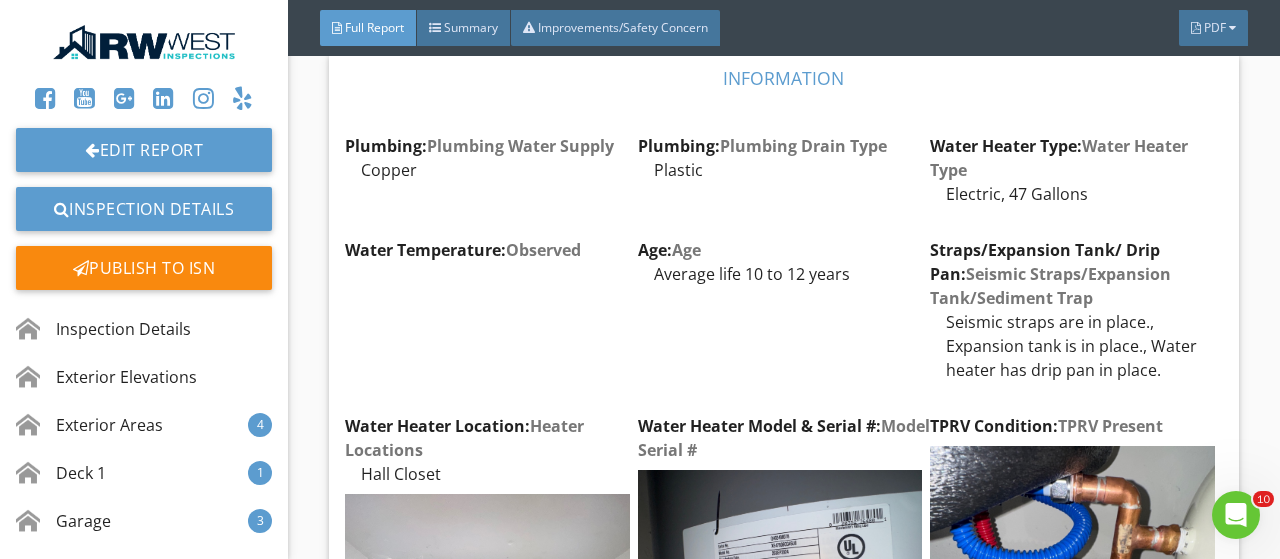 scroll, scrollTop: 26592, scrollLeft: 0, axis: vertical 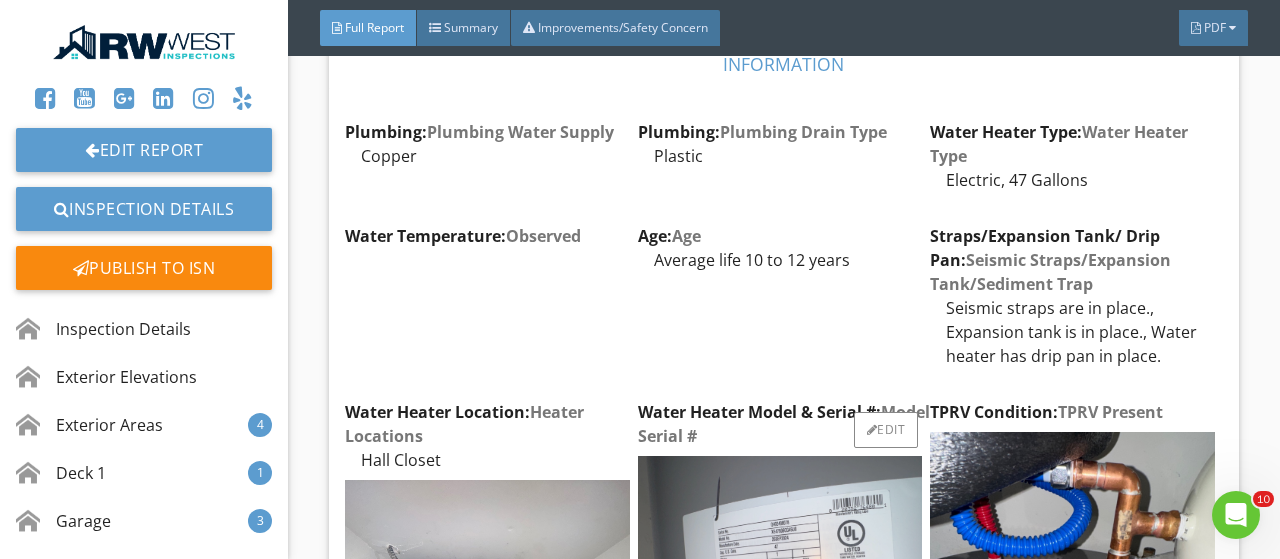 click at bounding box center (780, 562) 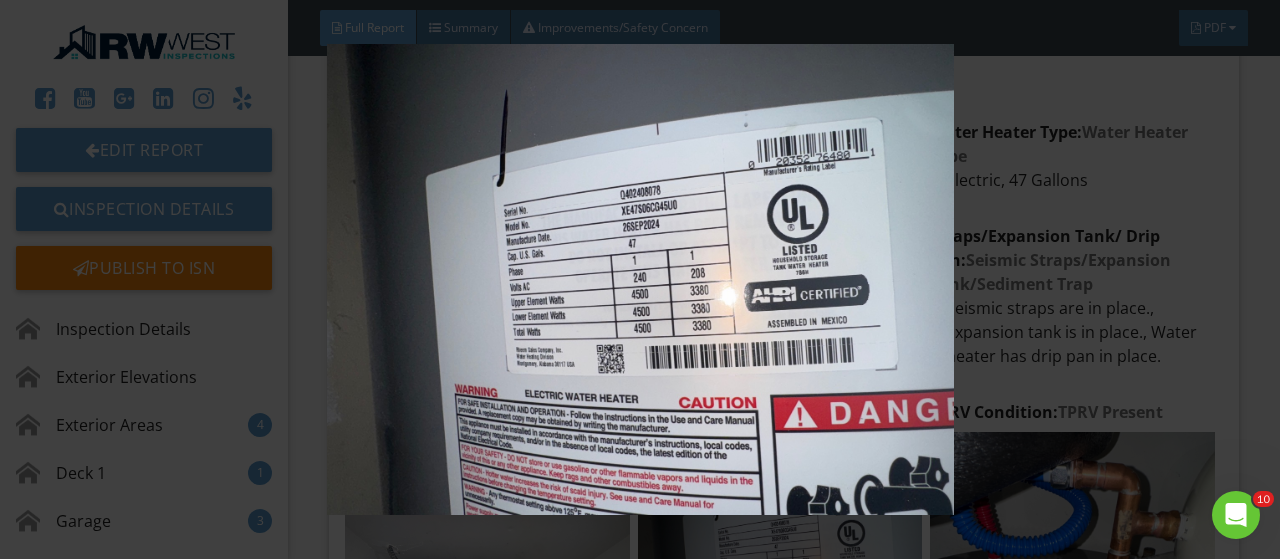 click at bounding box center [639, 279] 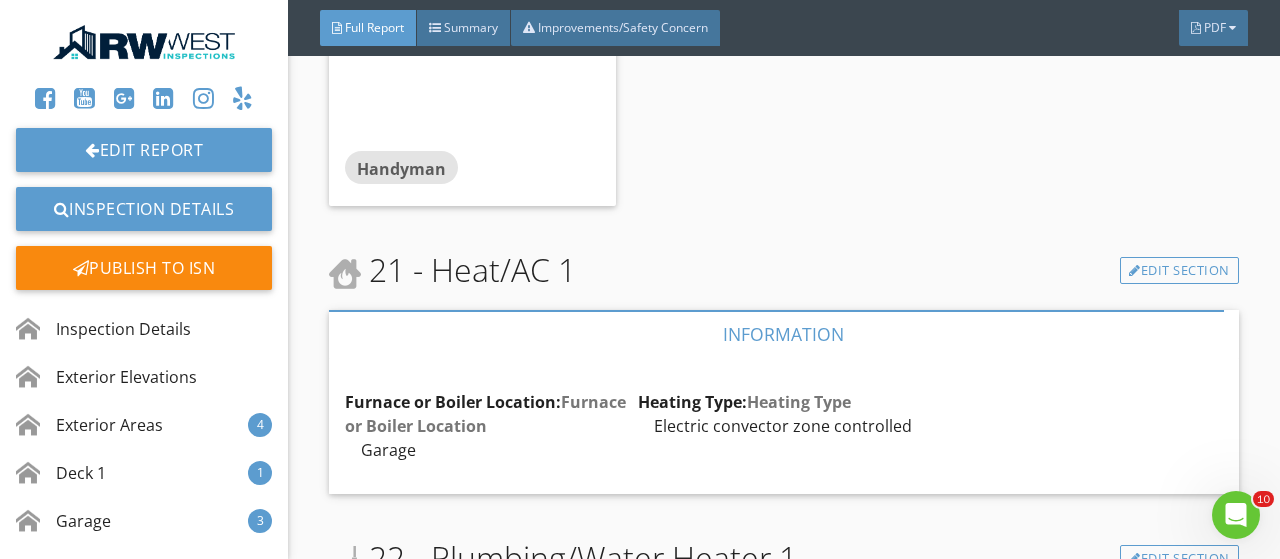 scroll, scrollTop: 26028, scrollLeft: 0, axis: vertical 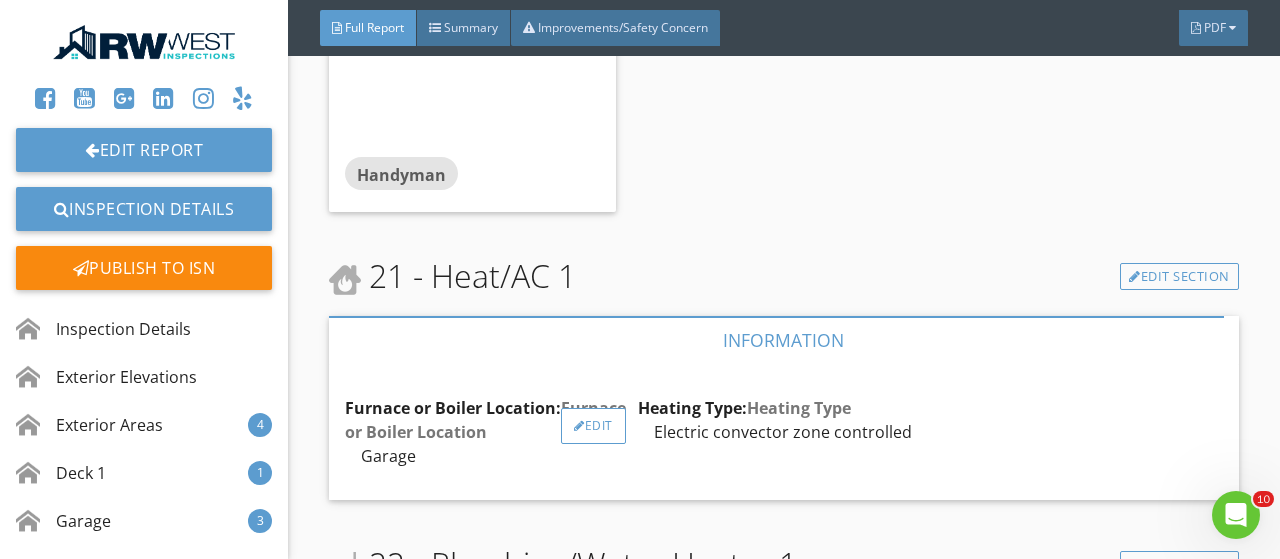 click on "Edit" at bounding box center (593, 426) 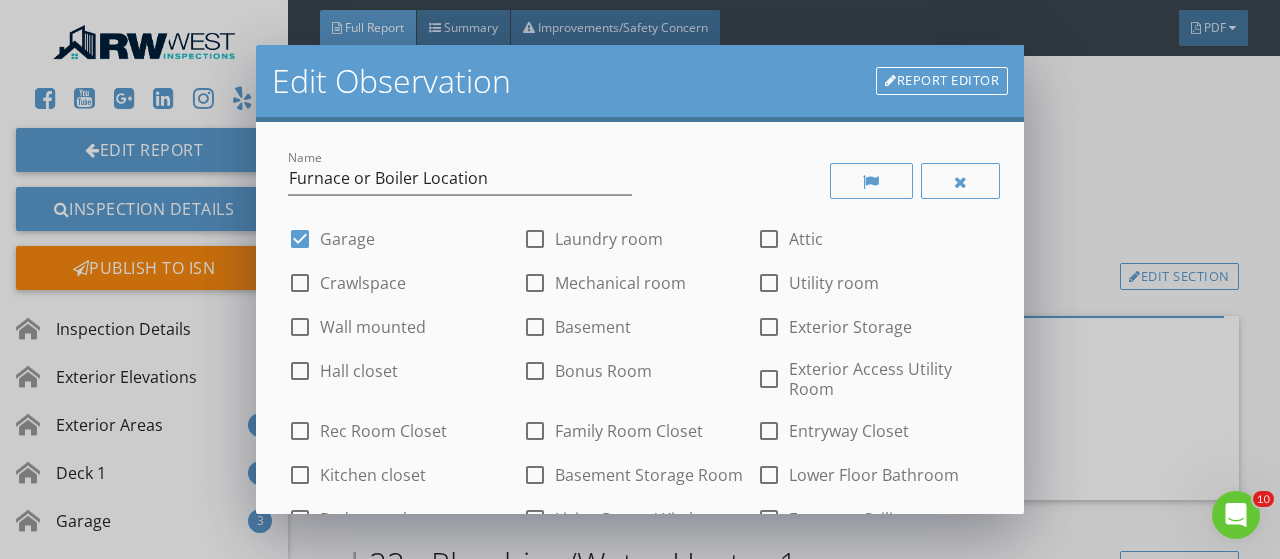 drag, startPoint x: 956, startPoint y: 187, endPoint x: 543, endPoint y: 277, distance: 422.69257 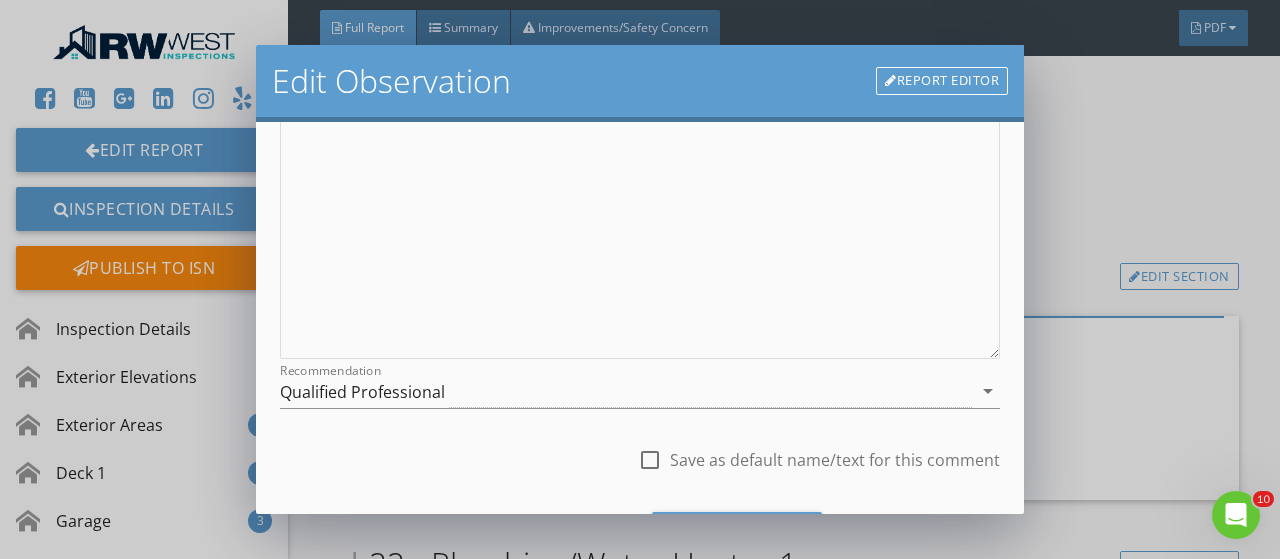scroll, scrollTop: 866, scrollLeft: 0, axis: vertical 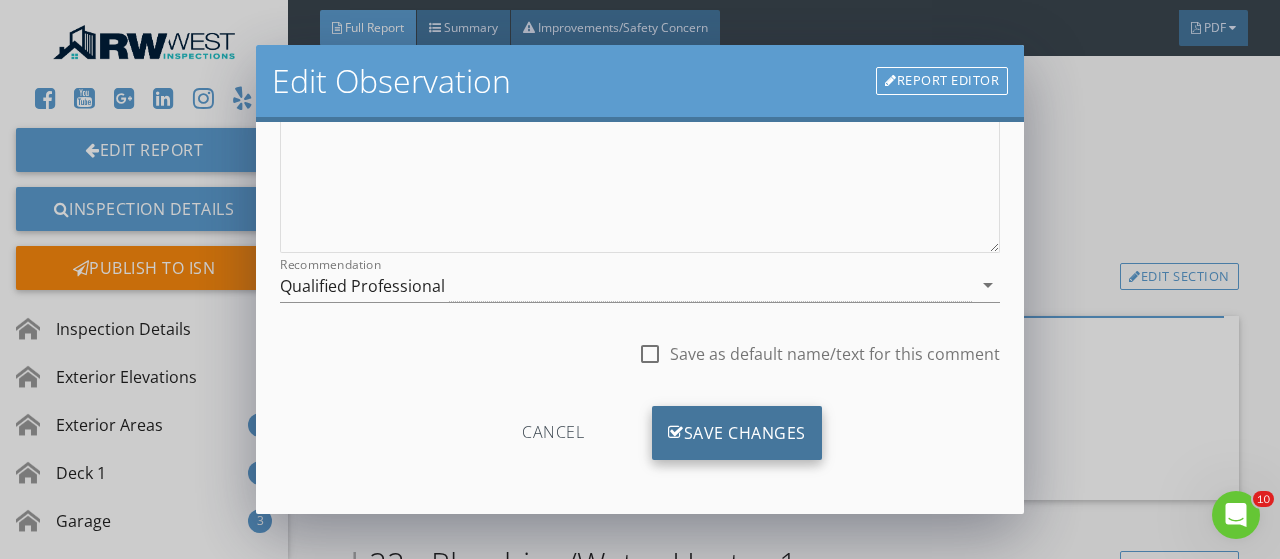 click on "Save Changes" at bounding box center (737, 433) 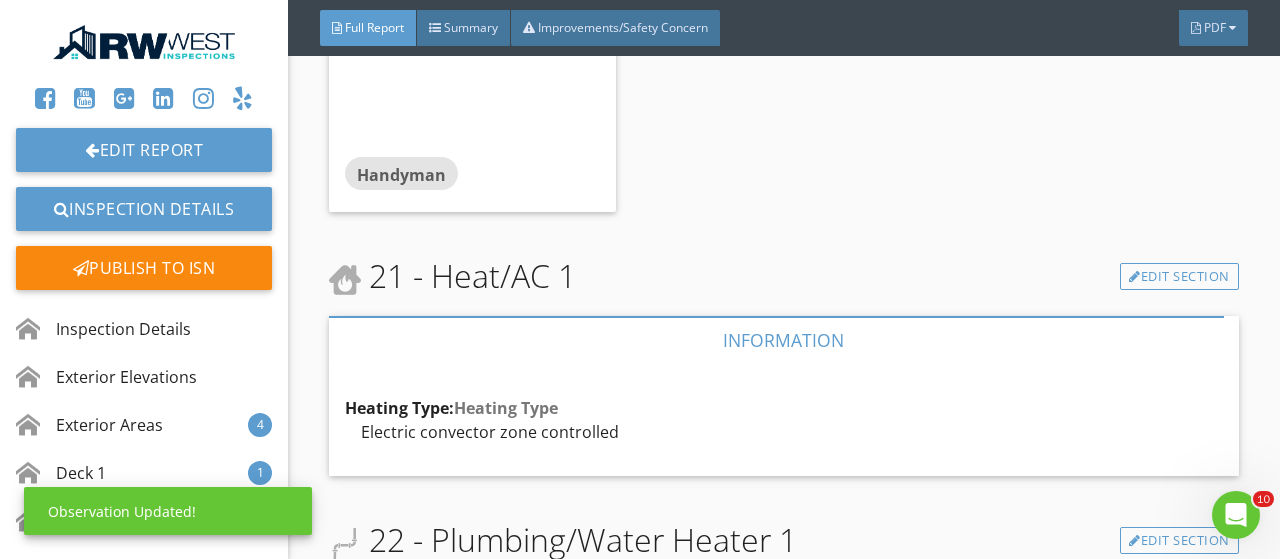 scroll, scrollTop: 630, scrollLeft: 0, axis: vertical 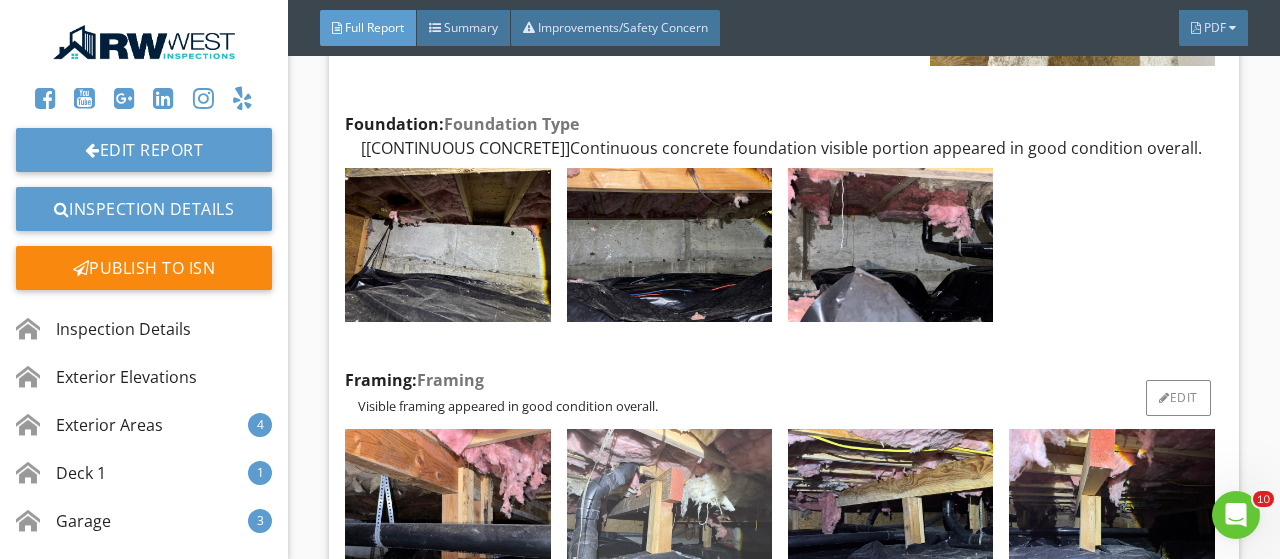 click at bounding box center [669, 506] 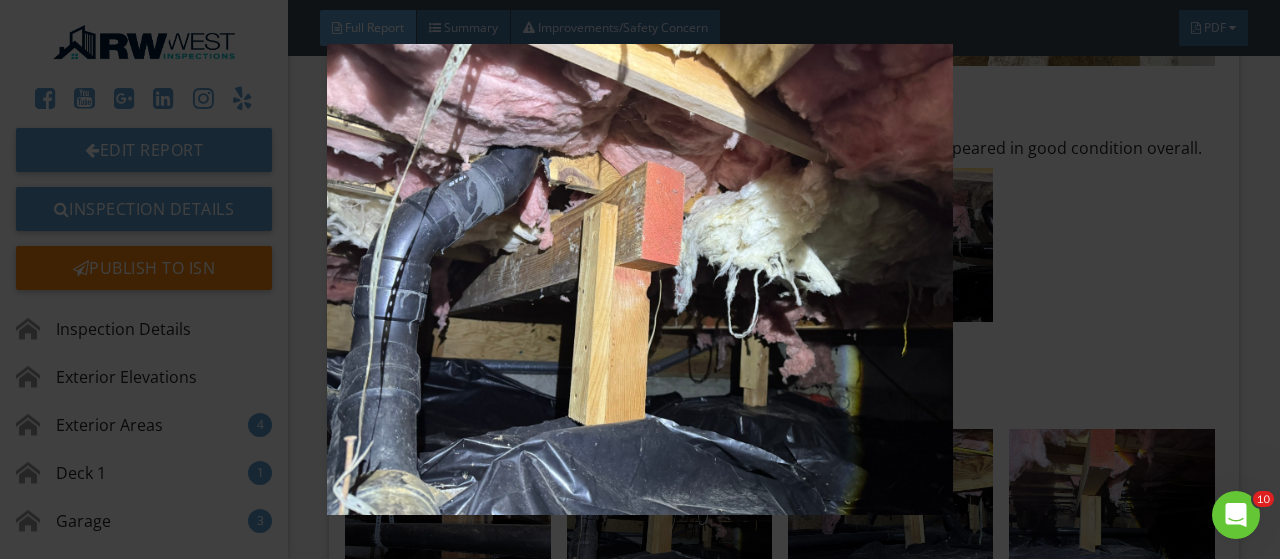 click at bounding box center (639, 279) 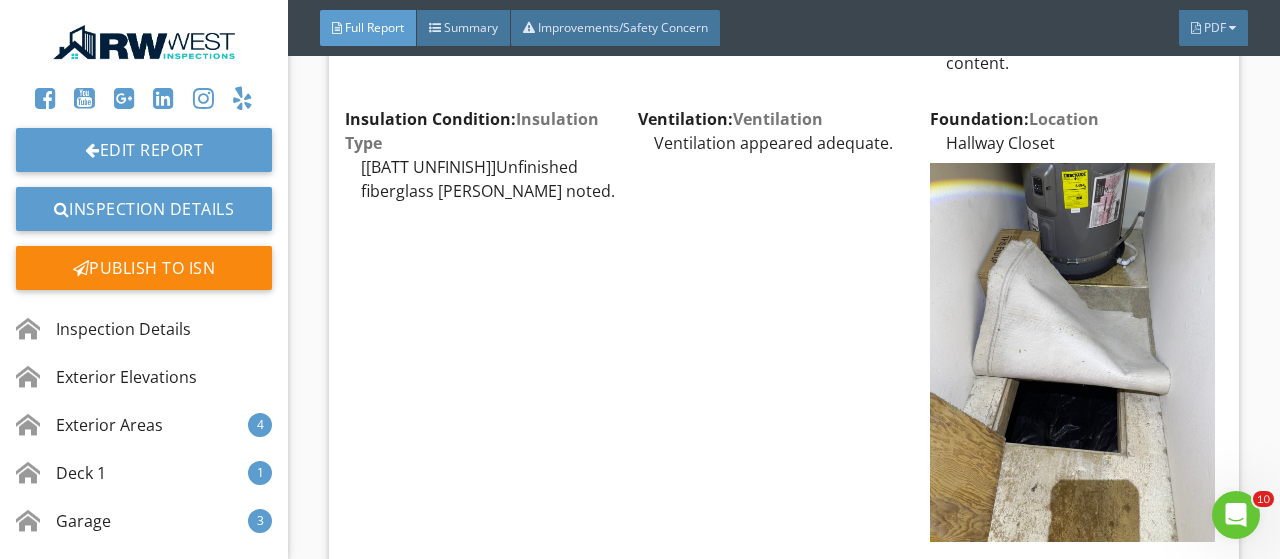 scroll, scrollTop: 29730, scrollLeft: 0, axis: vertical 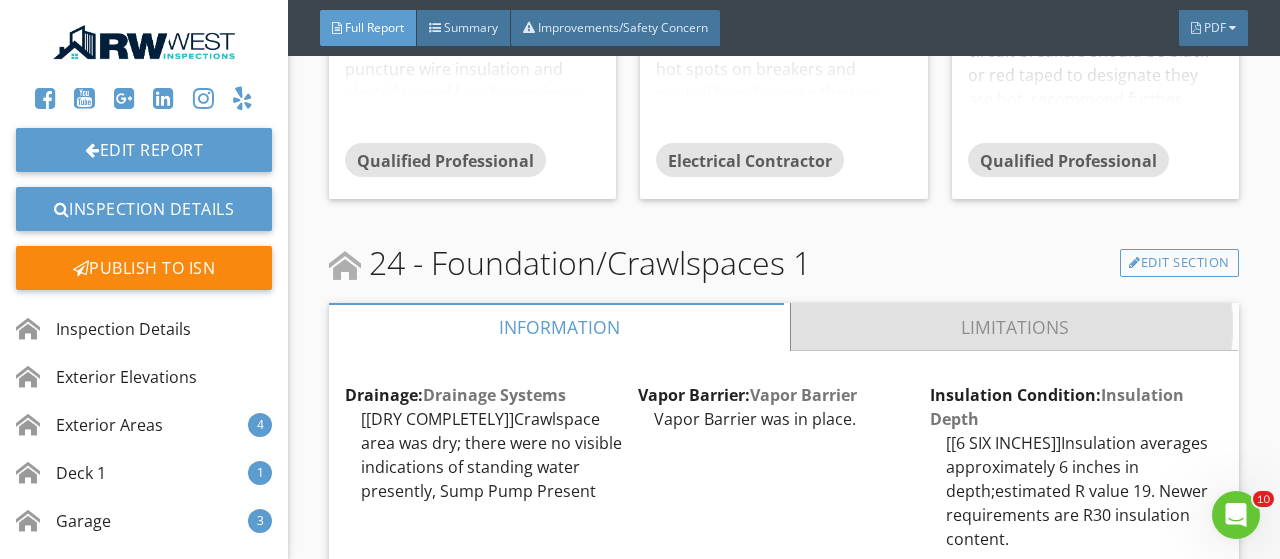 click on "Limitations" at bounding box center (1015, 327) 